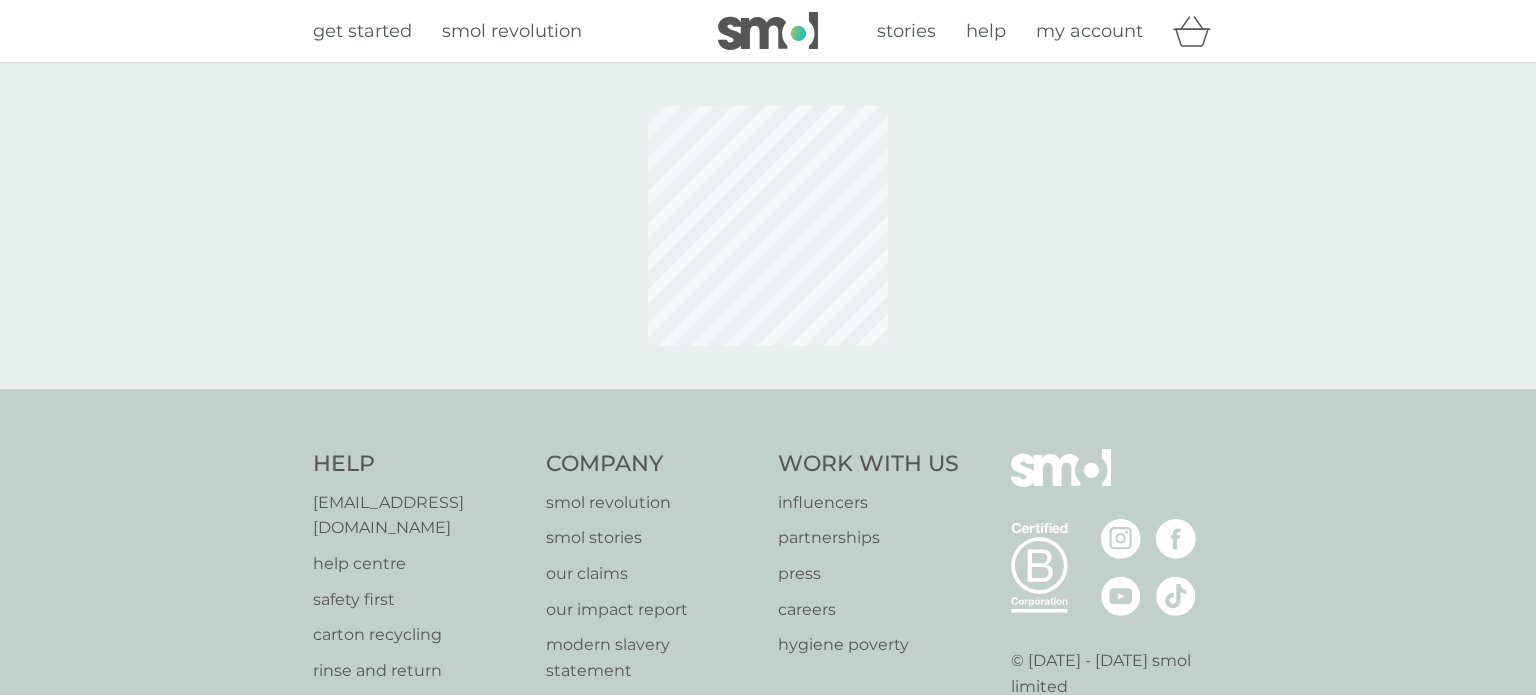 scroll, scrollTop: 0, scrollLeft: 0, axis: both 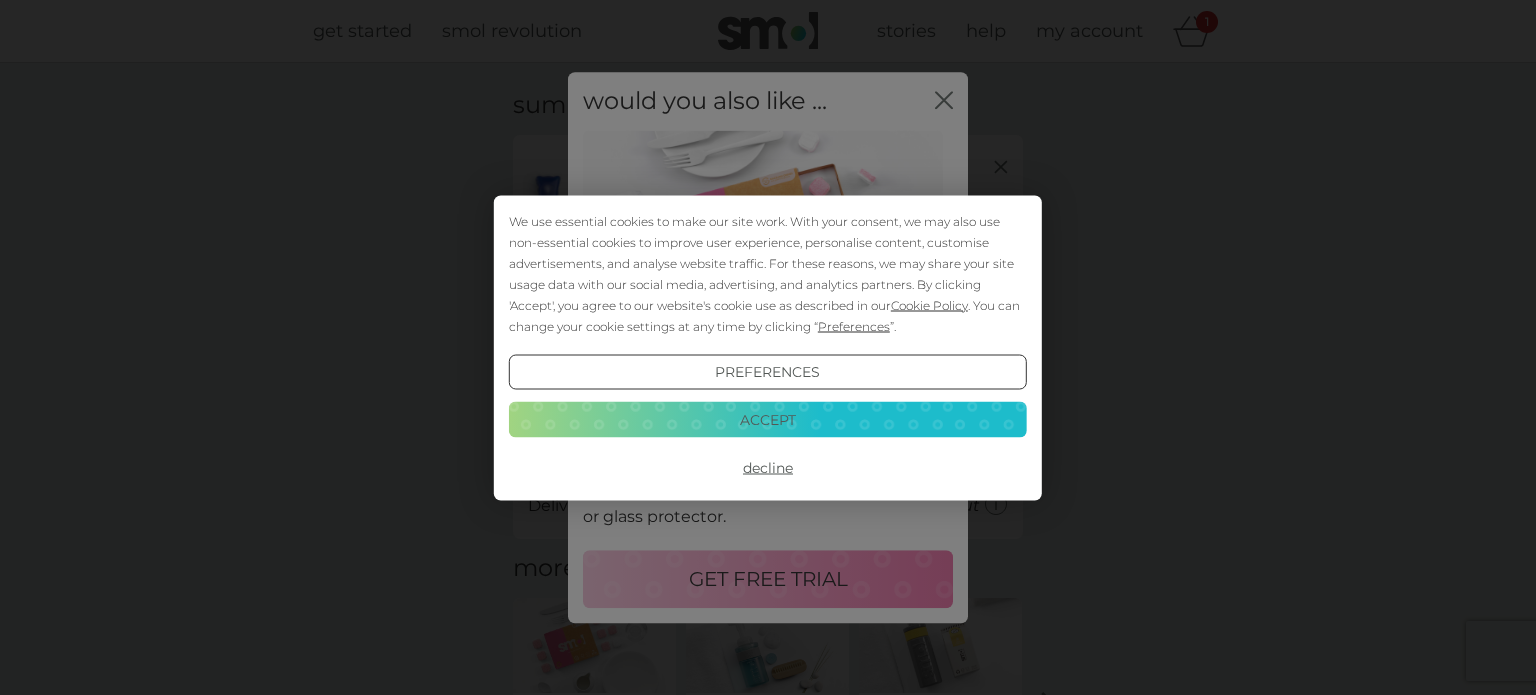 click on "Accept" at bounding box center (768, 420) 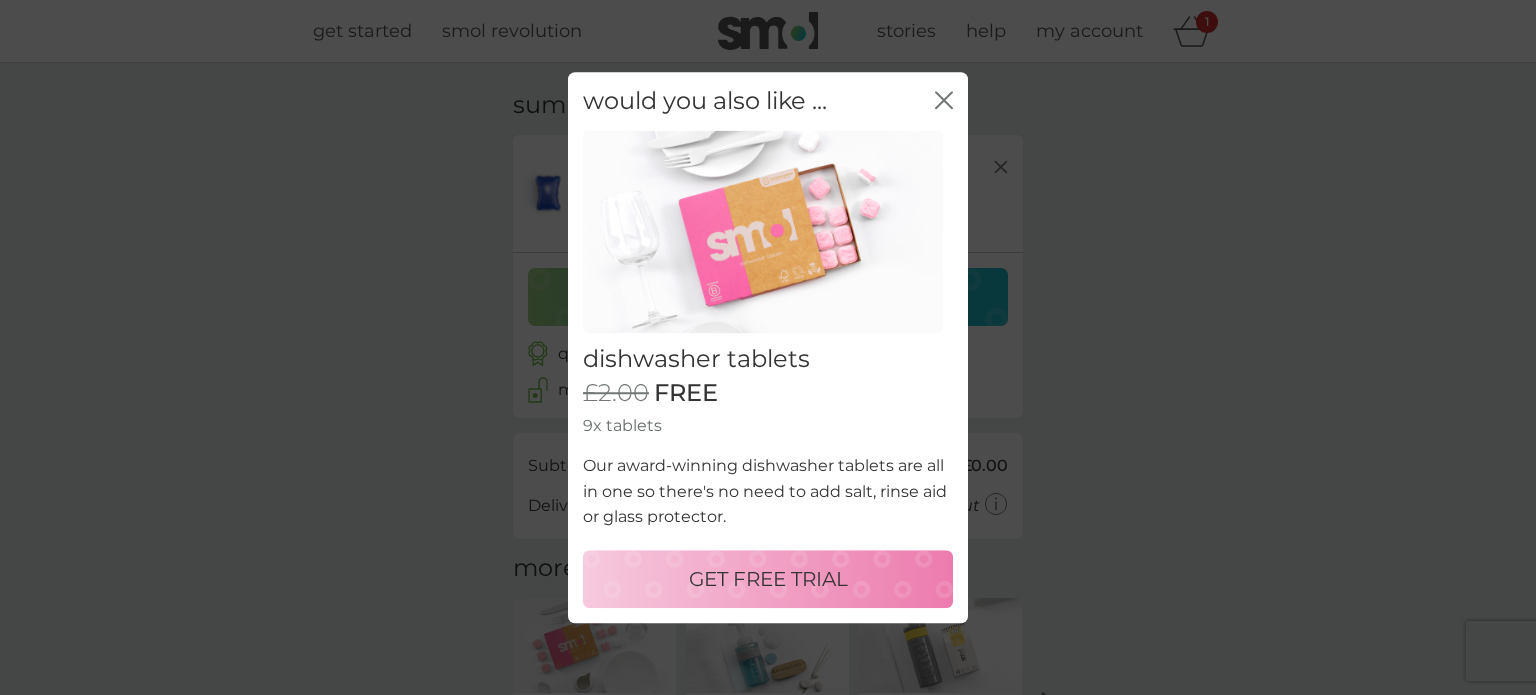 click on "GET FREE TRIAL" at bounding box center [768, 579] 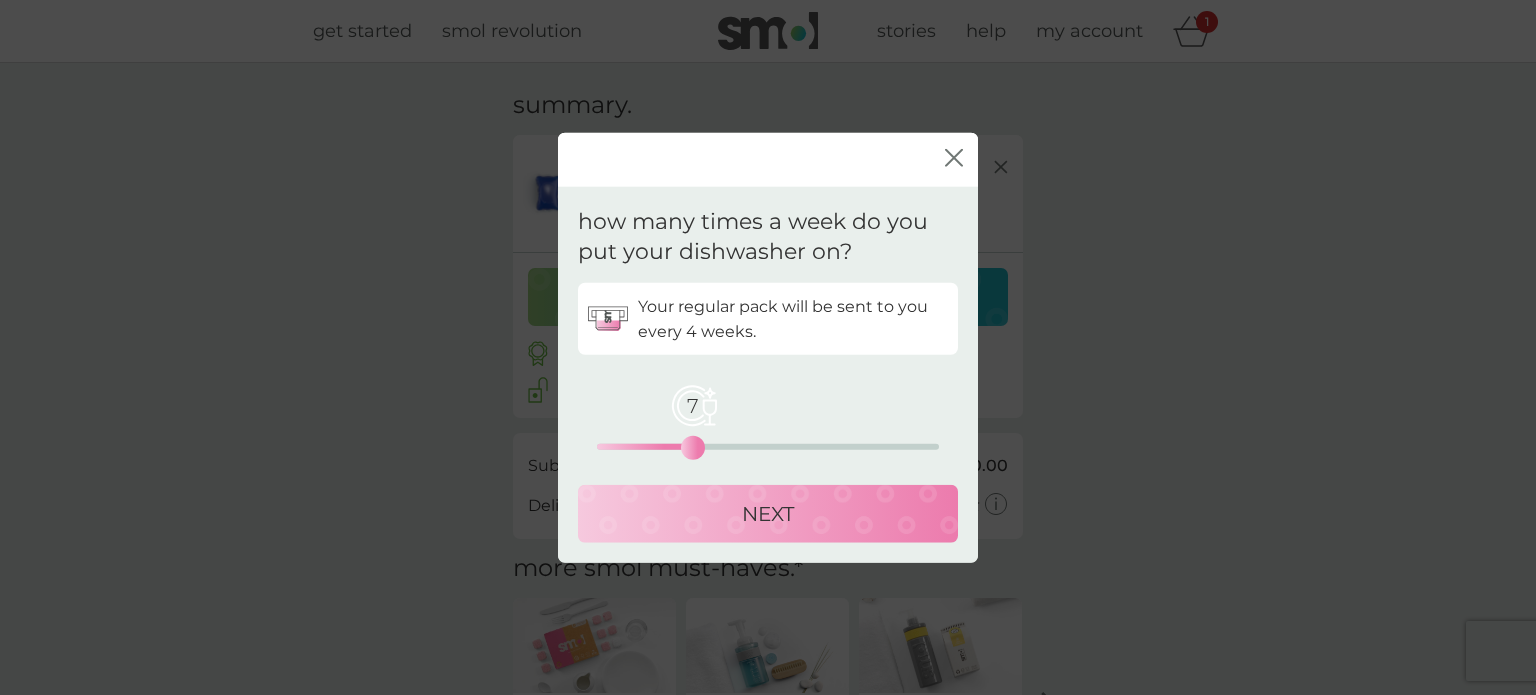 drag, startPoint x: 591, startPoint y: 448, endPoint x: 692, endPoint y: 455, distance: 101.24229 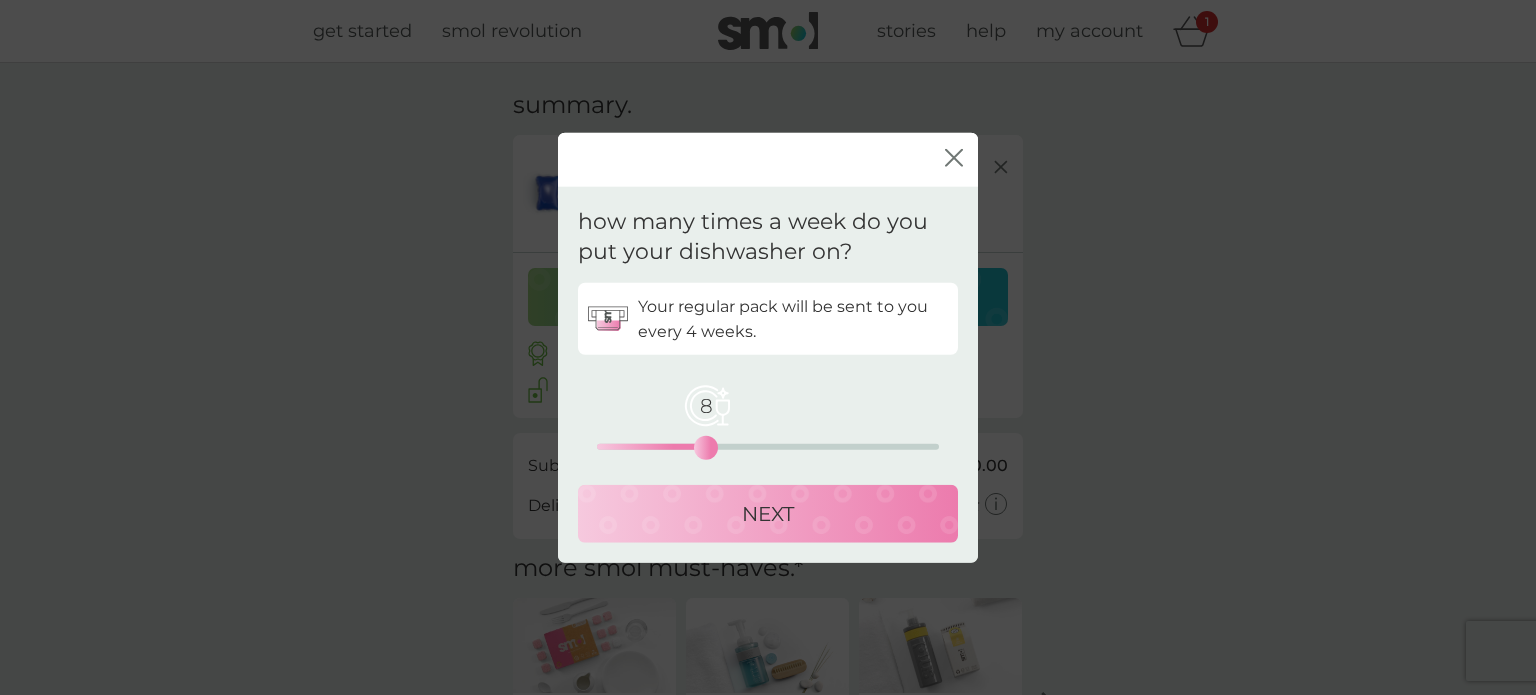drag, startPoint x: 692, startPoint y: 455, endPoint x: 706, endPoint y: 455, distance: 14 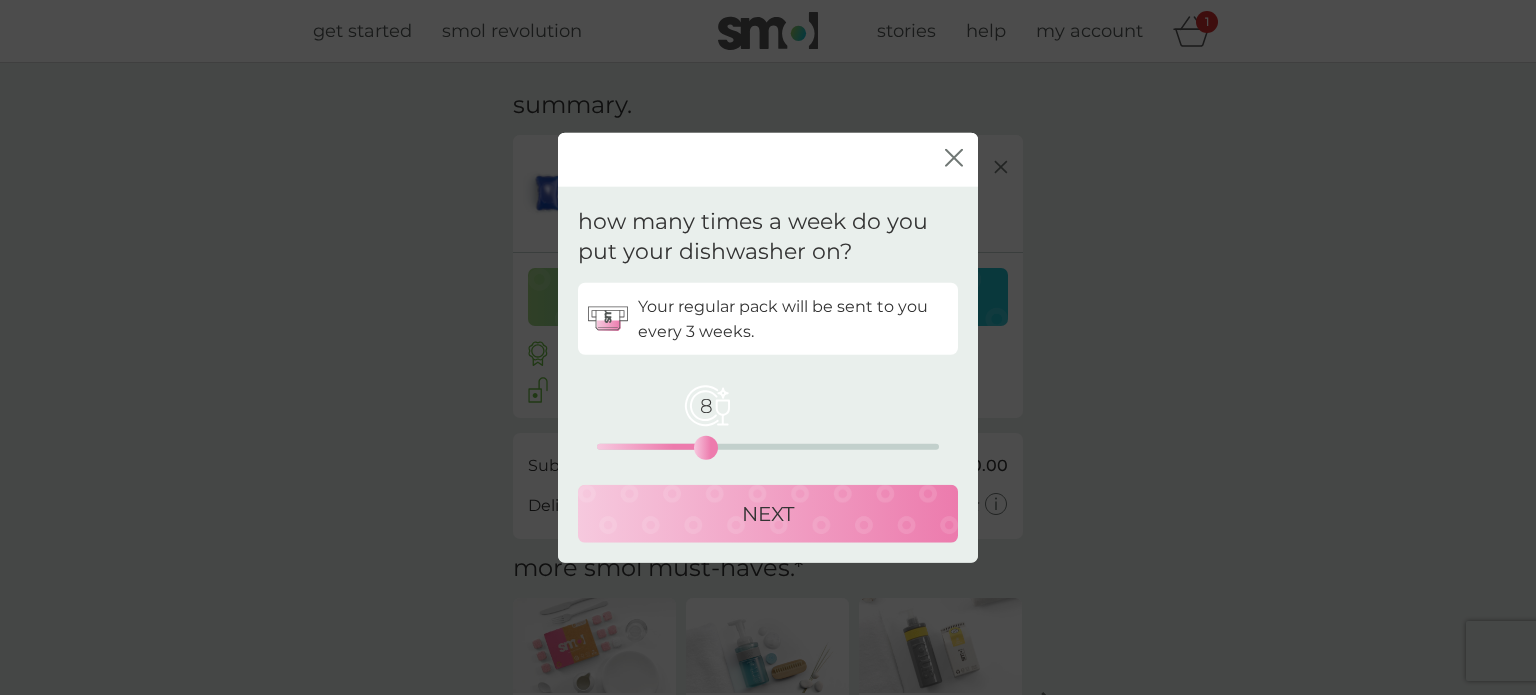 click on "NEXT" at bounding box center (768, 514) 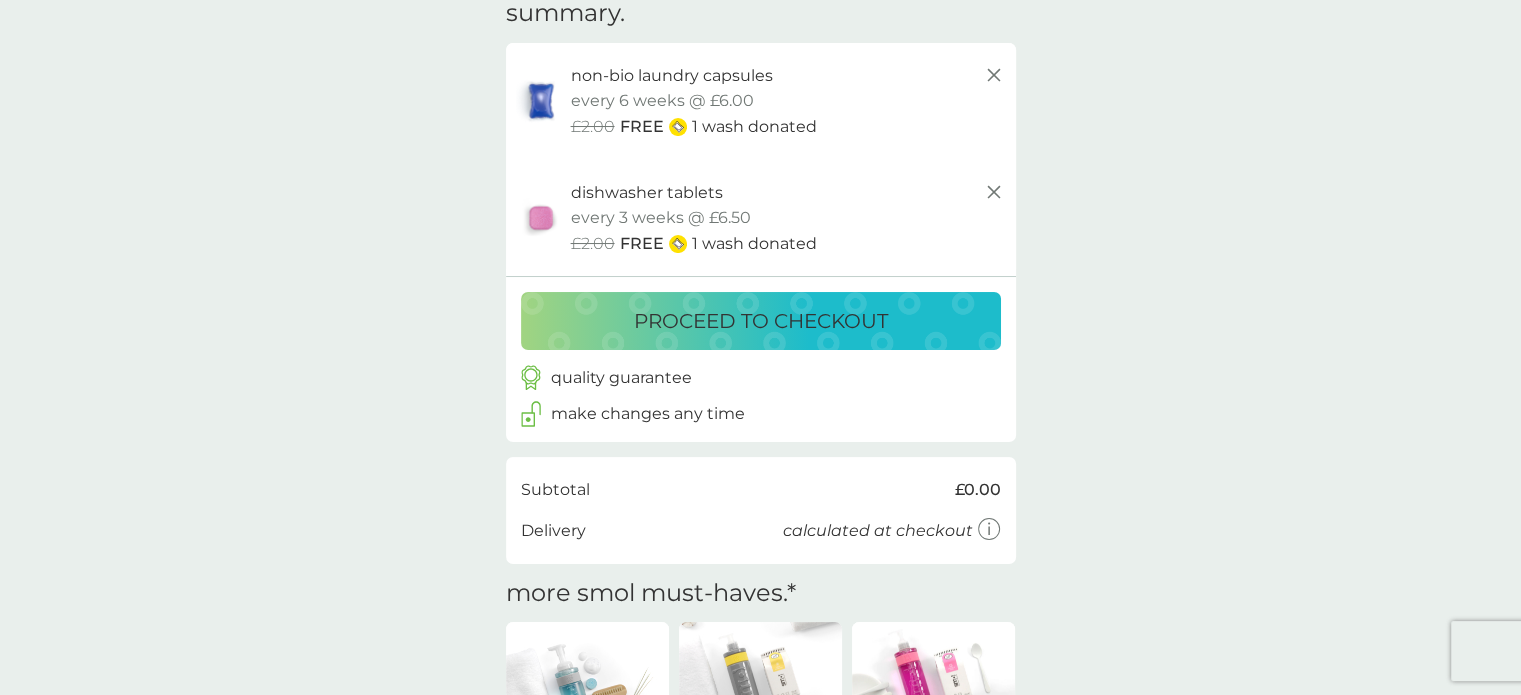 scroll, scrollTop: 0, scrollLeft: 0, axis: both 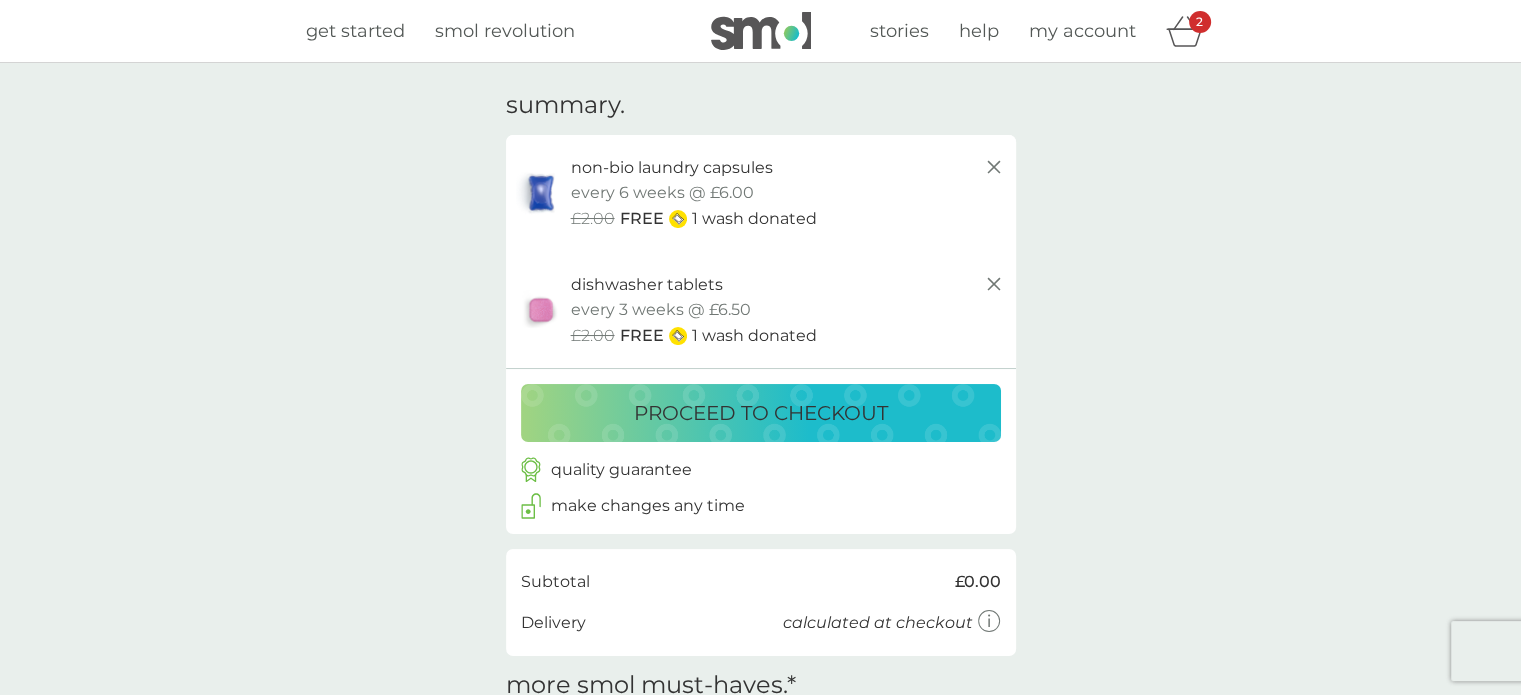 click on "proceed to checkout" at bounding box center (761, 413) 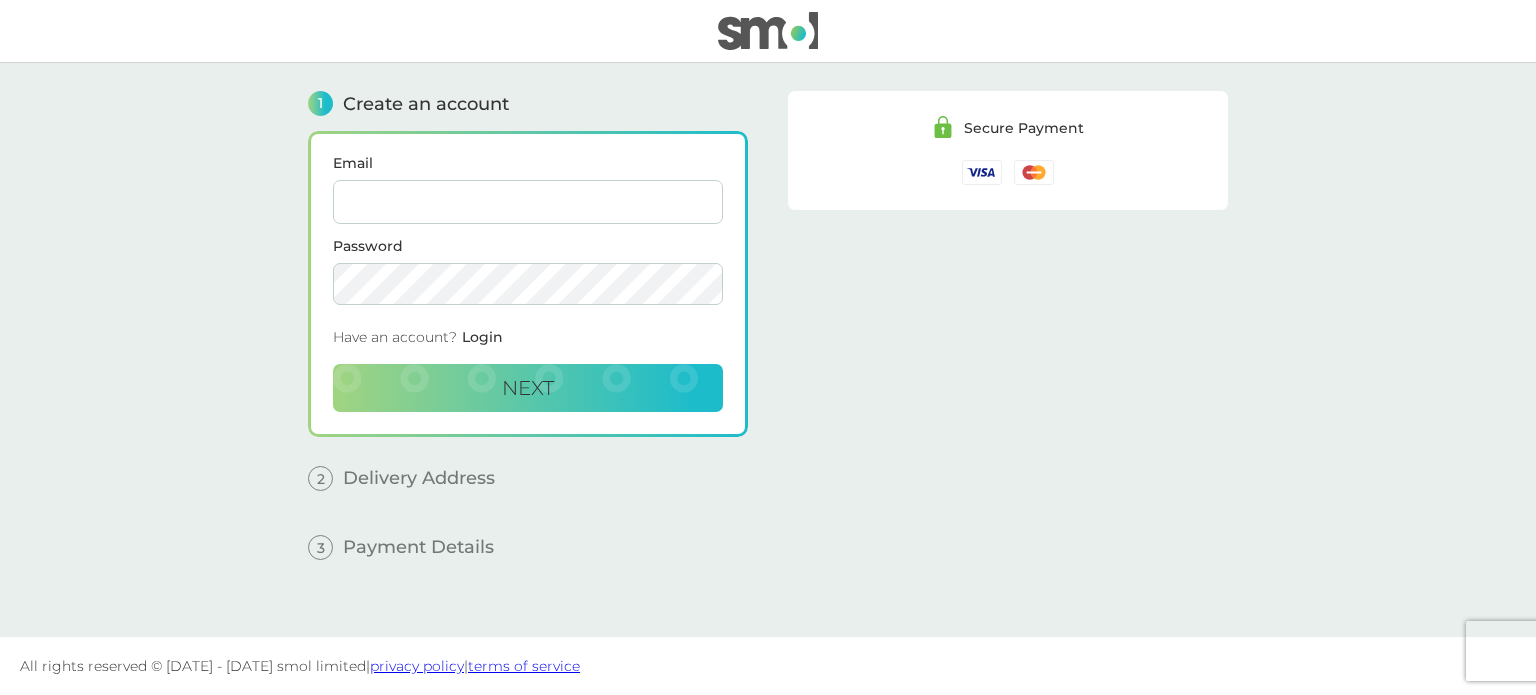click on "Email" at bounding box center (528, 202) 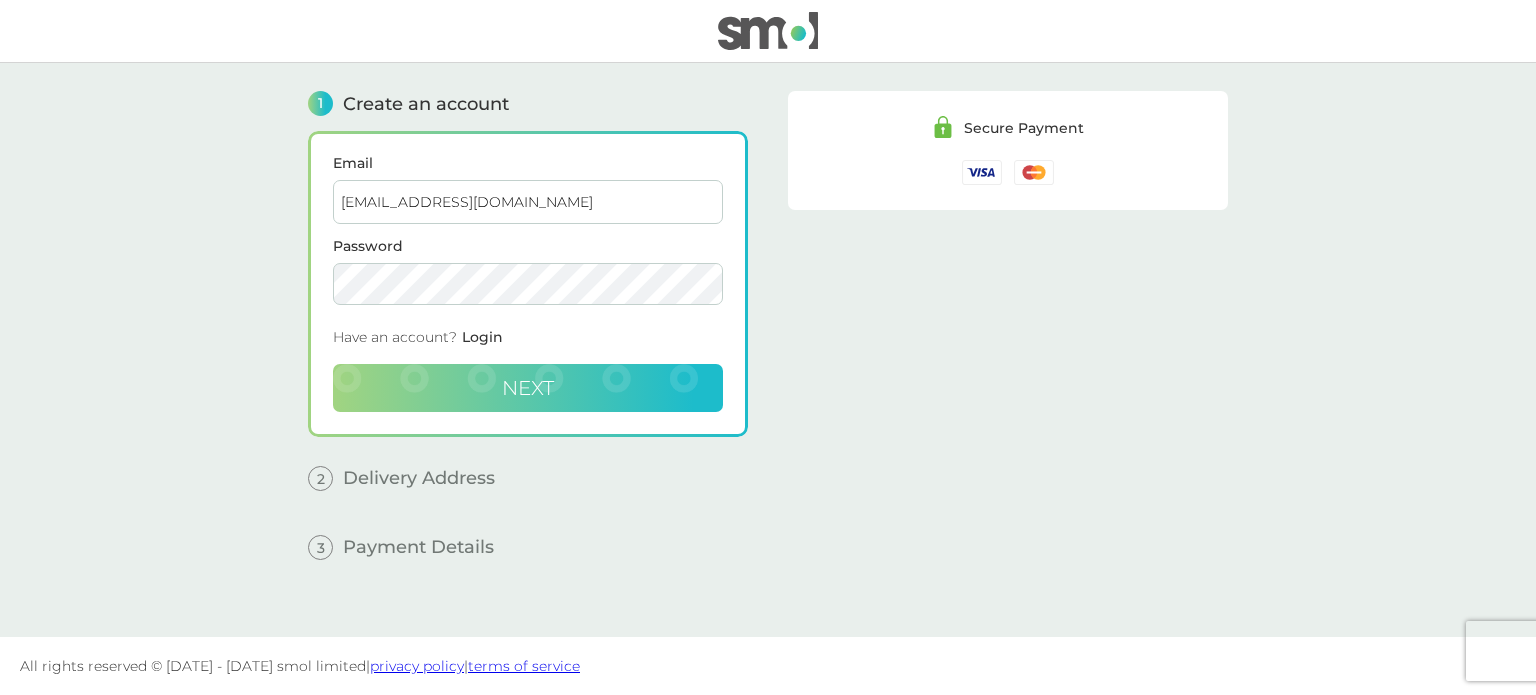 click on "Next" at bounding box center (528, 388) 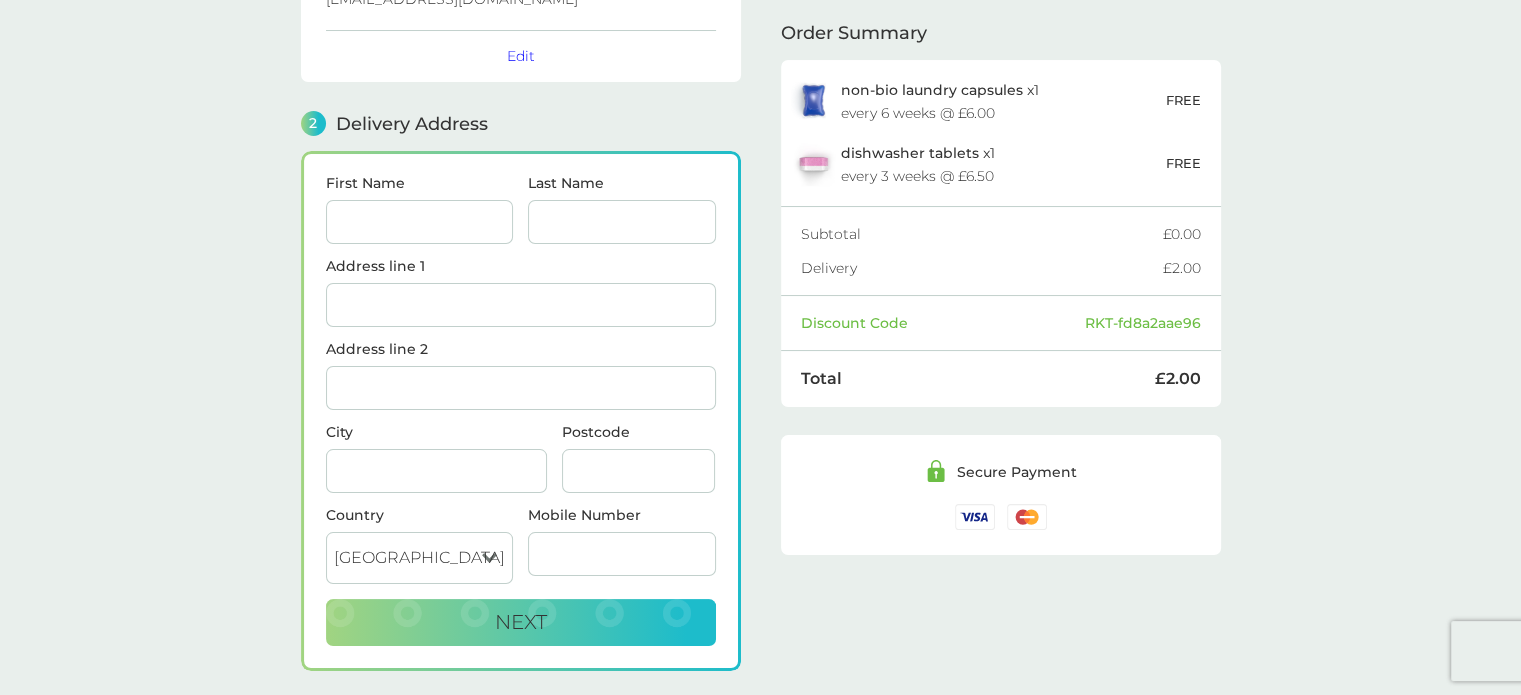 scroll, scrollTop: 164, scrollLeft: 0, axis: vertical 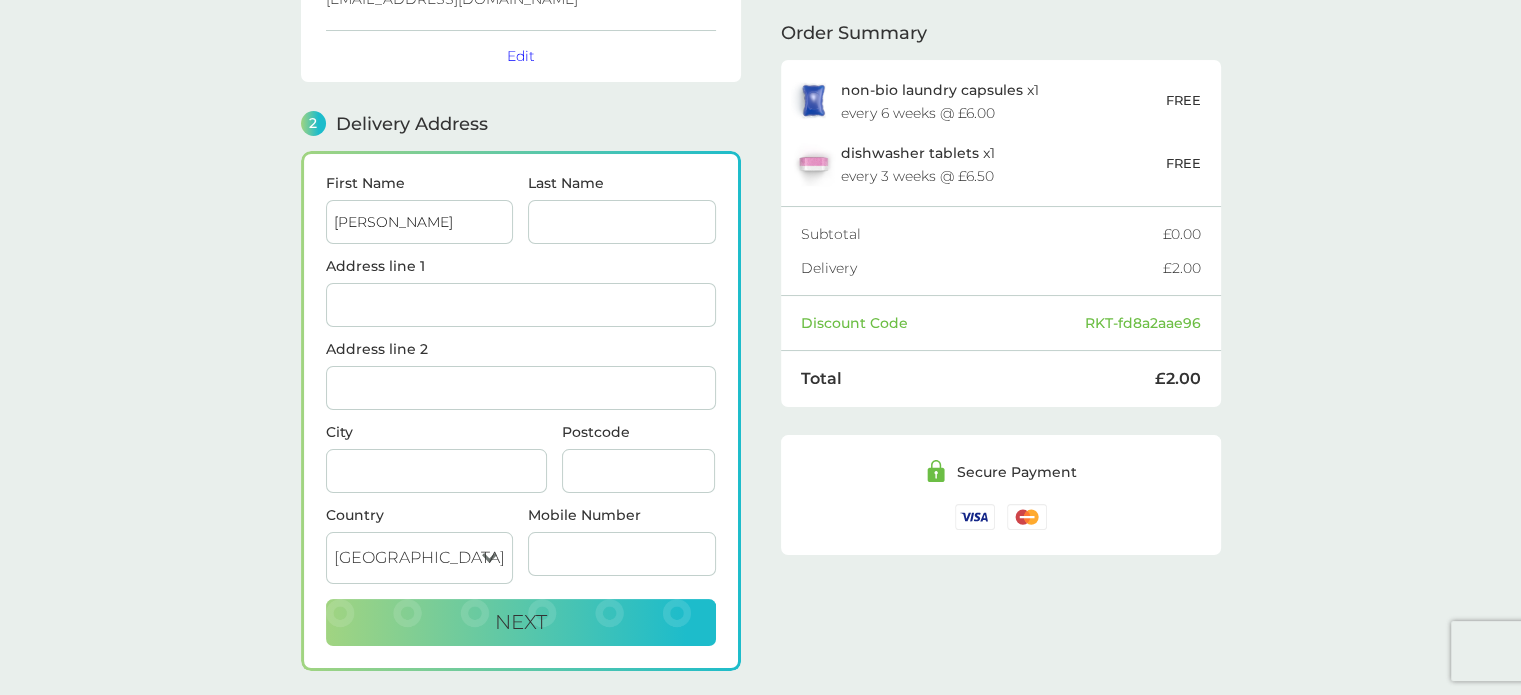 type on "[PERSON_NAME]" 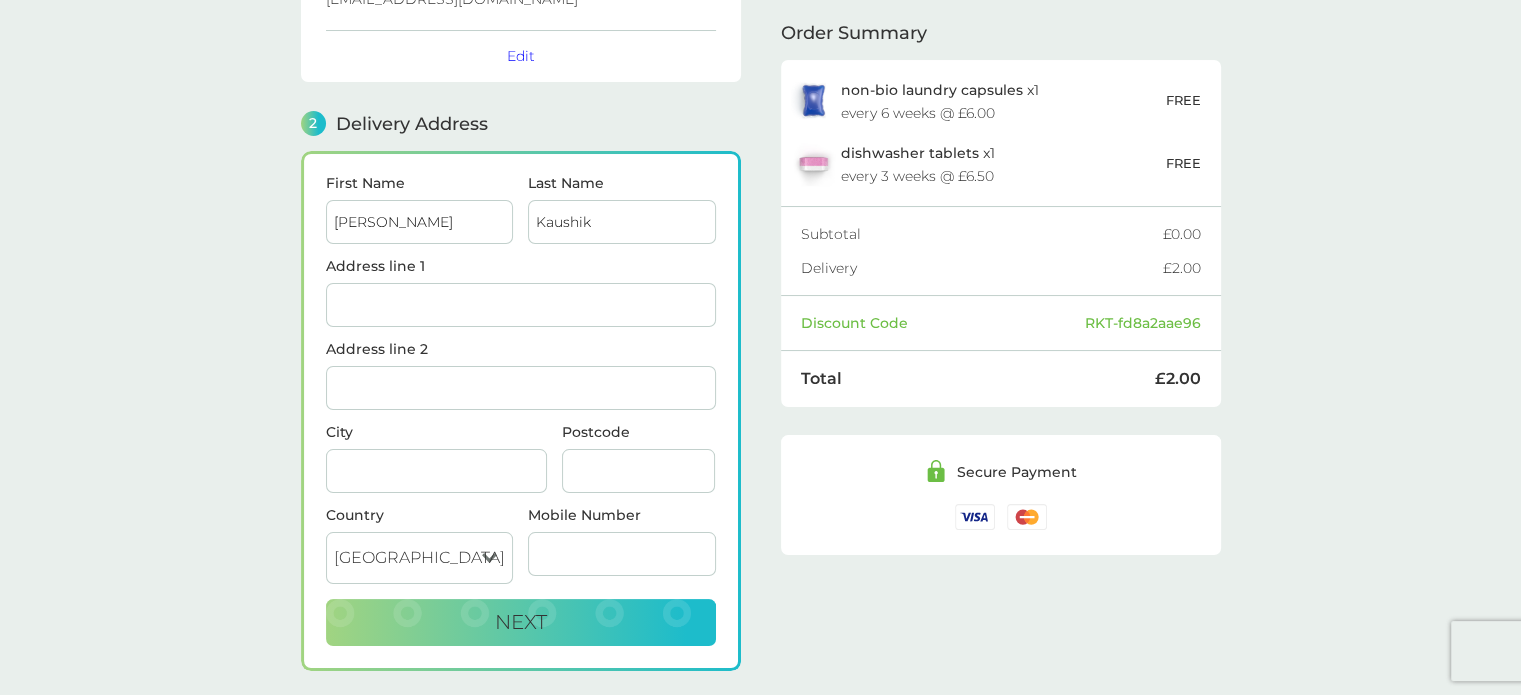 type on "Kaushik" 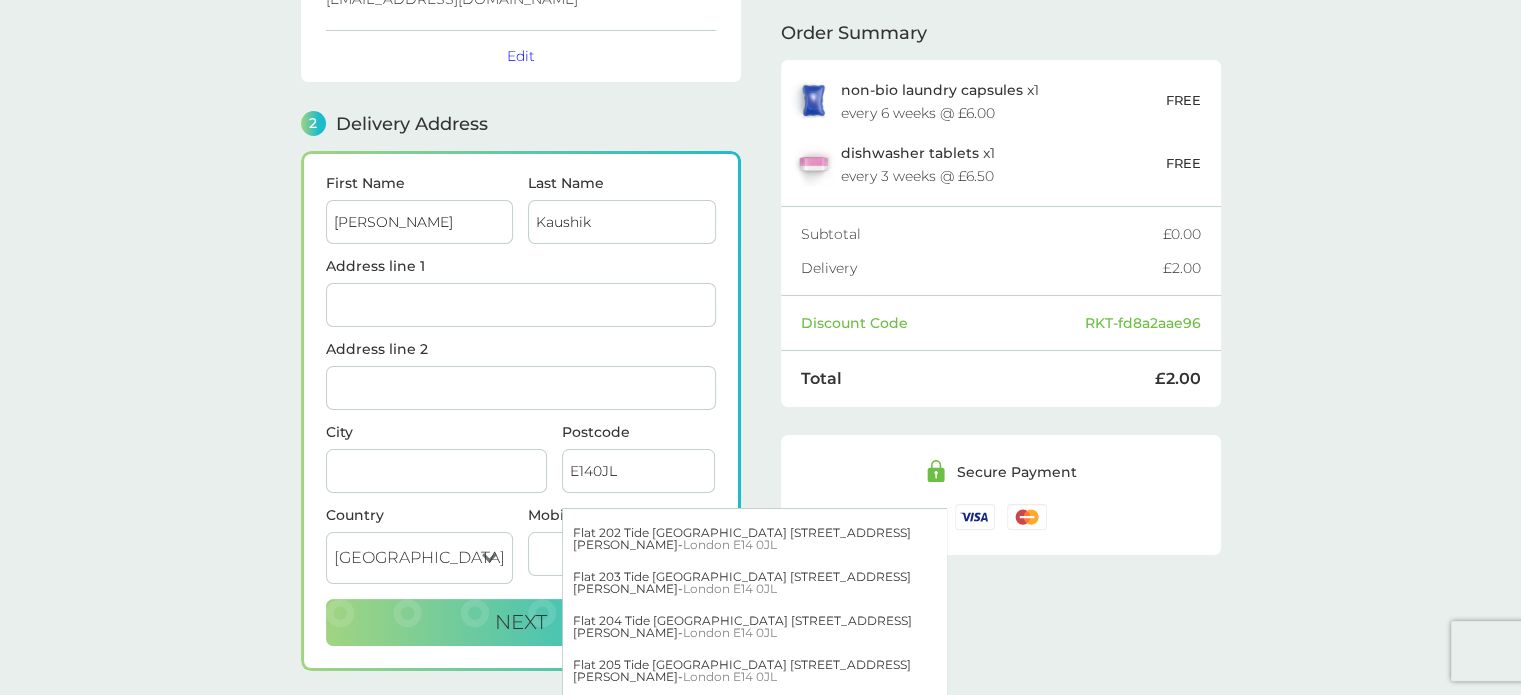 scroll, scrollTop: 1054, scrollLeft: 0, axis: vertical 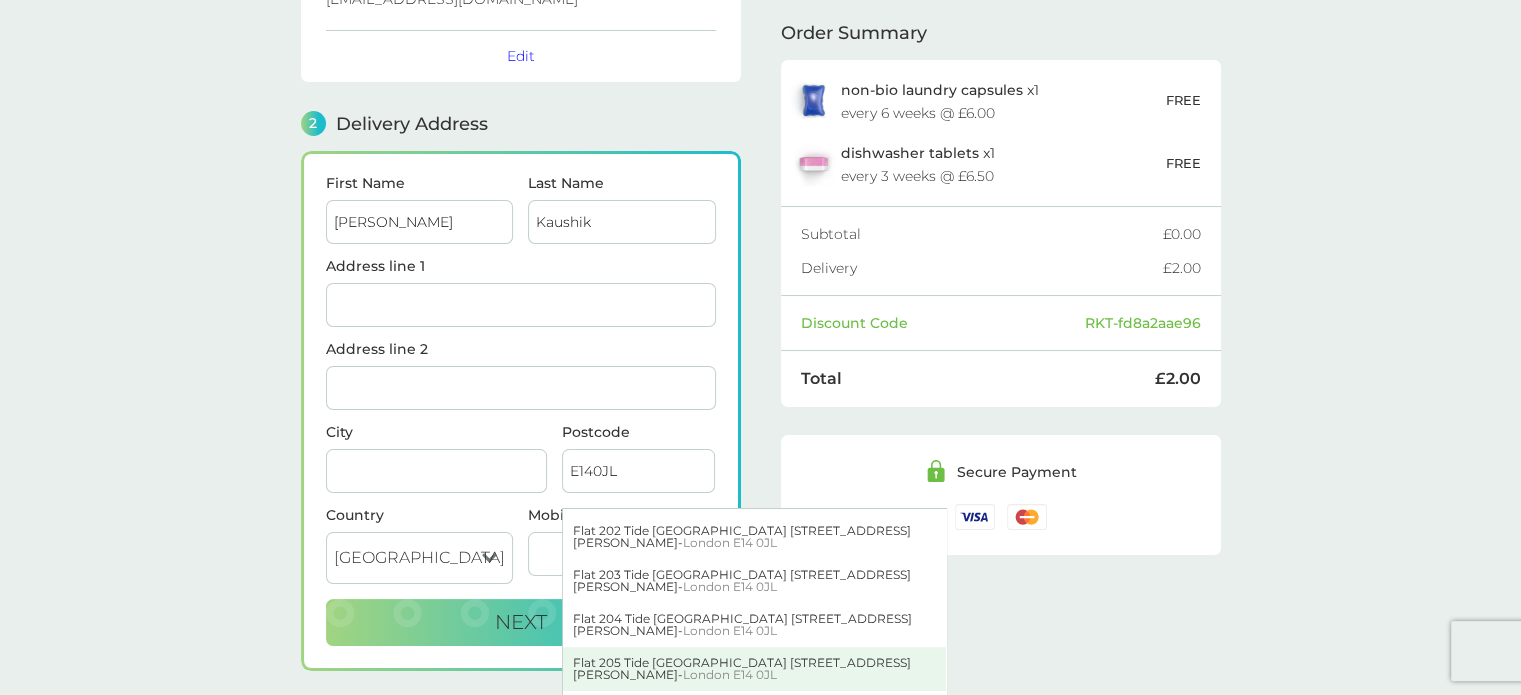 type on "E140JL" 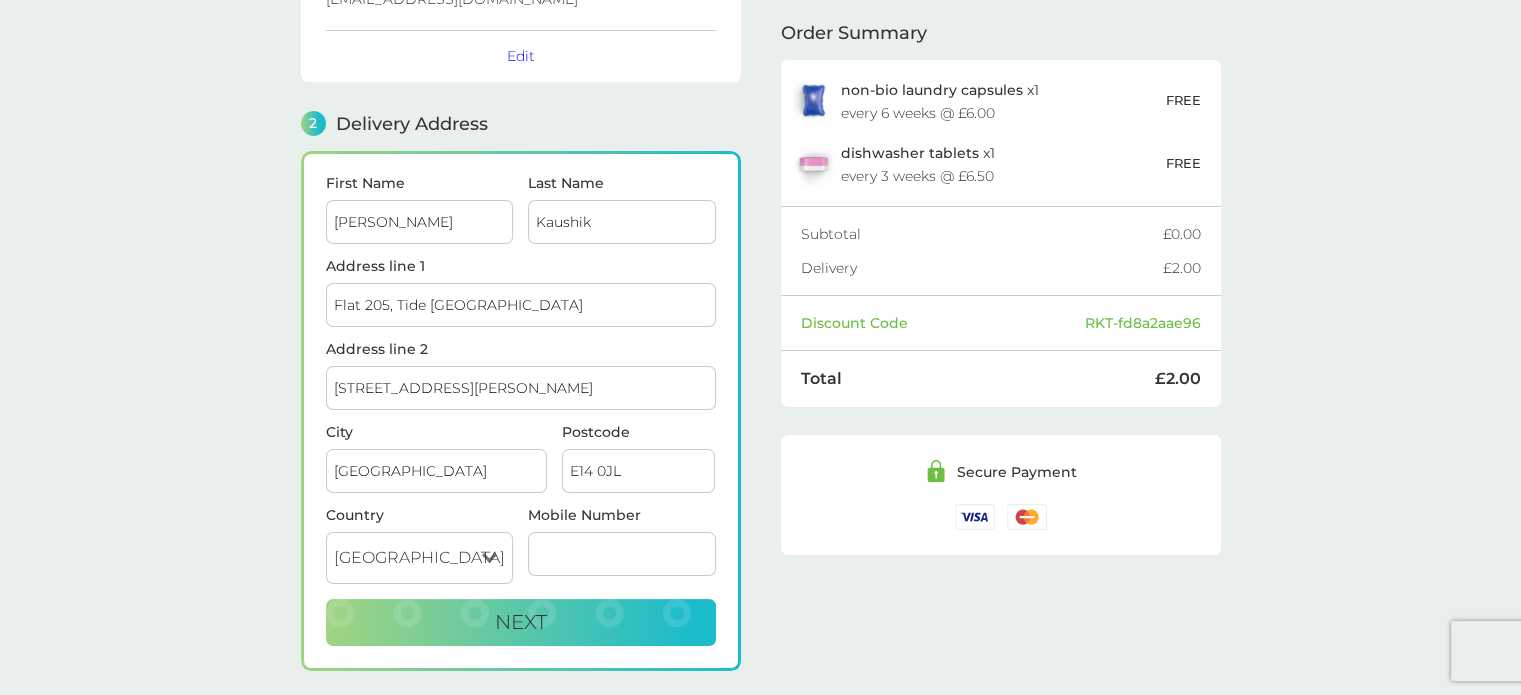 click on "Mobile Number" at bounding box center [622, 554] 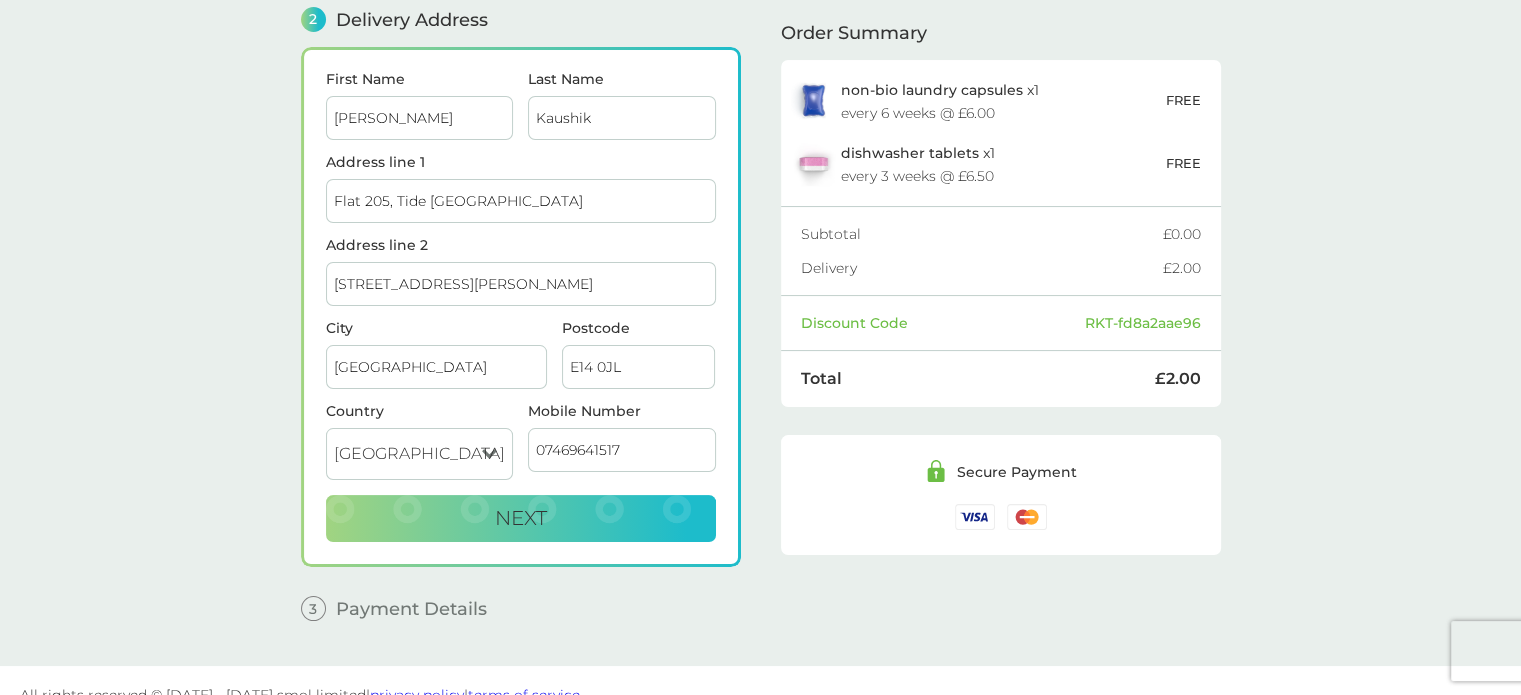 scroll, scrollTop: 288, scrollLeft: 0, axis: vertical 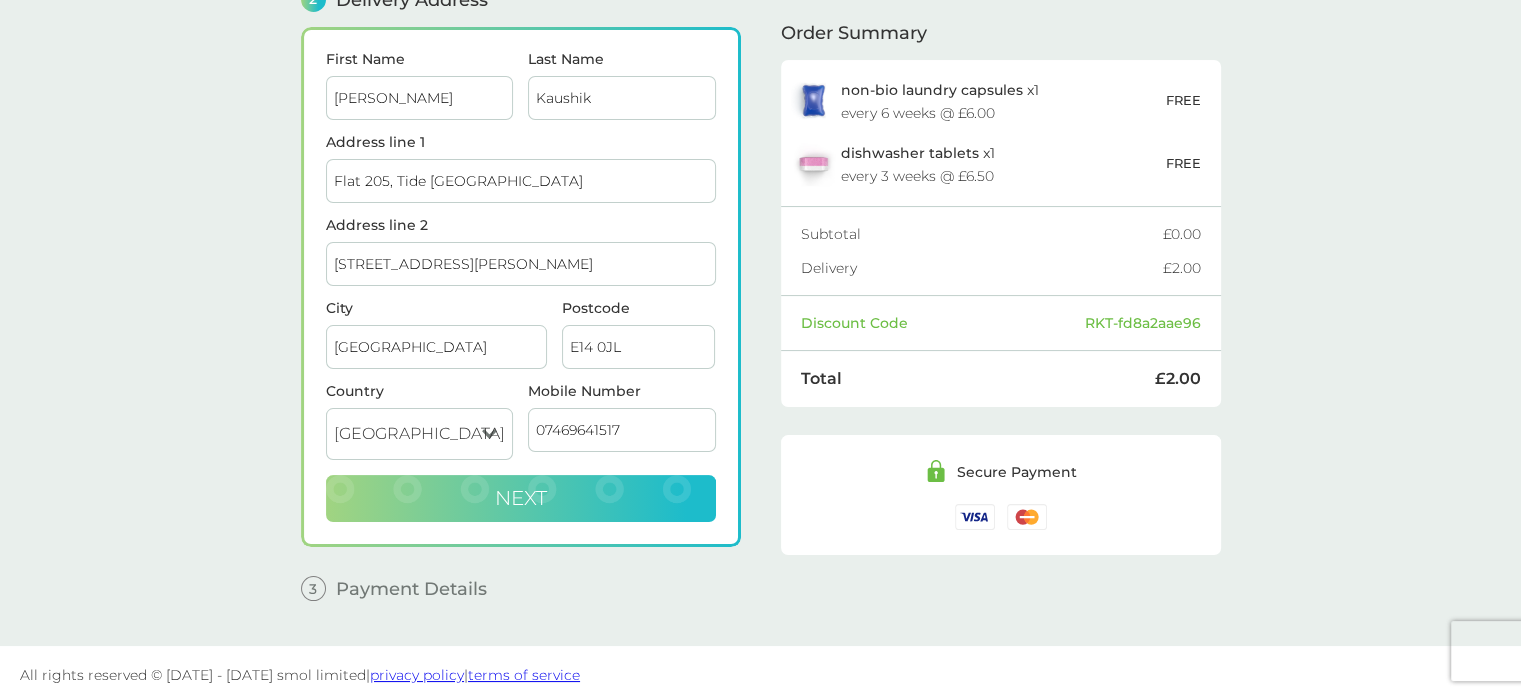 type on "07469641517" 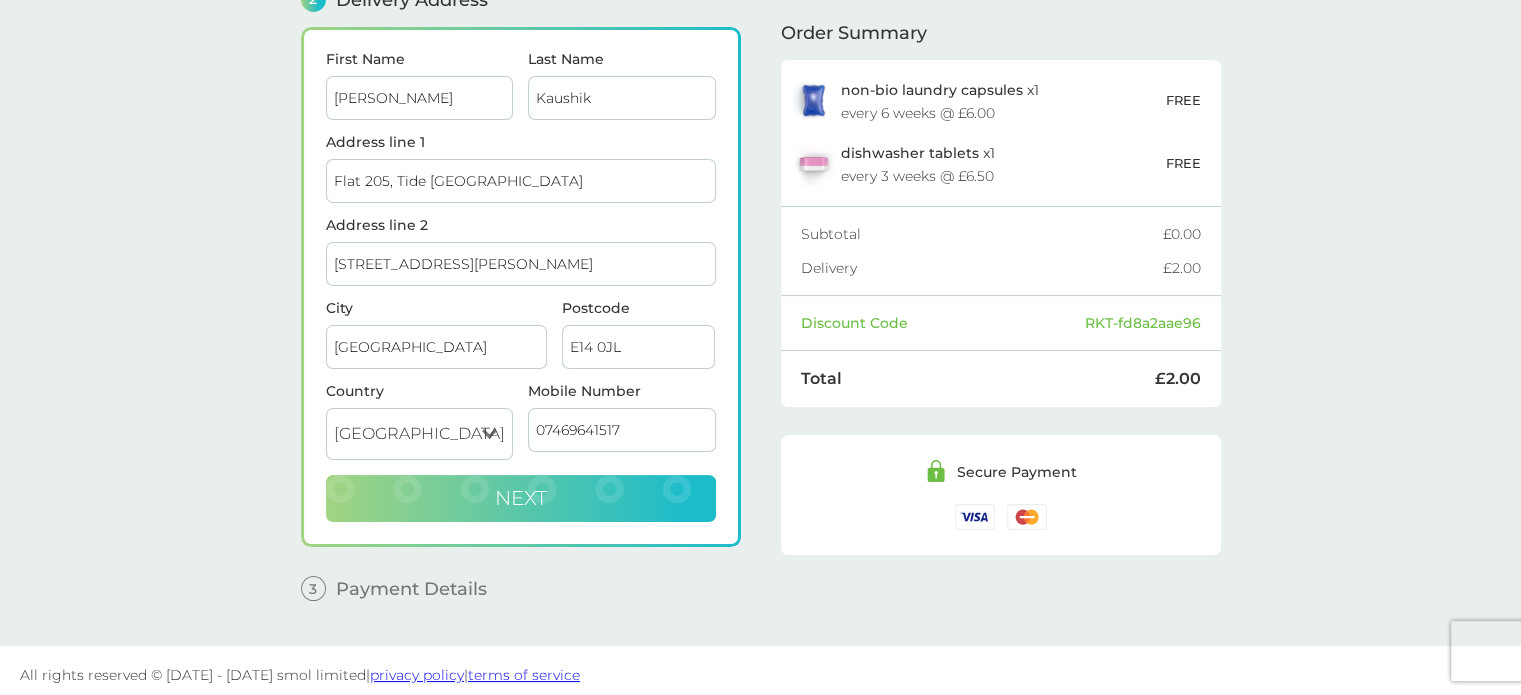 checkbox on "true" 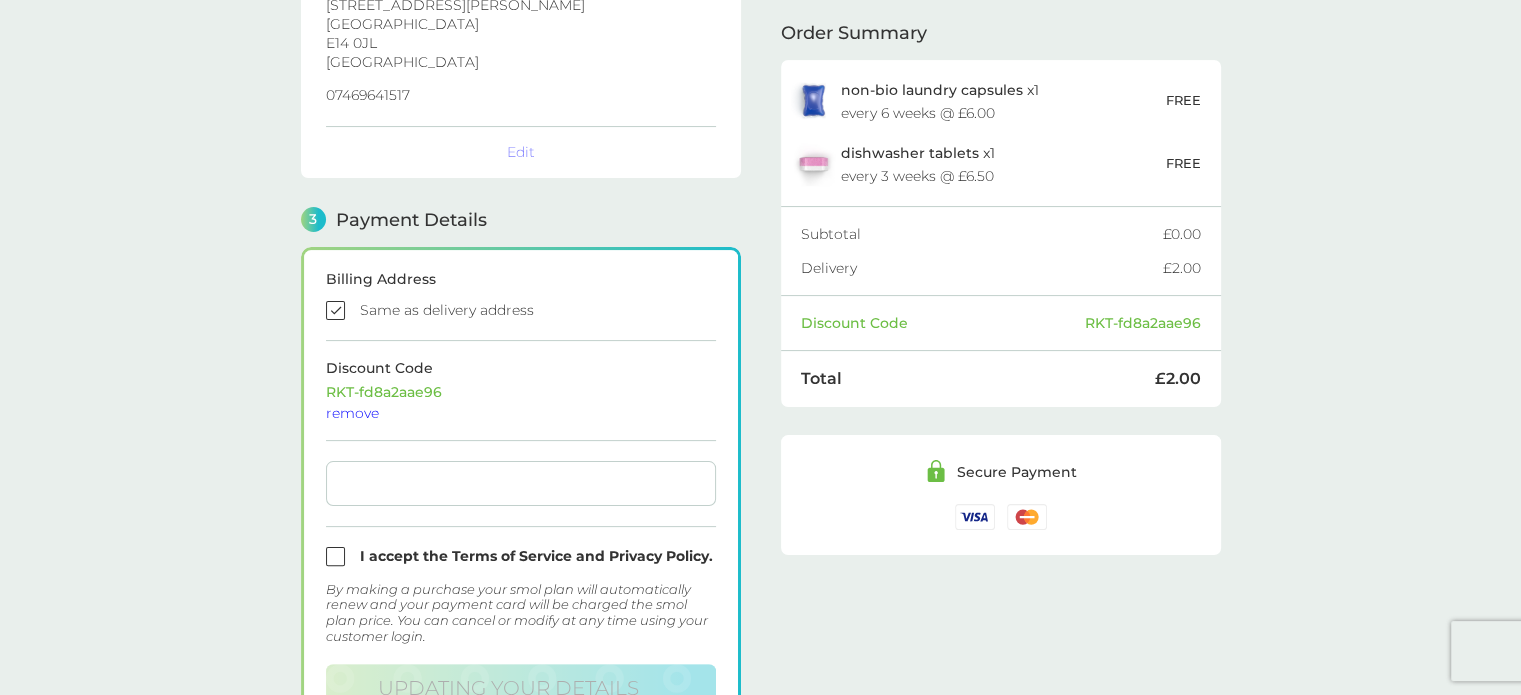 scroll, scrollTop: 569, scrollLeft: 0, axis: vertical 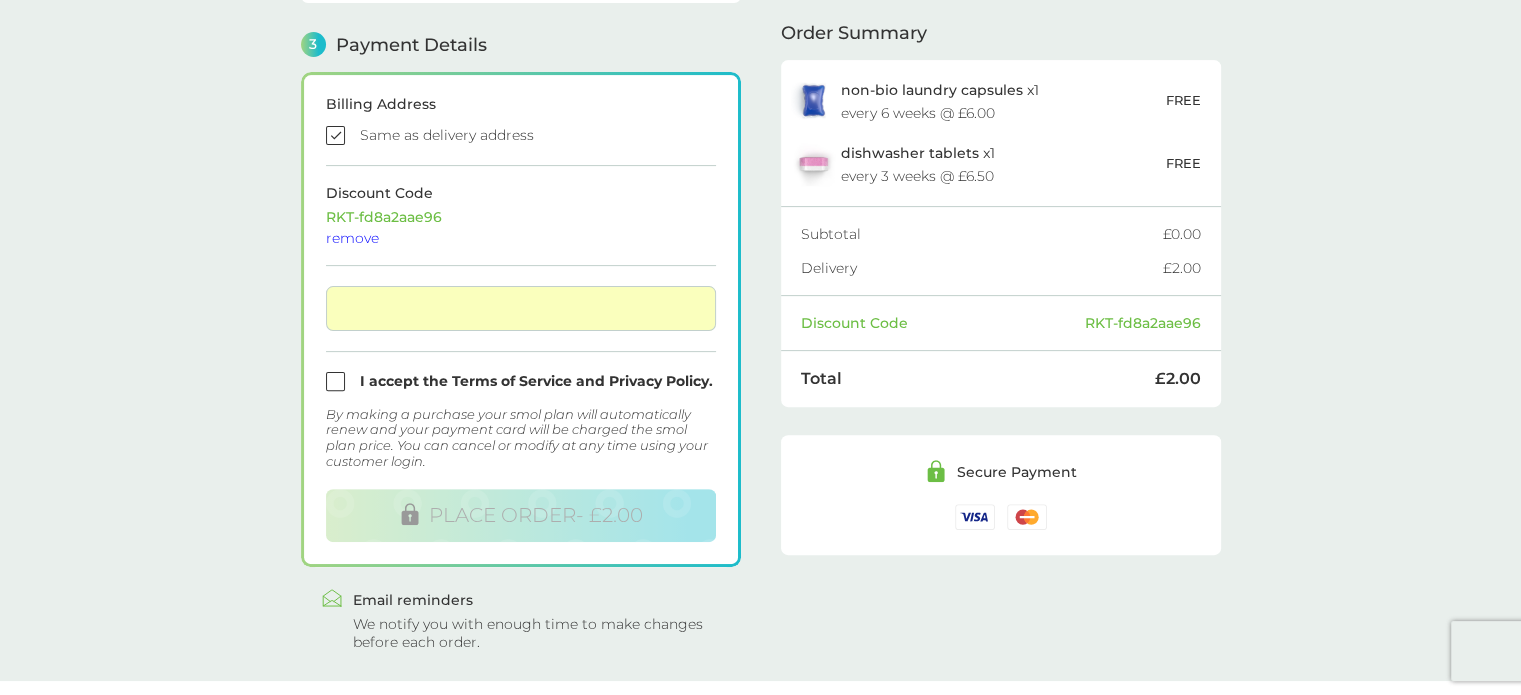 click at bounding box center [521, 381] 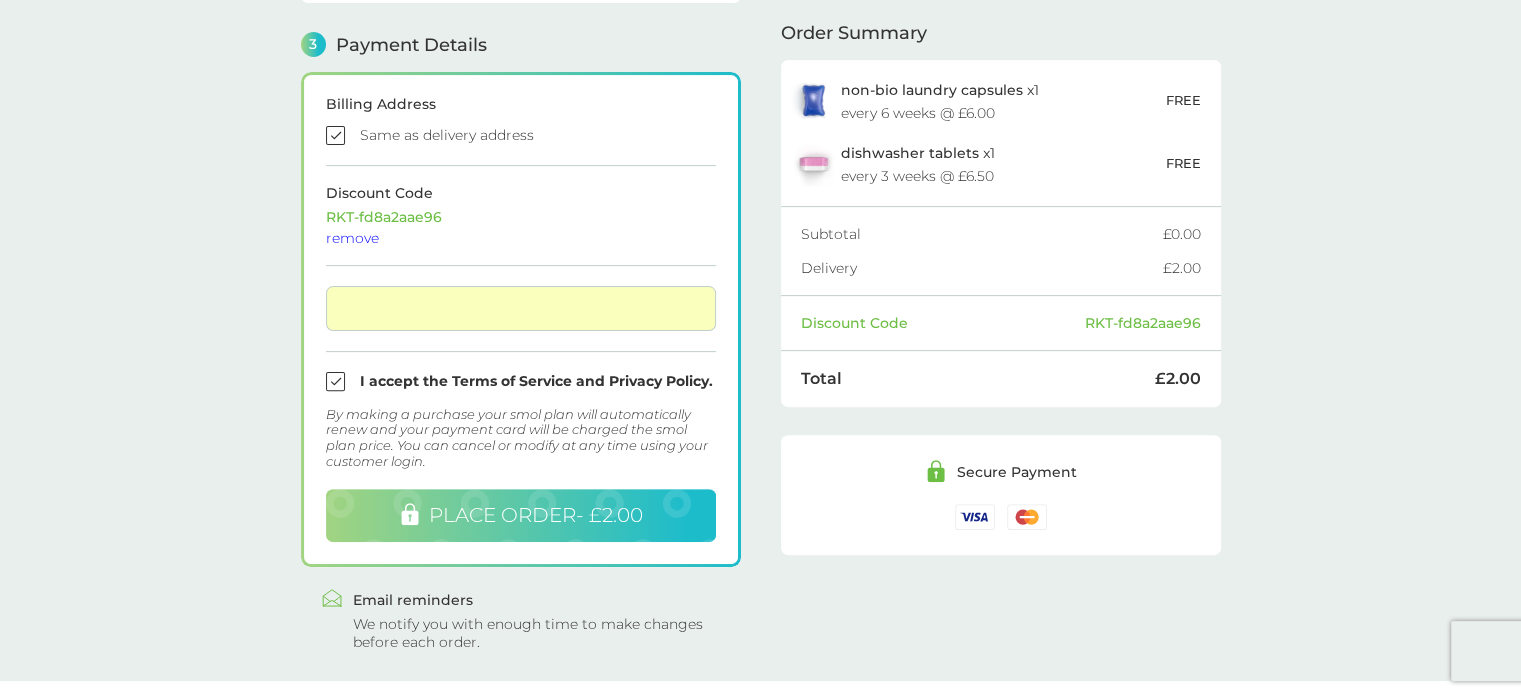 click on "PLACE ORDER  -   £2.00" at bounding box center [536, 515] 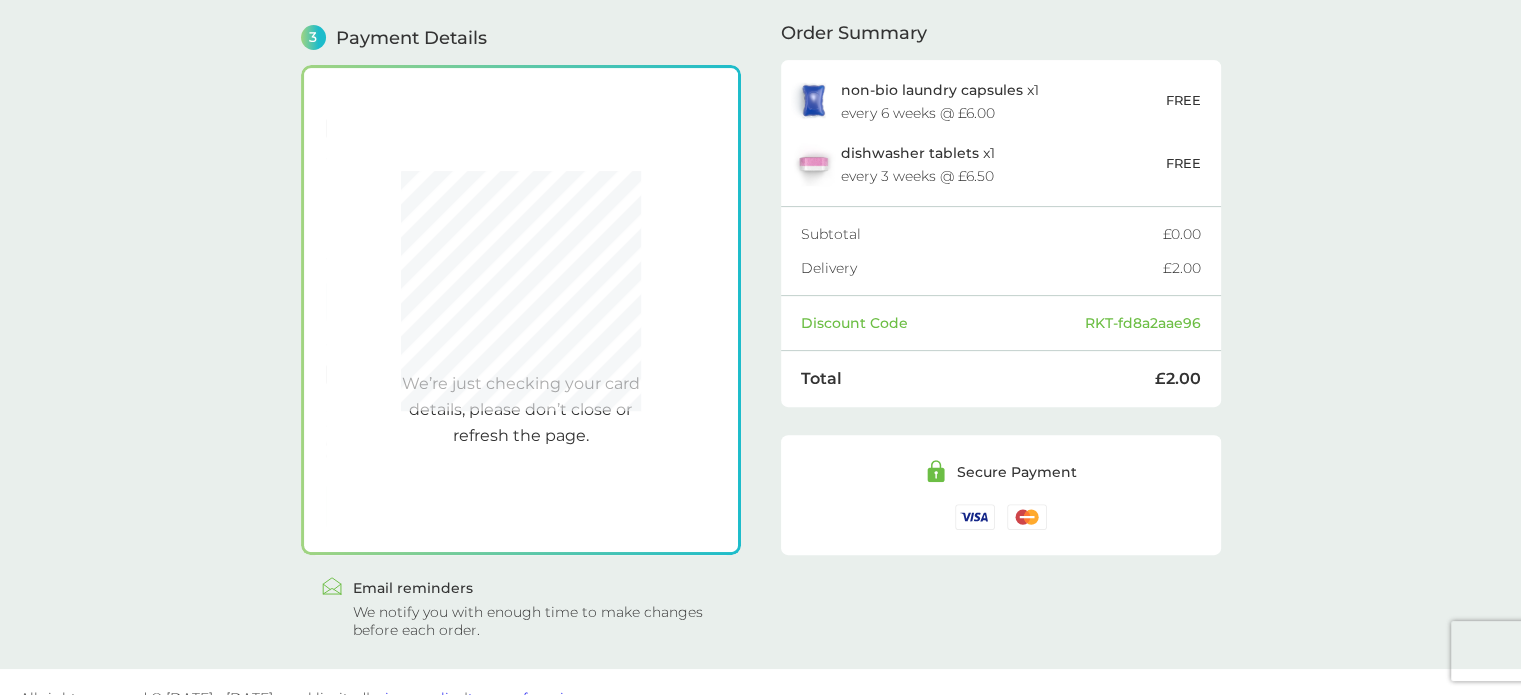 scroll, scrollTop: 604, scrollLeft: 0, axis: vertical 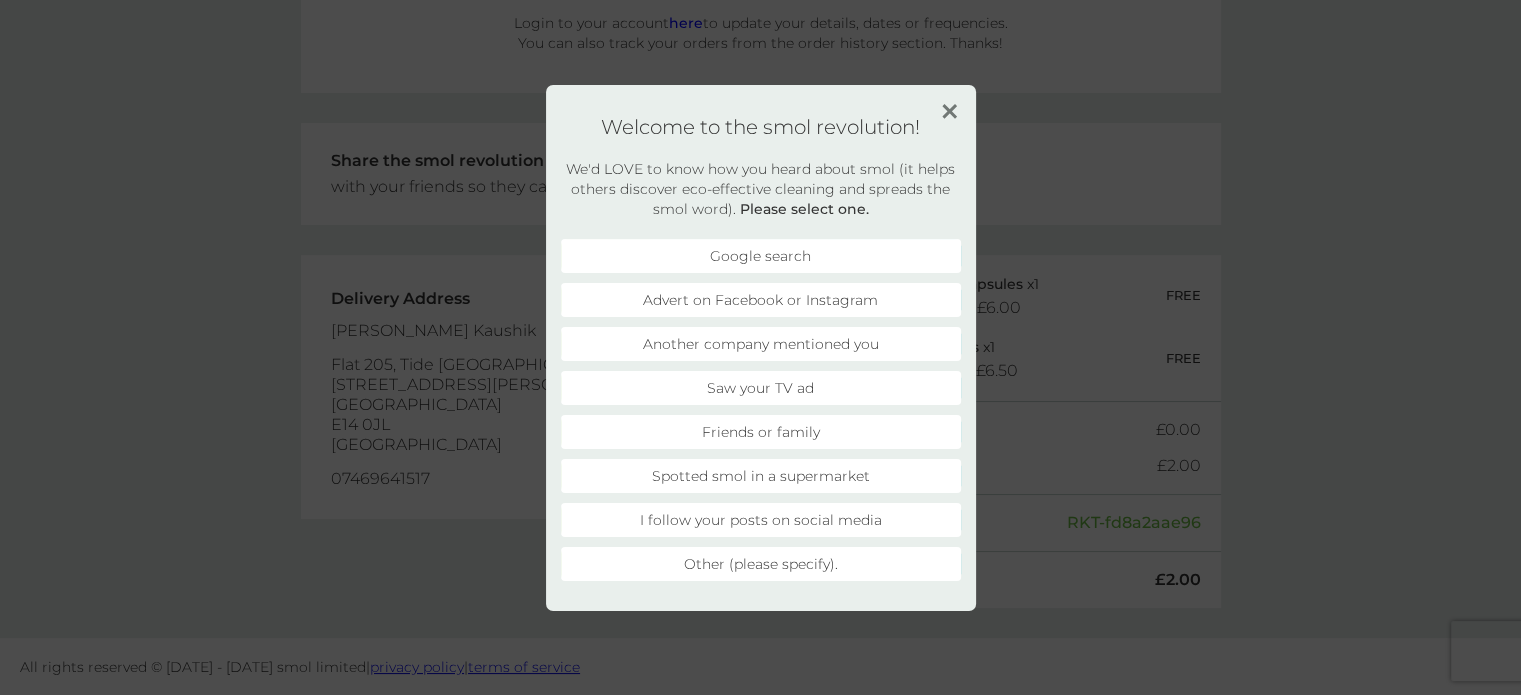 click at bounding box center [949, 111] 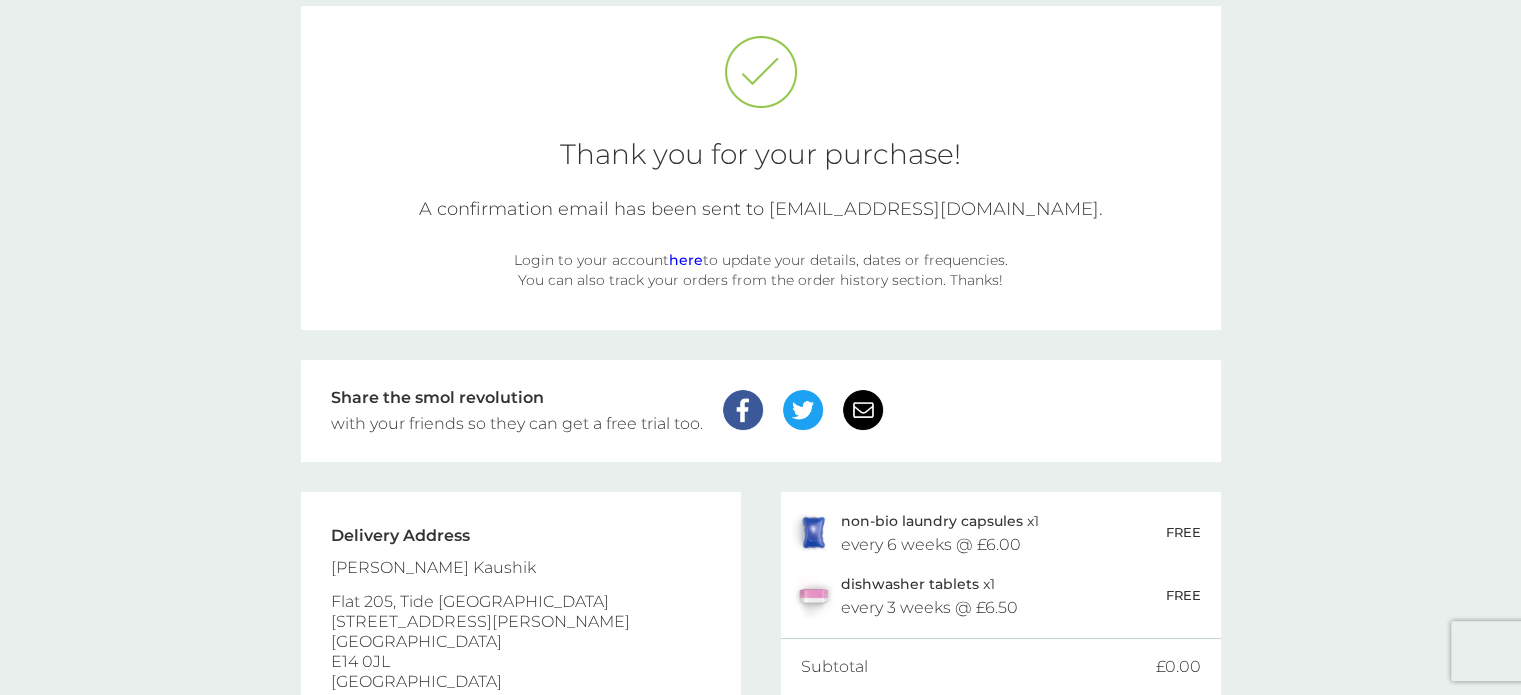 scroll, scrollTop: 84, scrollLeft: 0, axis: vertical 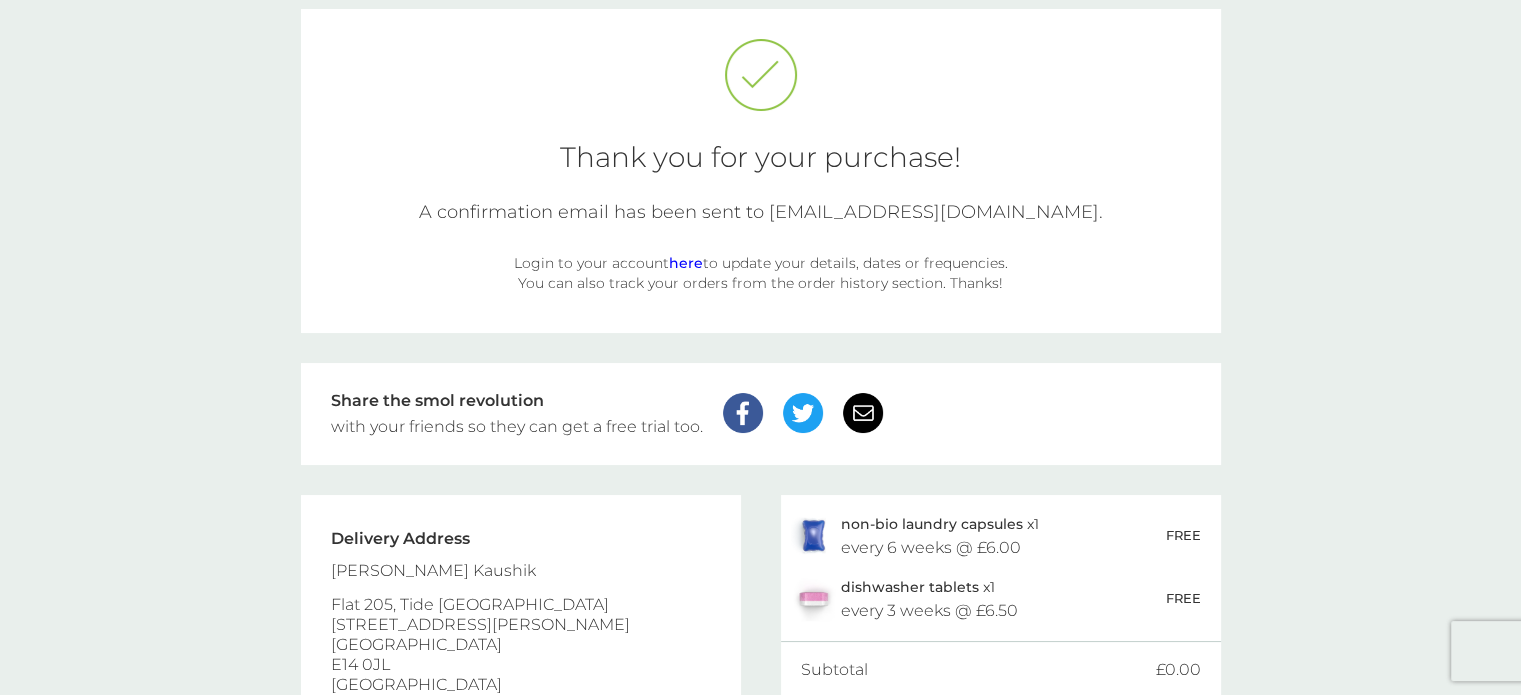 click on "here" at bounding box center (686, 263) 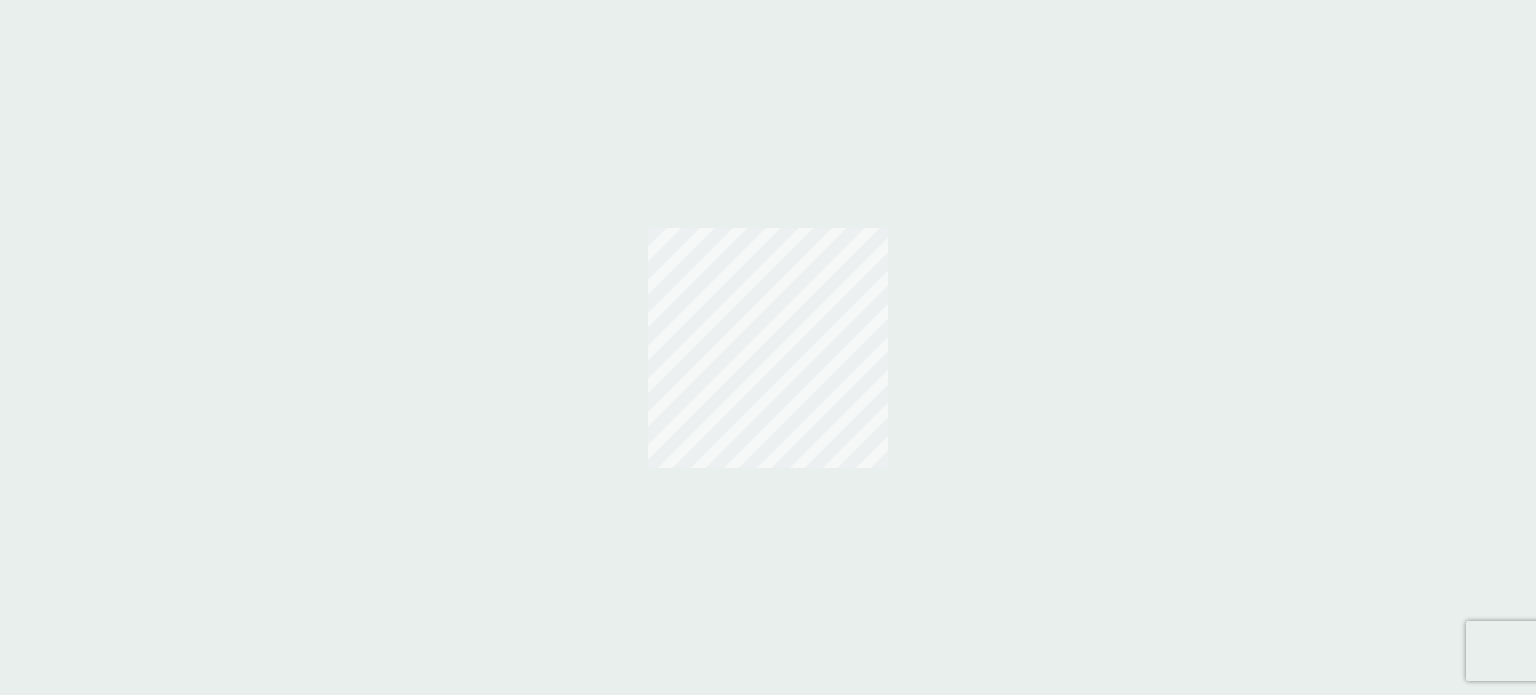 scroll, scrollTop: 0, scrollLeft: 0, axis: both 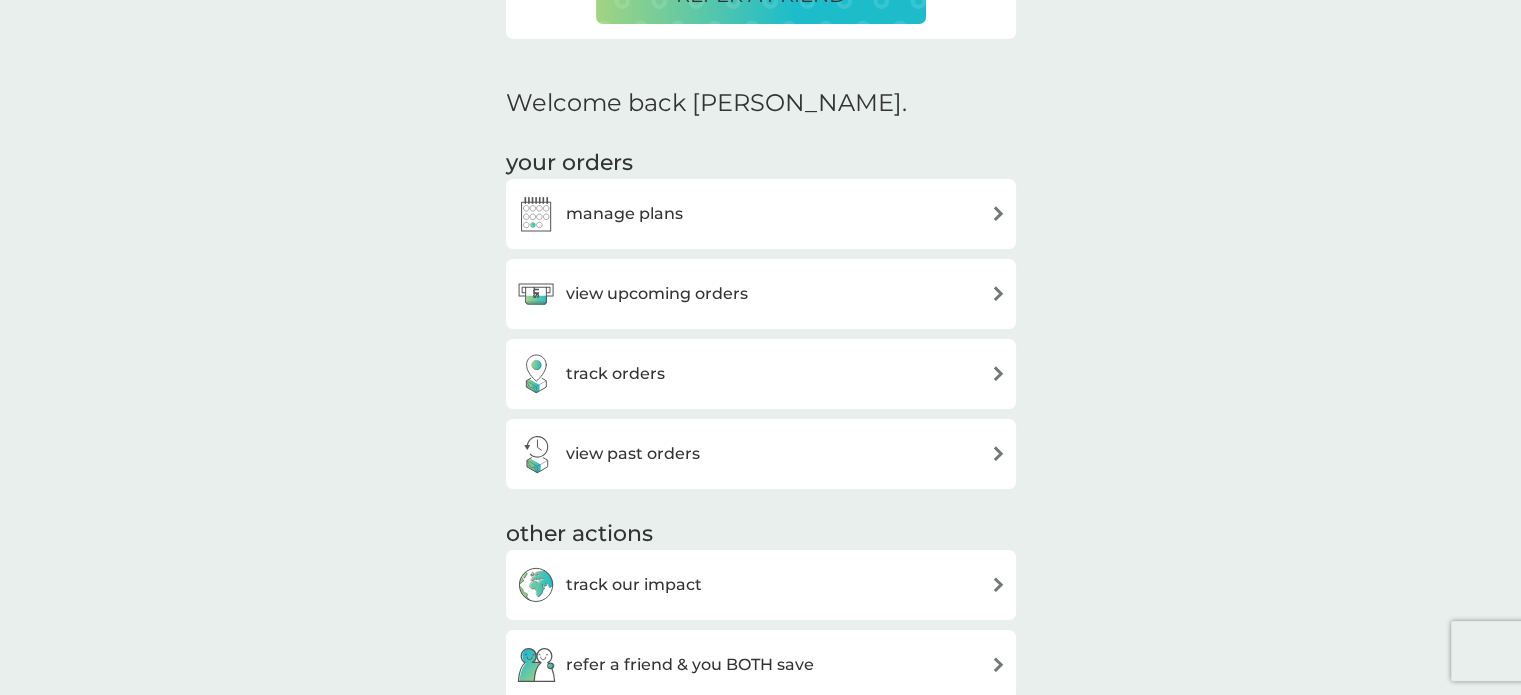 click on "view upcoming orders" at bounding box center [632, 294] 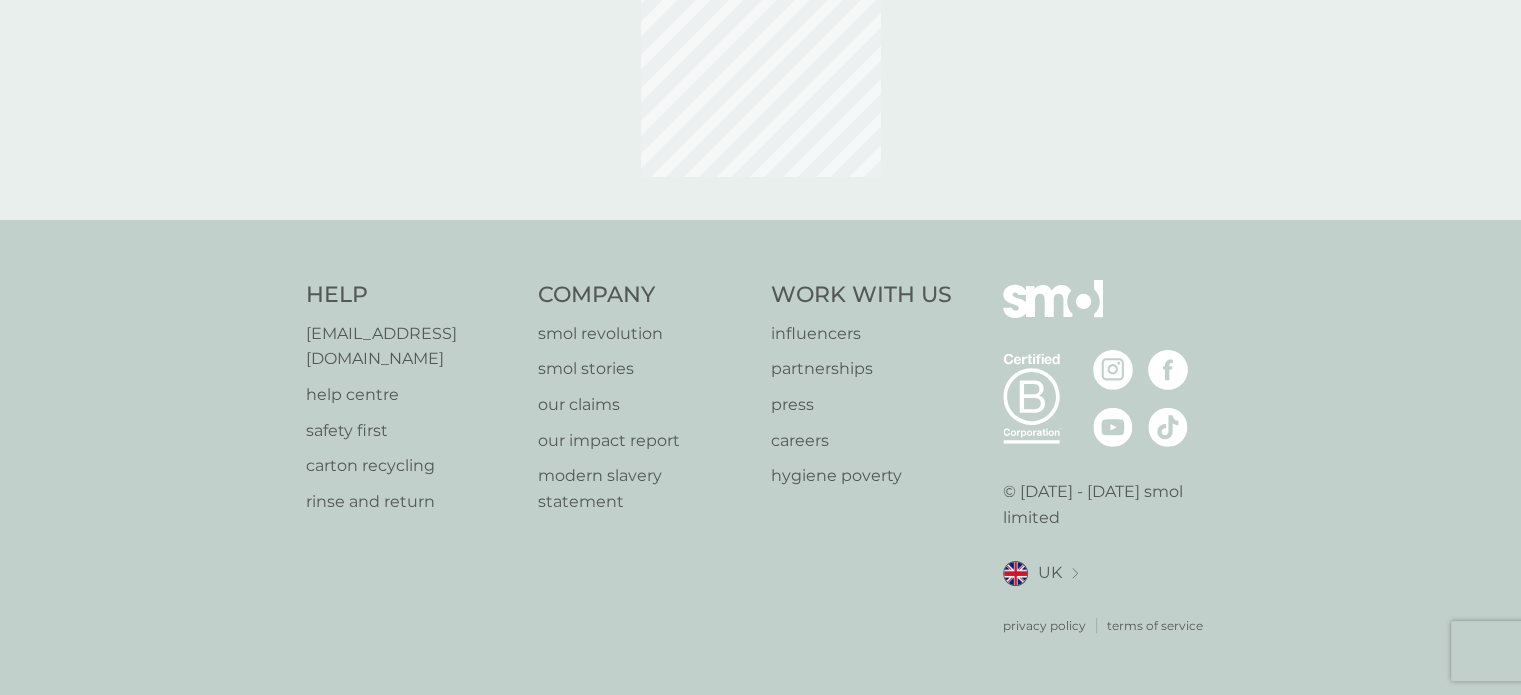 scroll, scrollTop: 0, scrollLeft: 0, axis: both 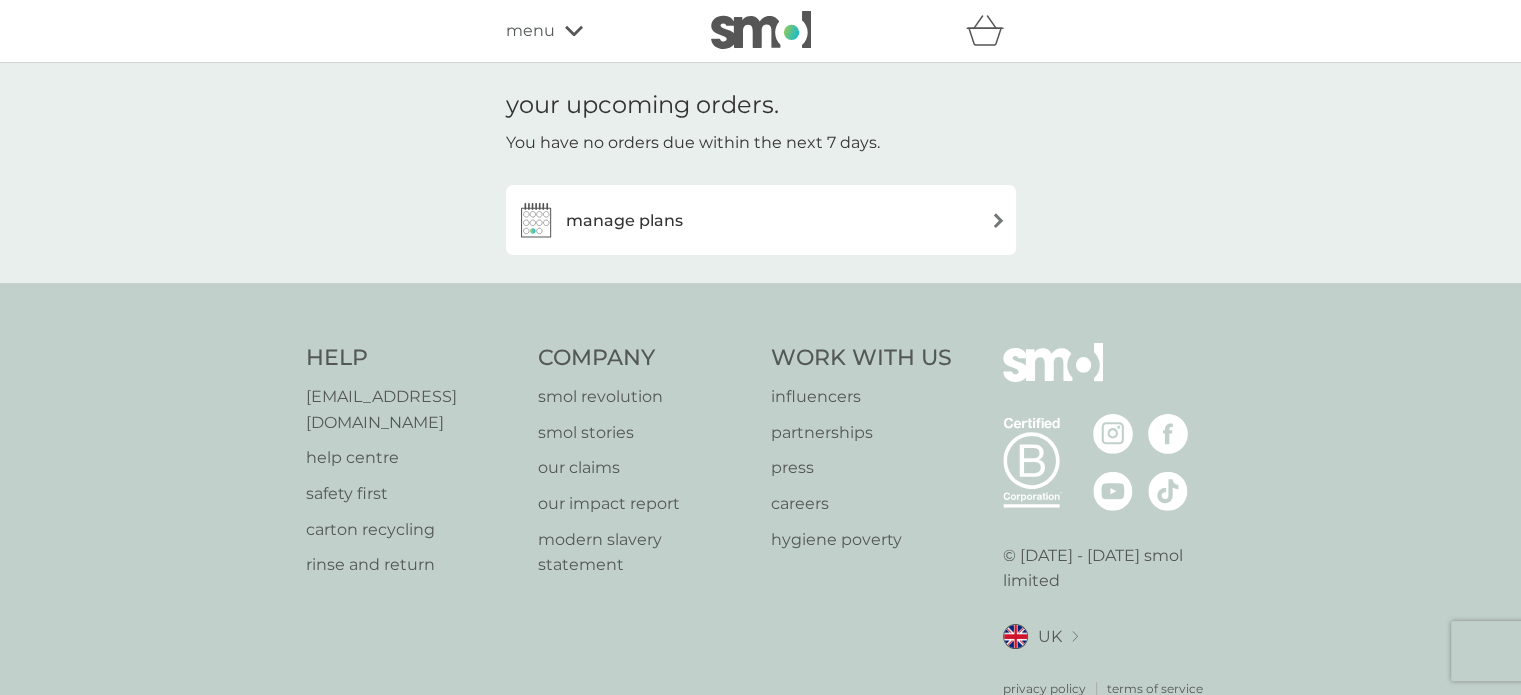 click on "manage plans" at bounding box center [761, 220] 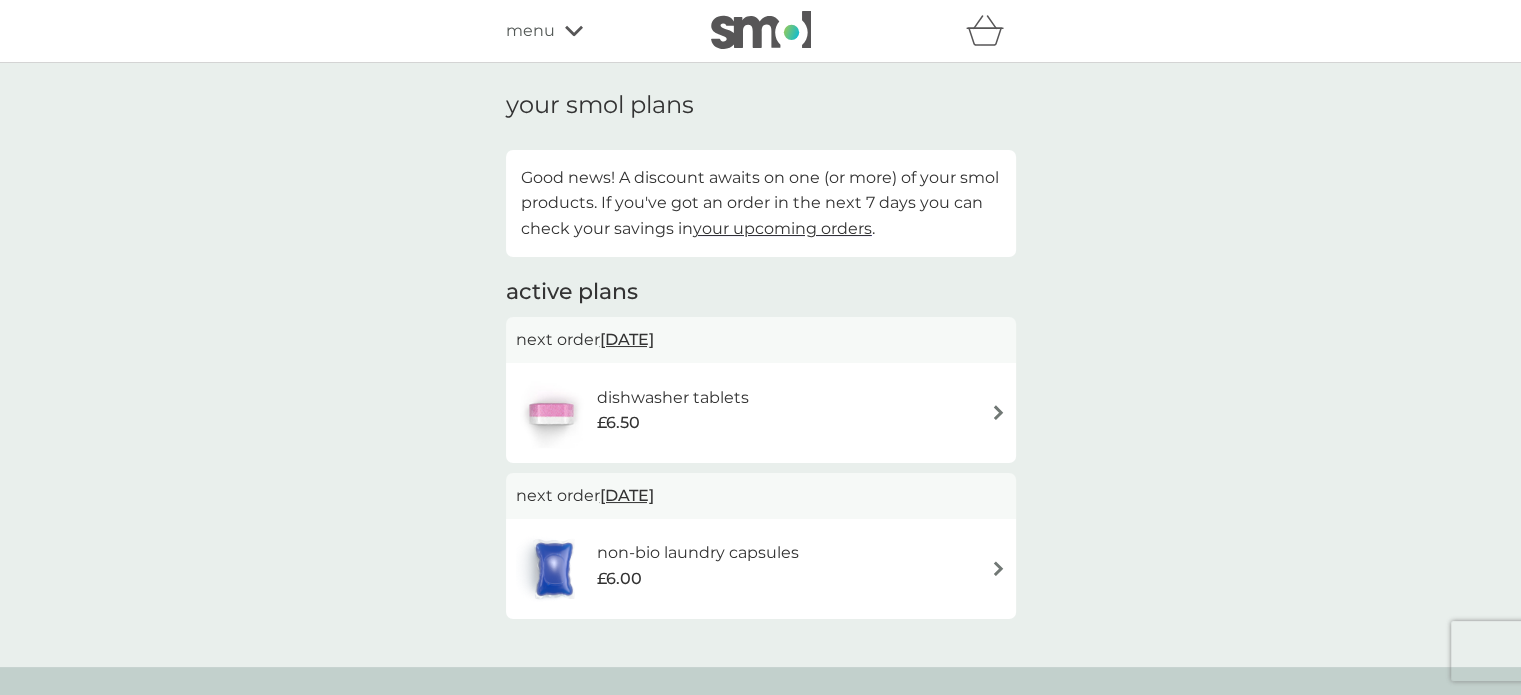 click on "dishwasher tablets" at bounding box center (673, 398) 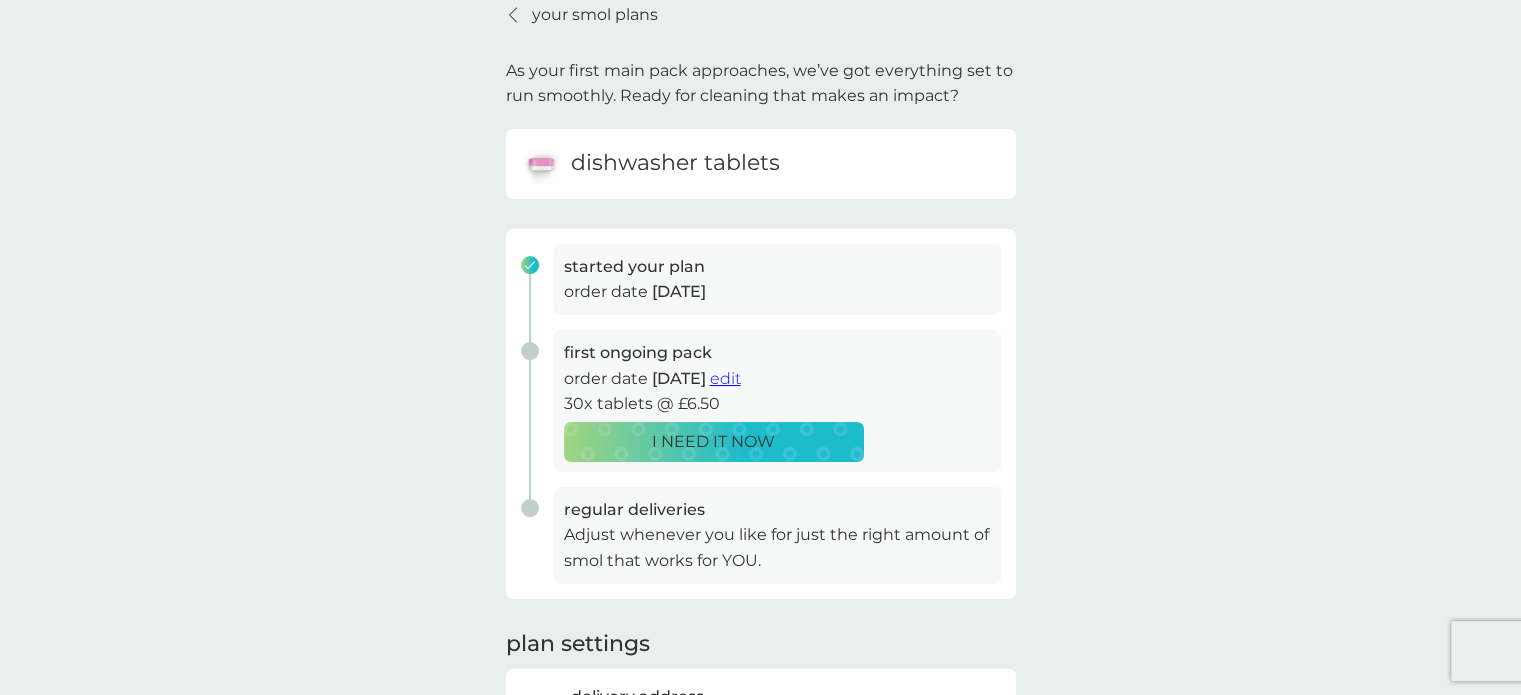 scroll, scrollTop: 0, scrollLeft: 0, axis: both 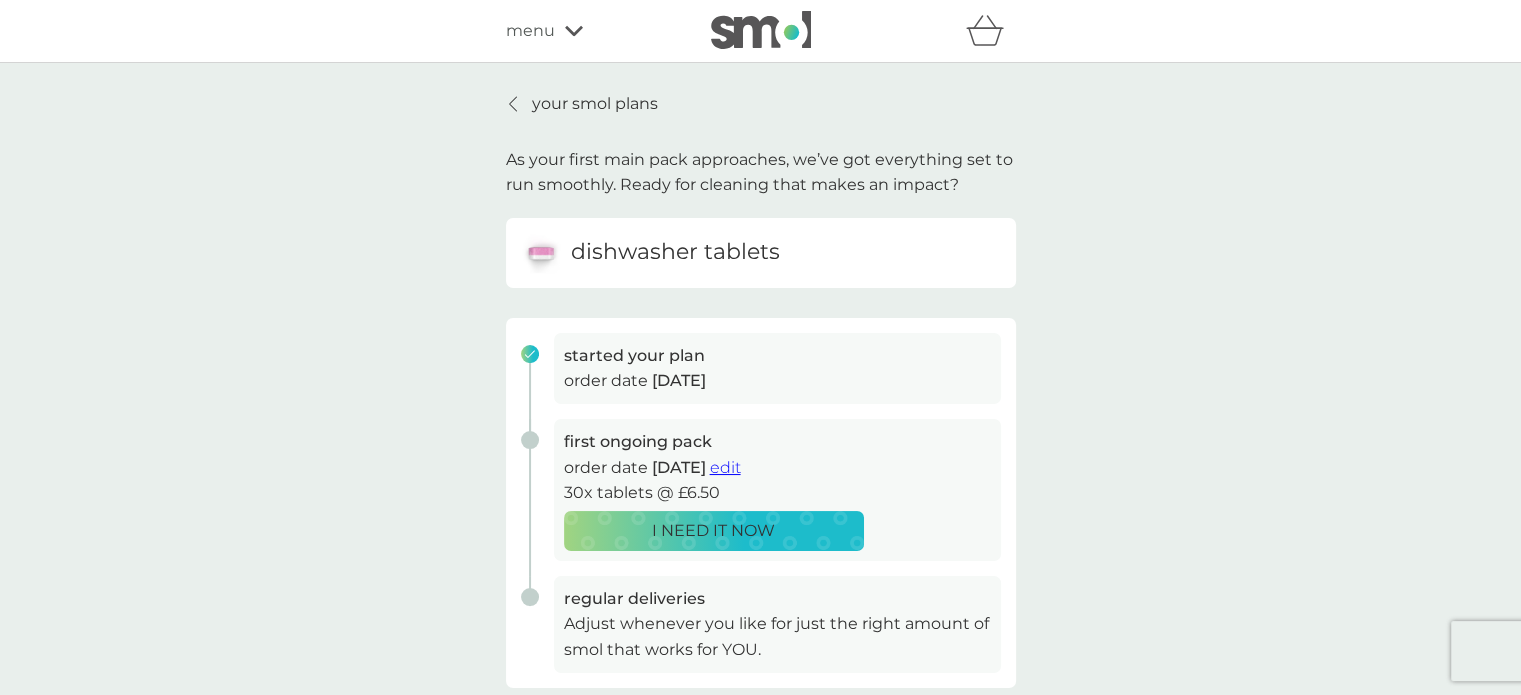 click on "your smol plans" at bounding box center (582, 104) 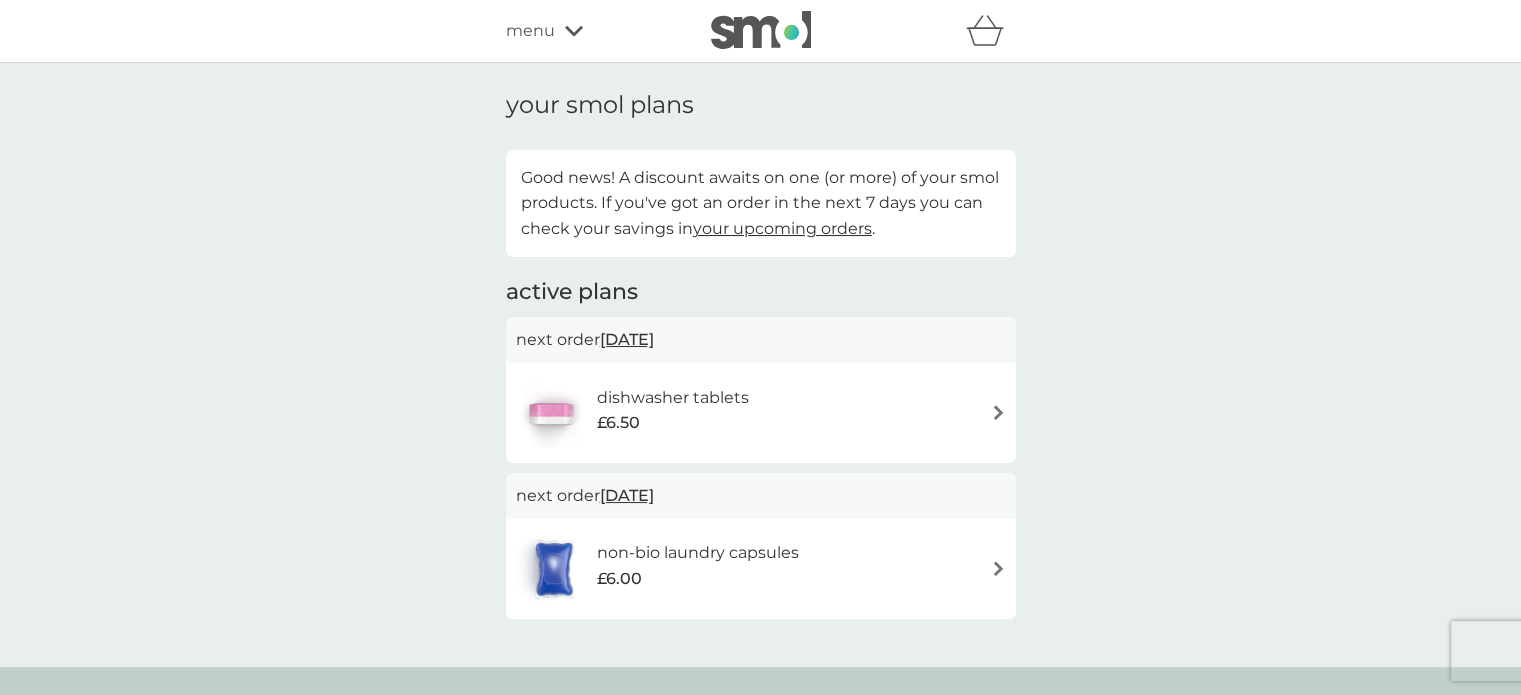 click on "menu" at bounding box center (530, 31) 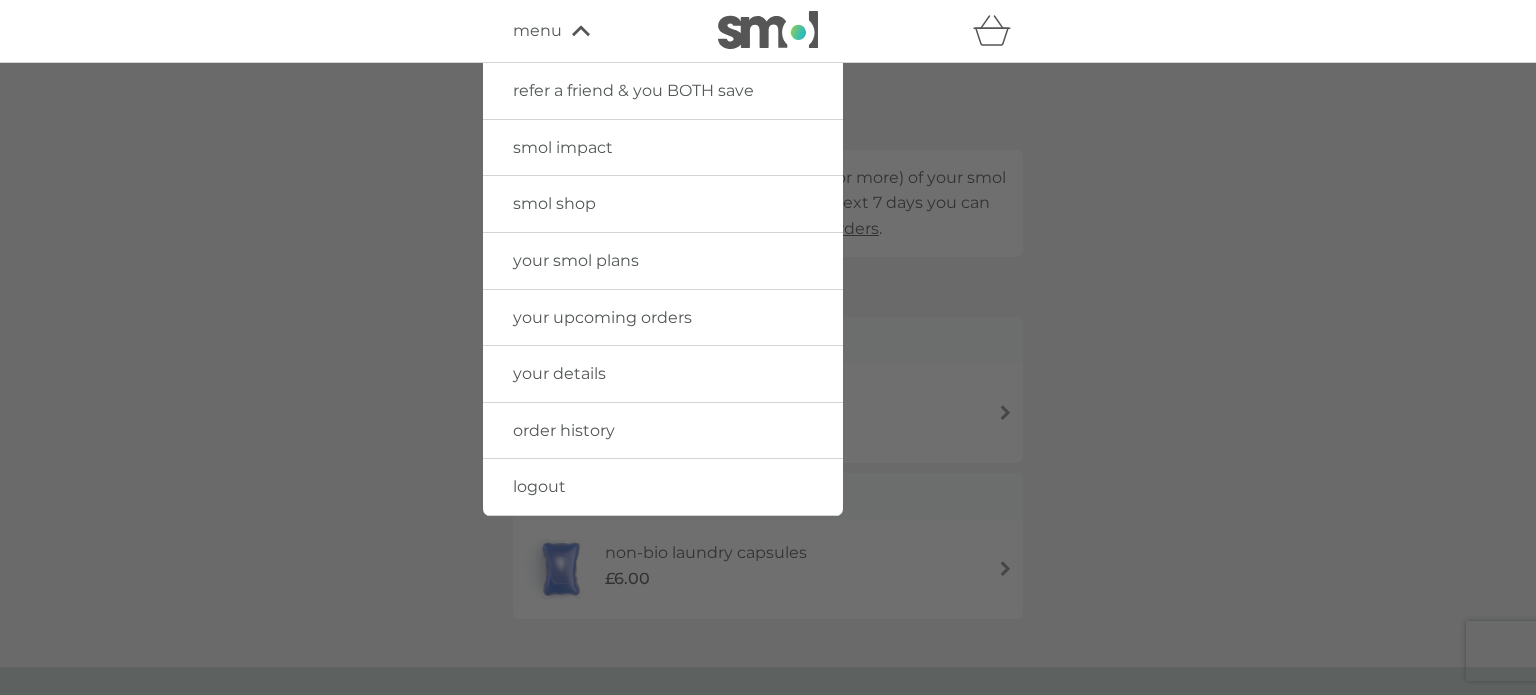 click at bounding box center [768, 410] 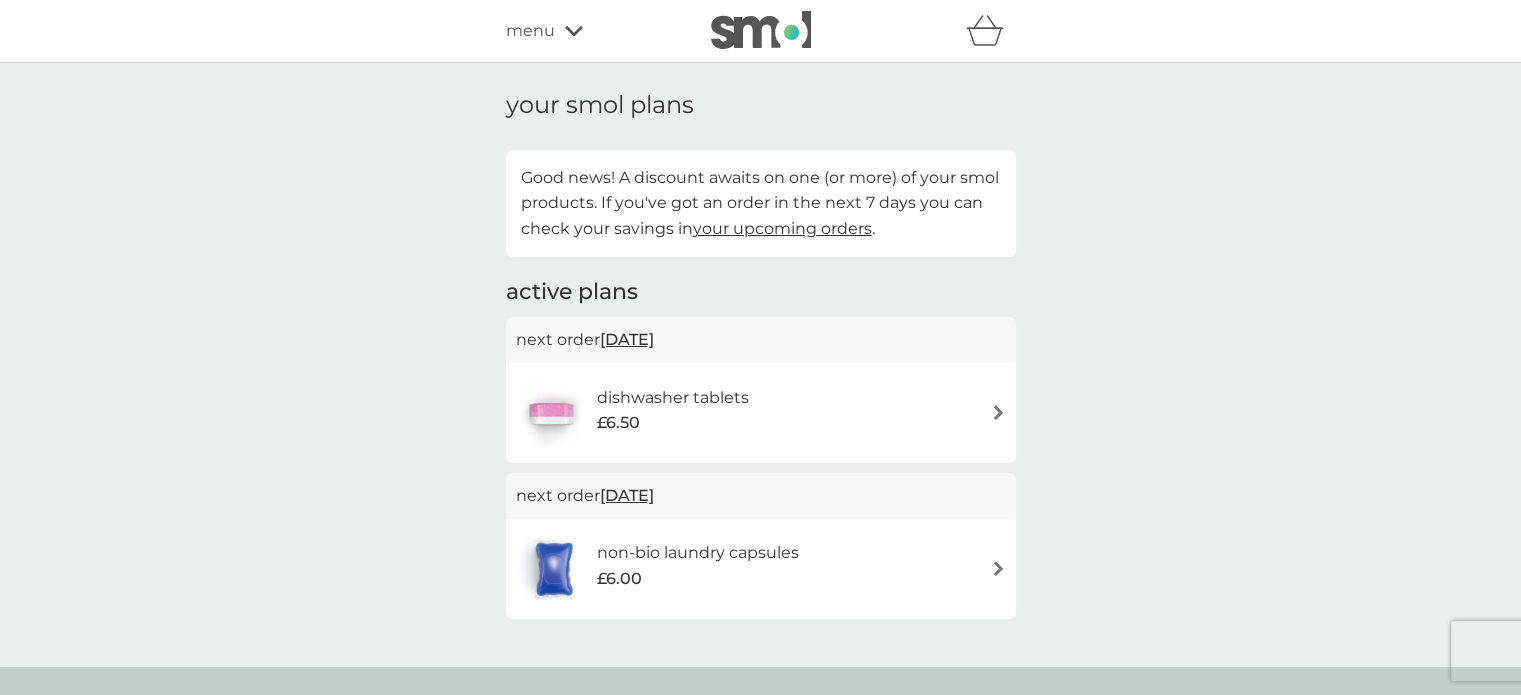 scroll, scrollTop: 70, scrollLeft: 0, axis: vertical 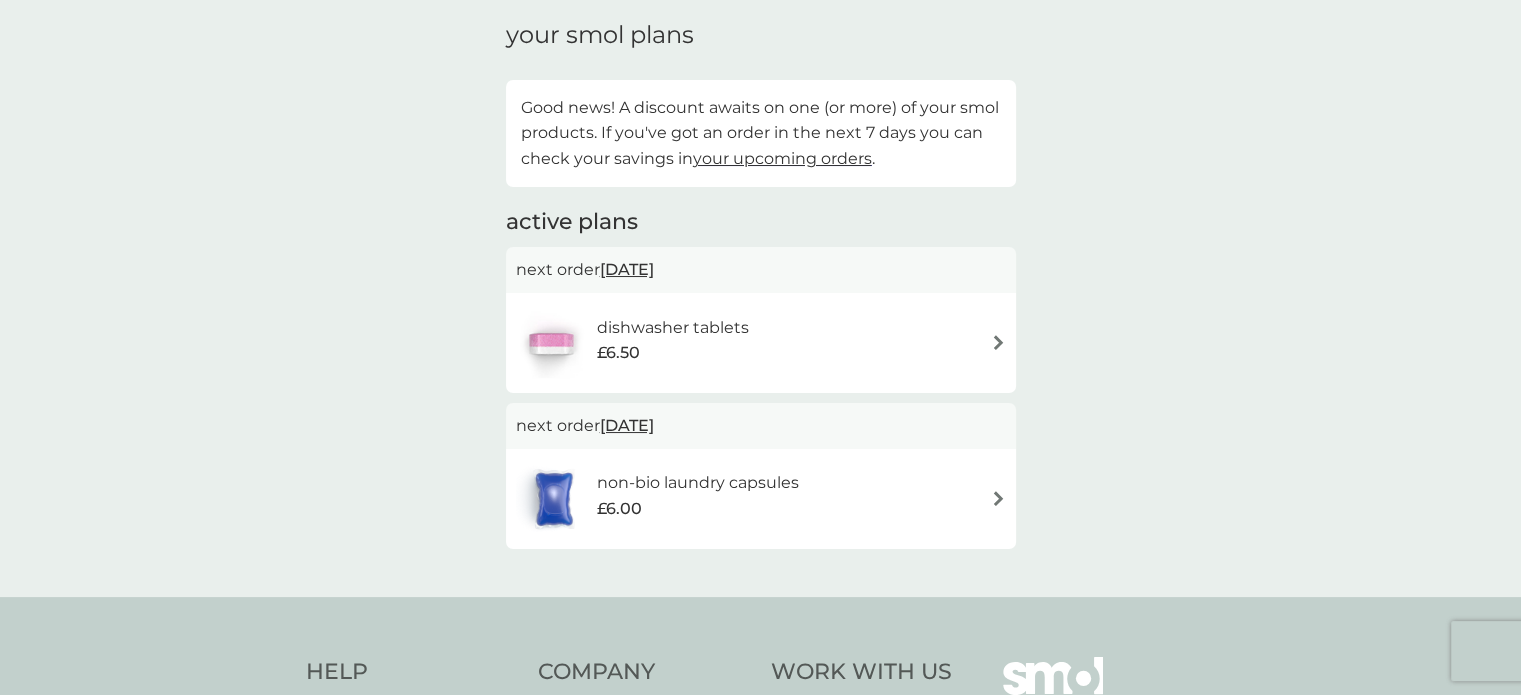 click on "dishwasher tablets" at bounding box center [673, 328] 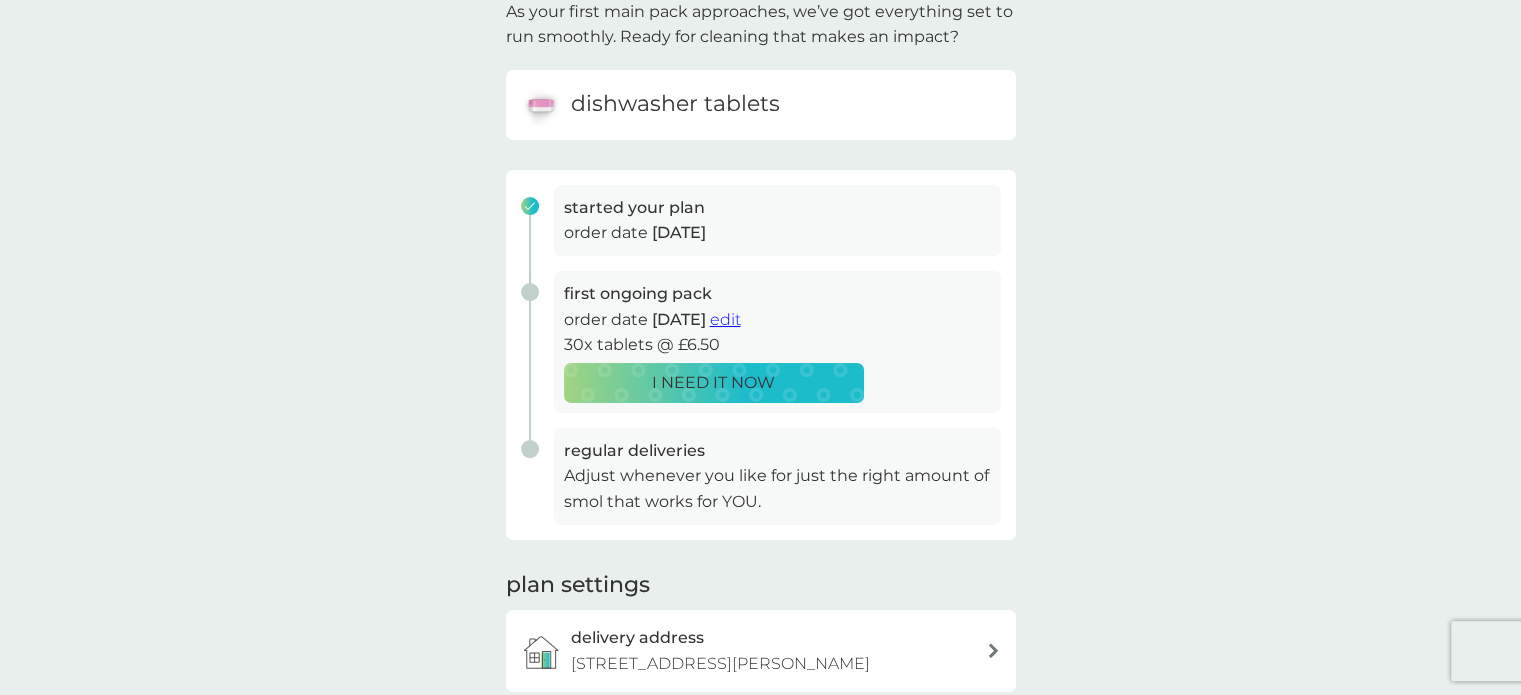 scroll, scrollTop: 148, scrollLeft: 0, axis: vertical 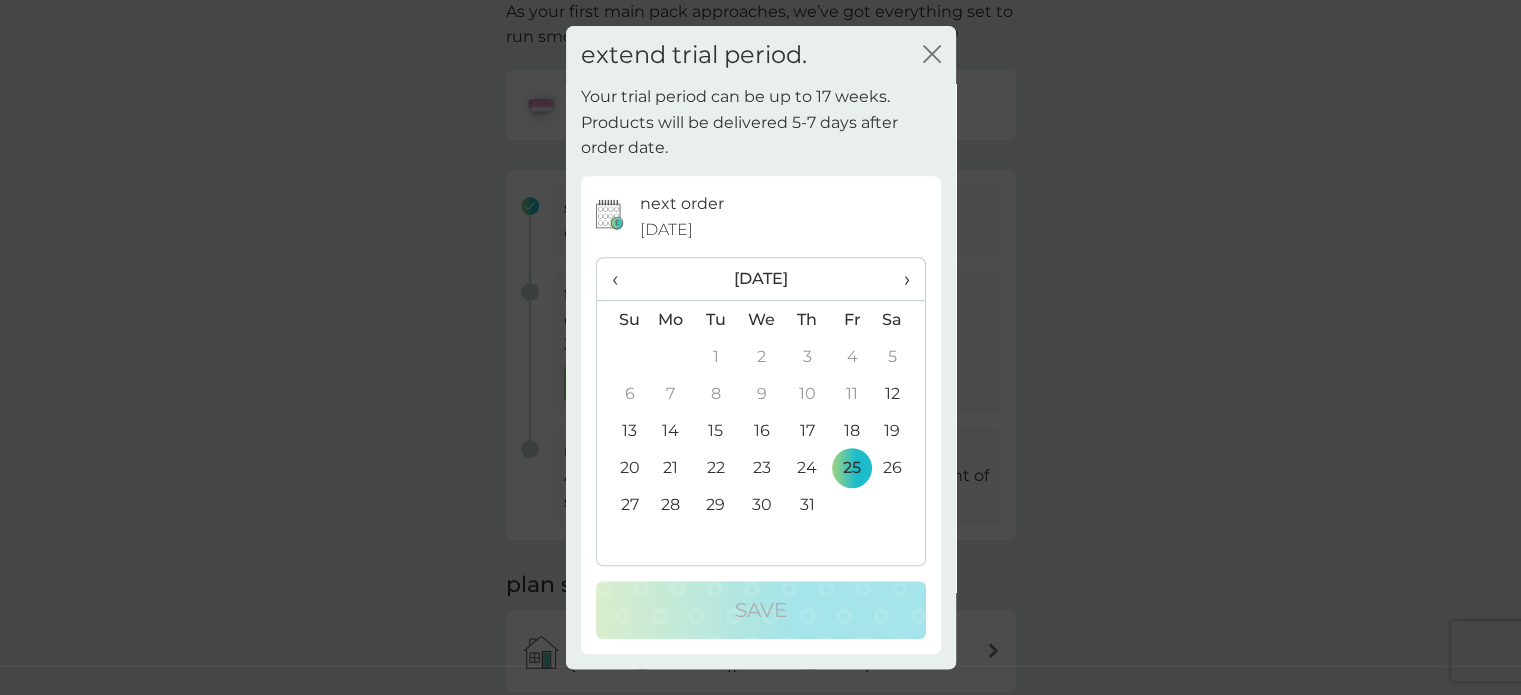 click on "›" at bounding box center [899, 279] 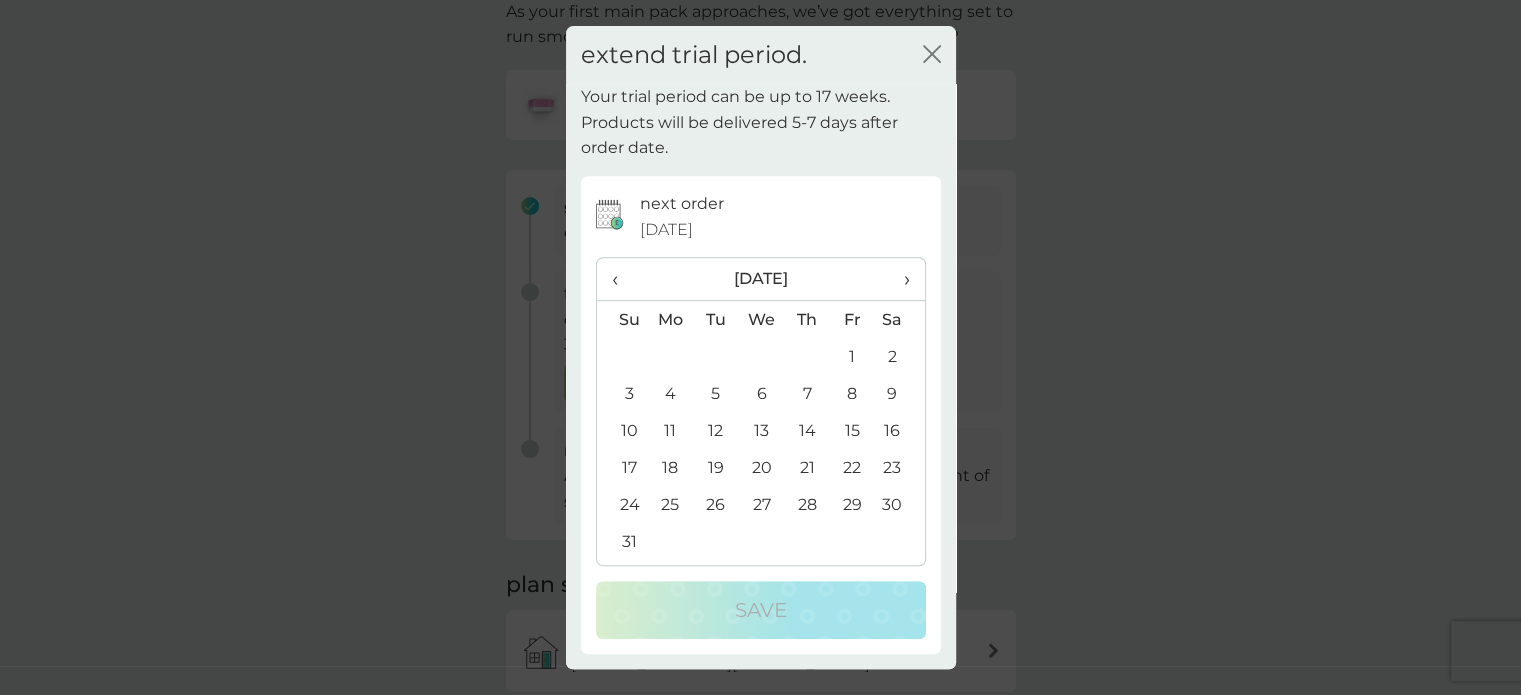 click on "›" at bounding box center (899, 279) 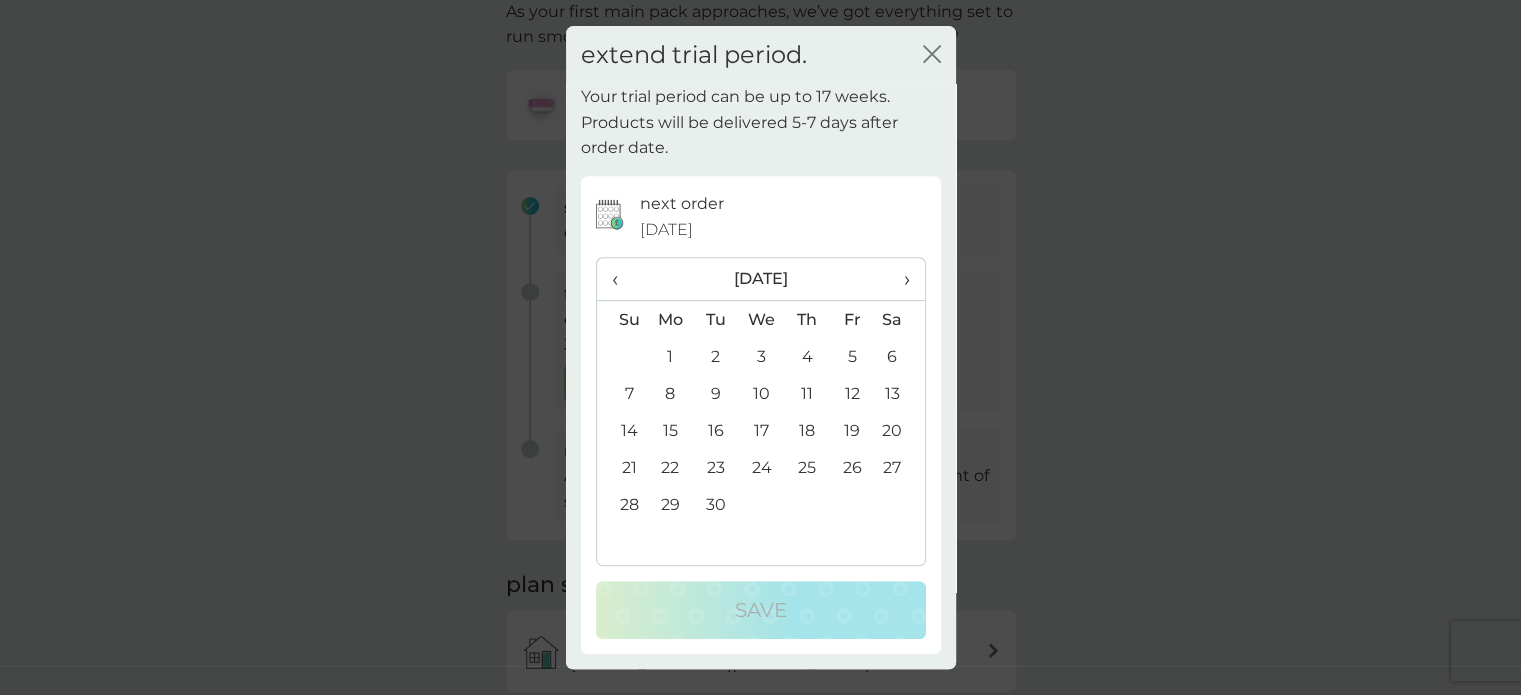 click on "›" at bounding box center [899, 279] 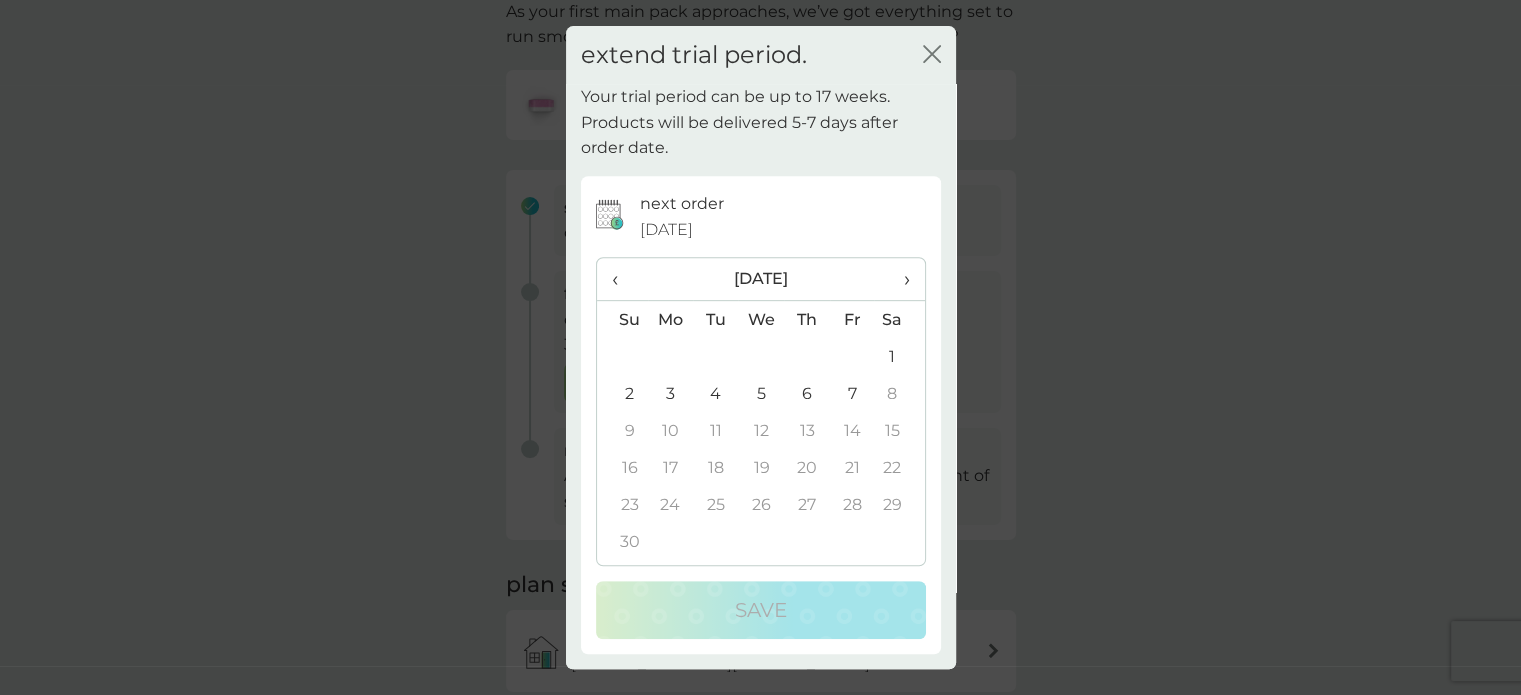 click on "›" at bounding box center [899, 279] 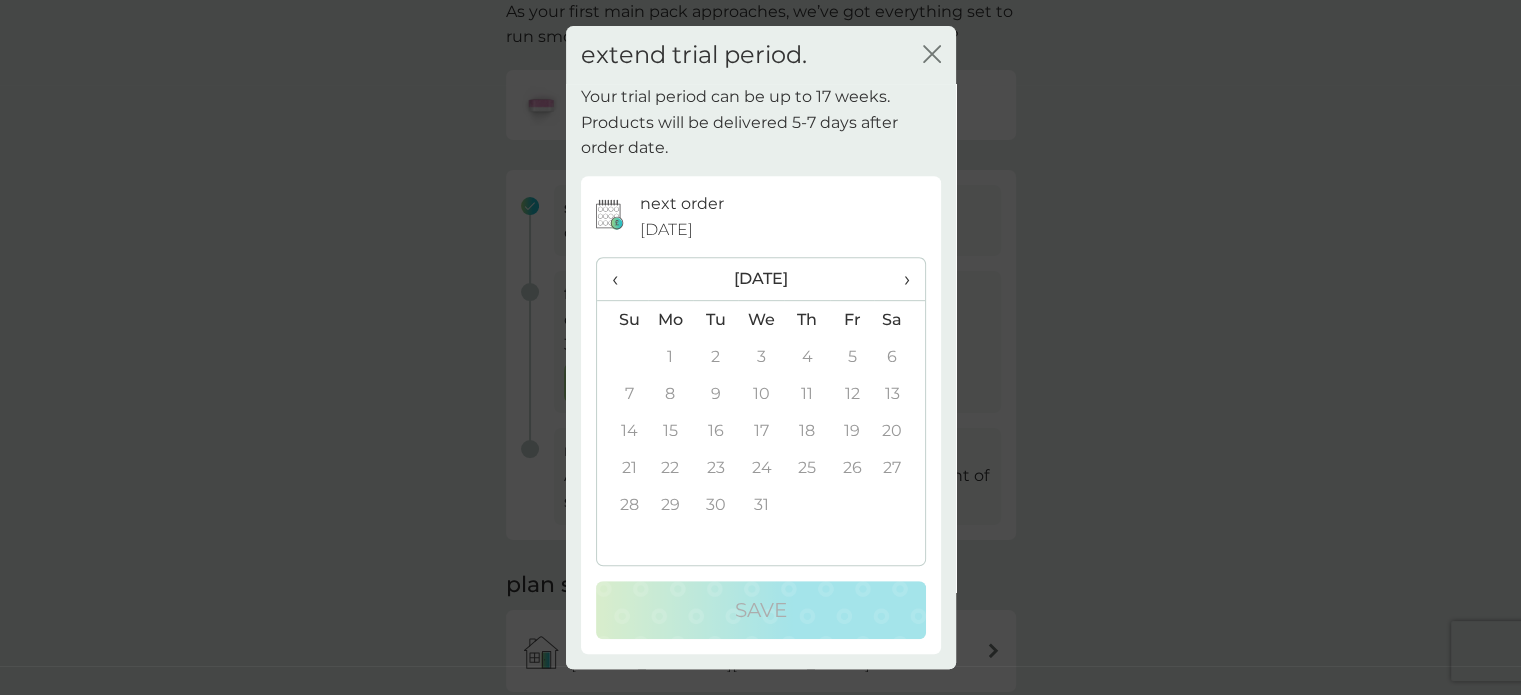 click on "›" at bounding box center [899, 279] 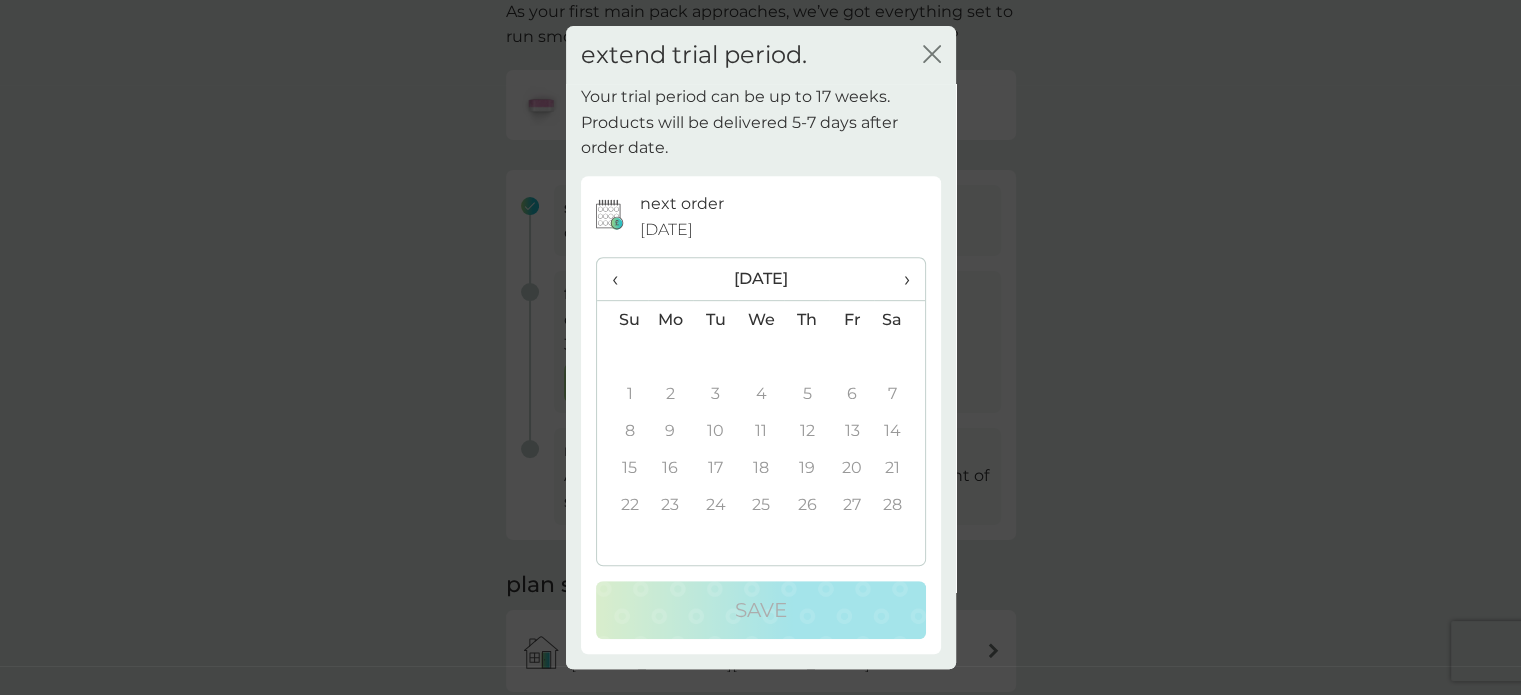 click on "›" at bounding box center (899, 279) 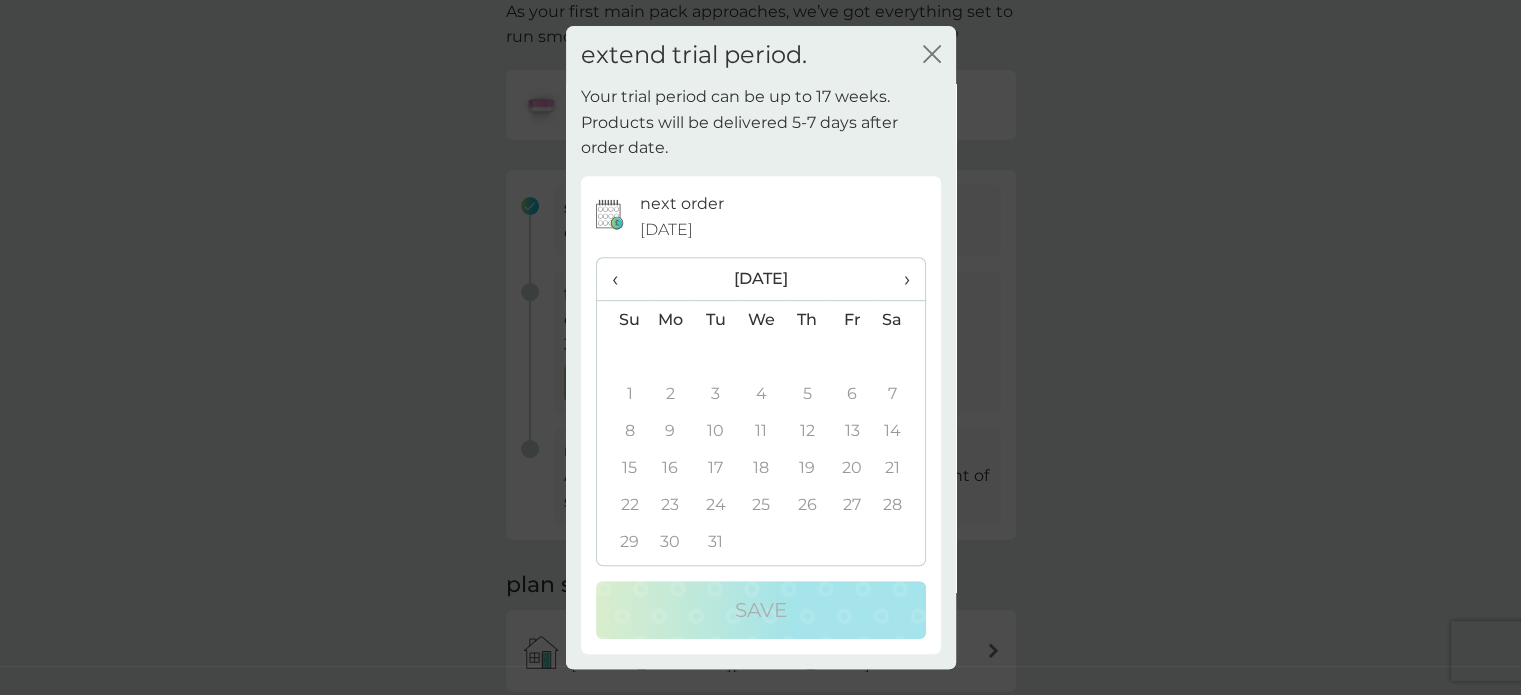 click on "›" at bounding box center [899, 279] 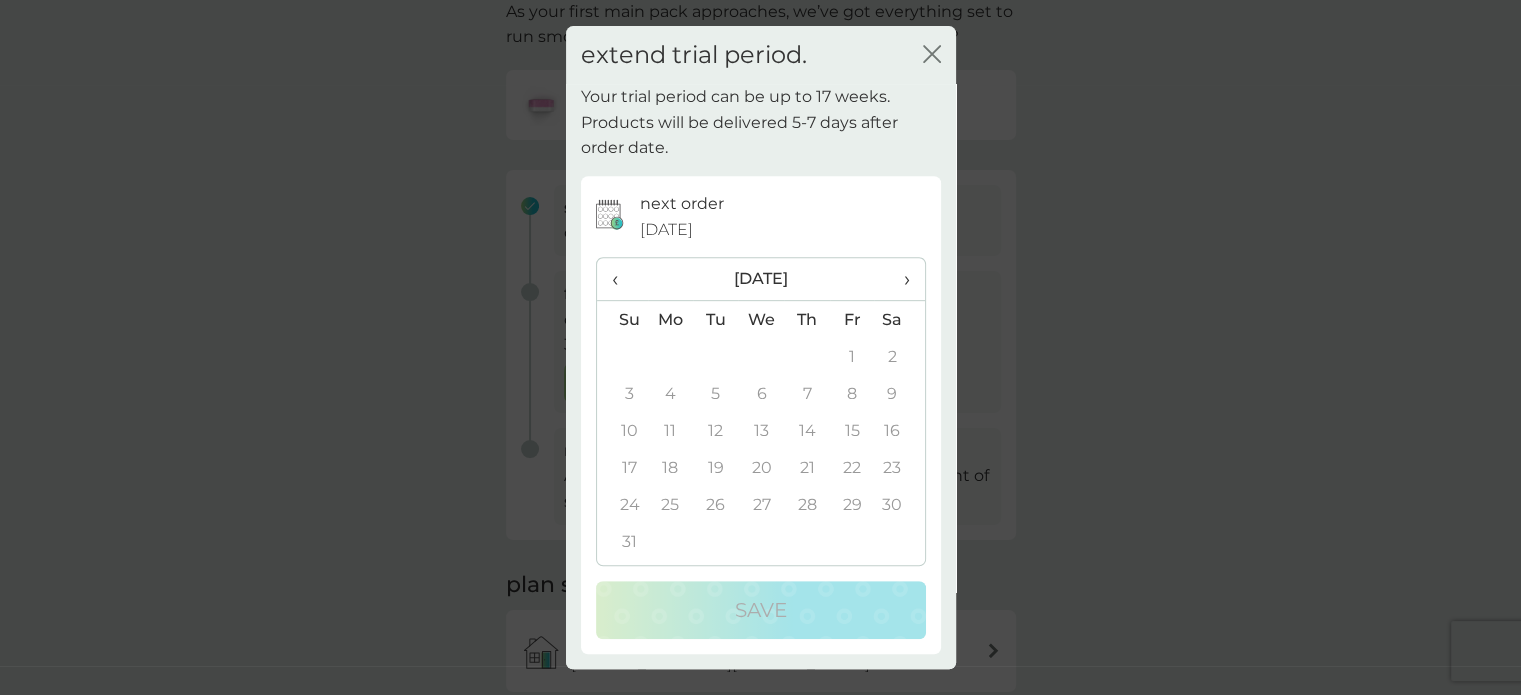 click on "›" at bounding box center (899, 279) 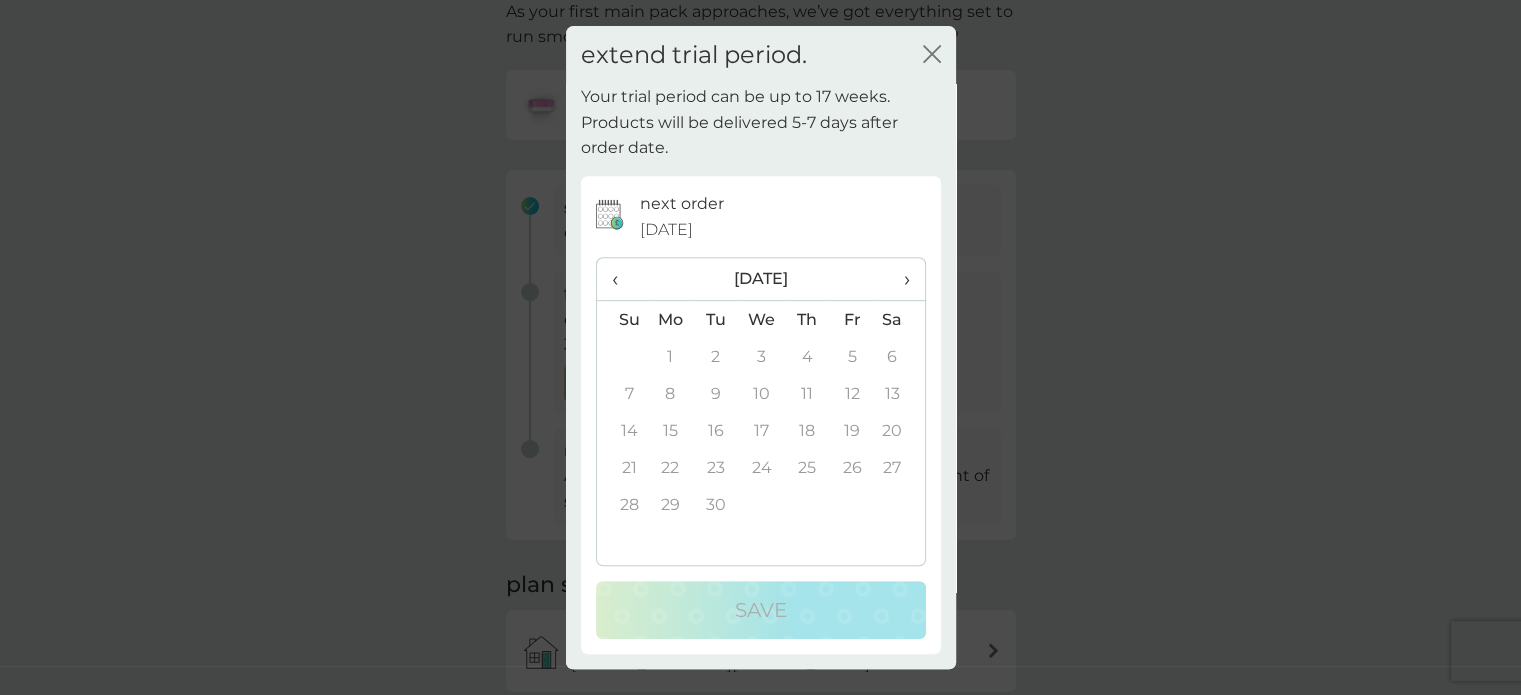click on "close" 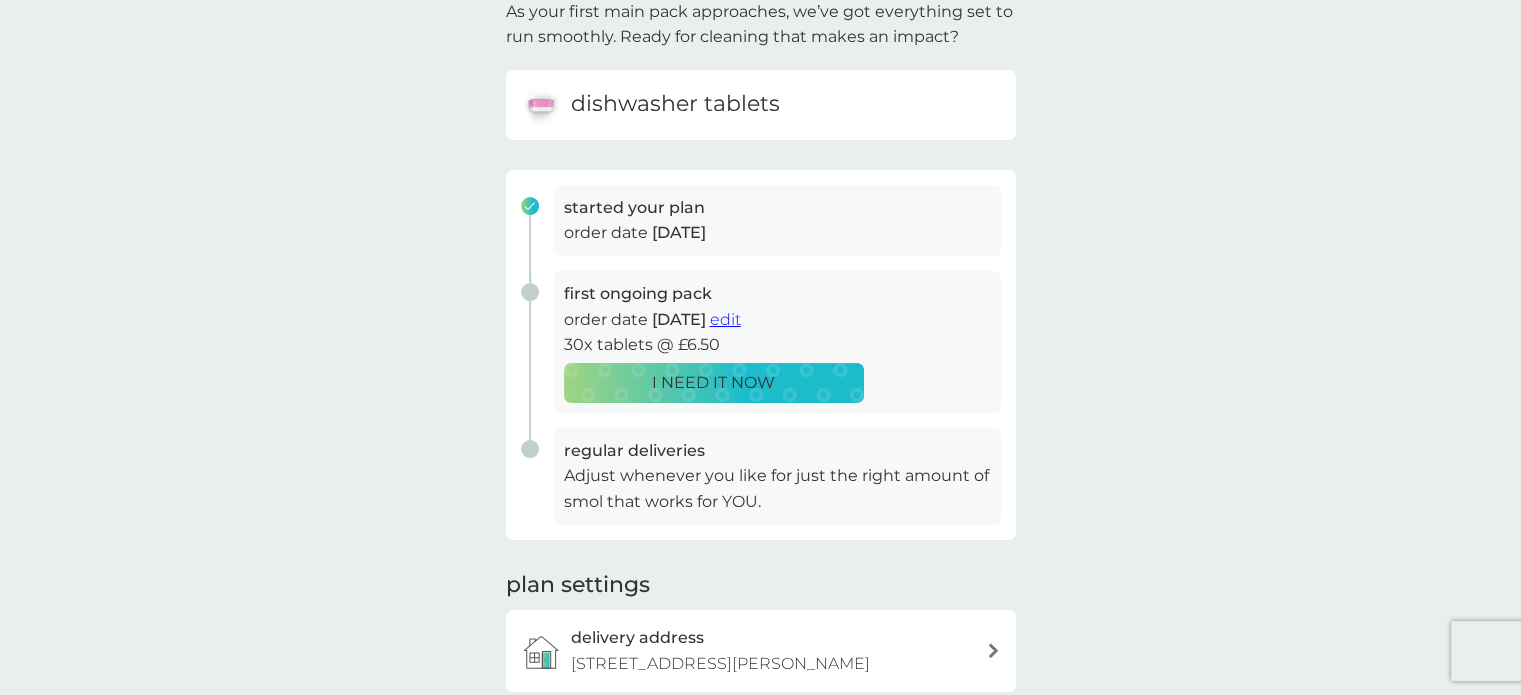 click on "edit" at bounding box center (725, 319) 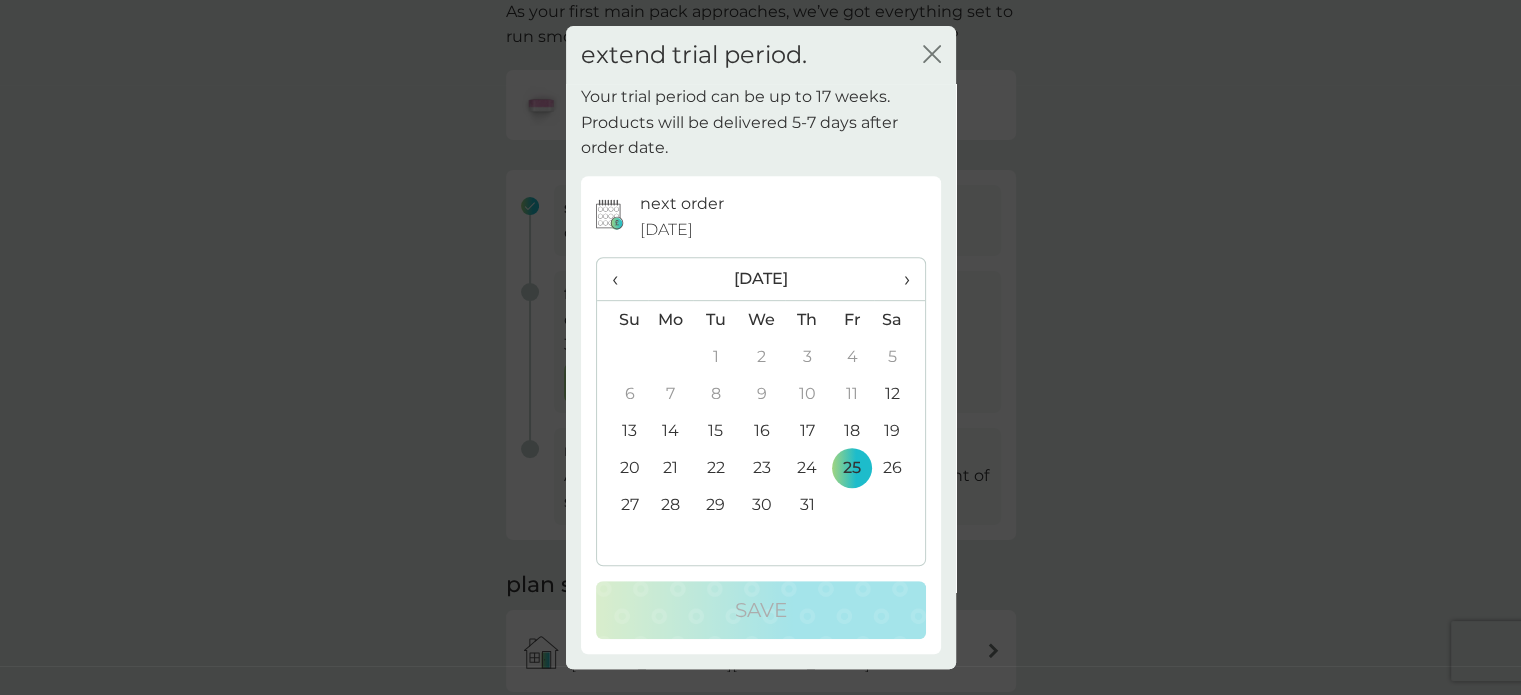 click on "close" 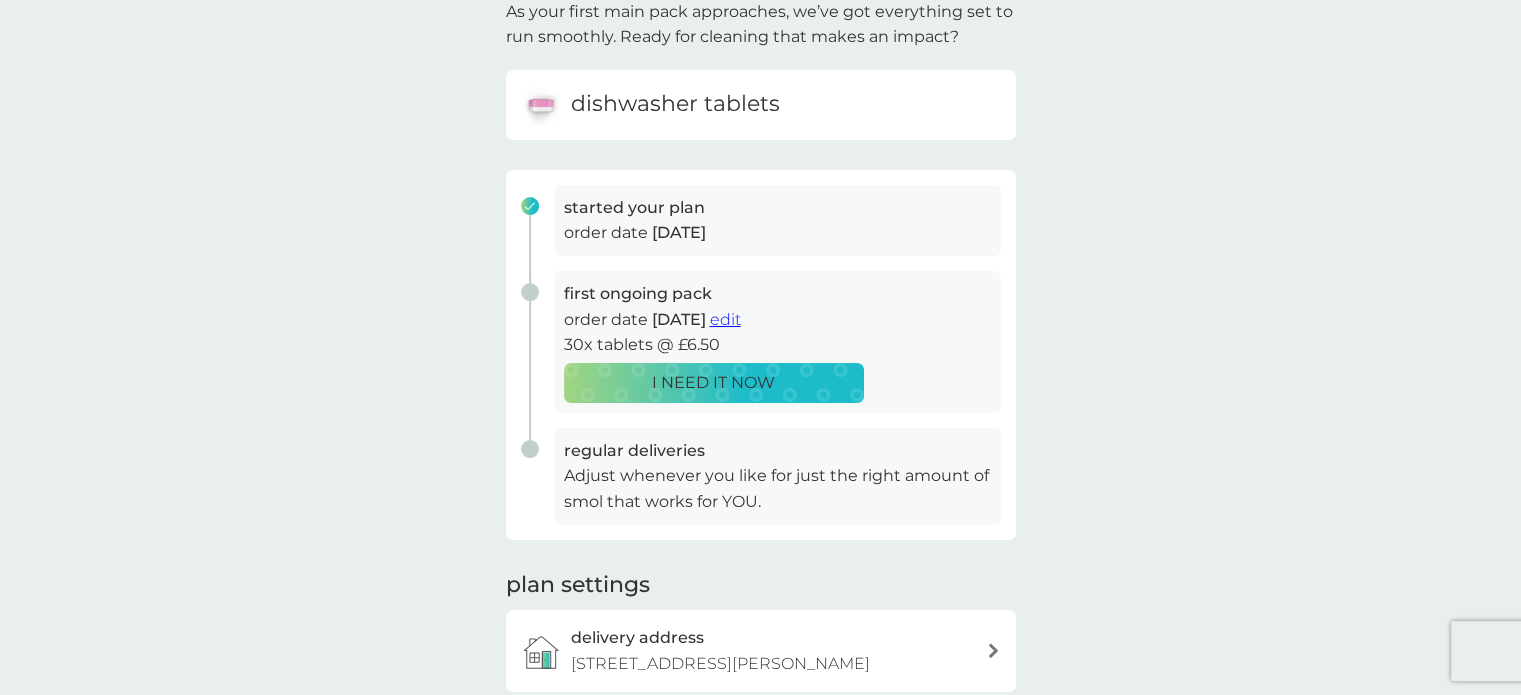 scroll, scrollTop: 70, scrollLeft: 0, axis: vertical 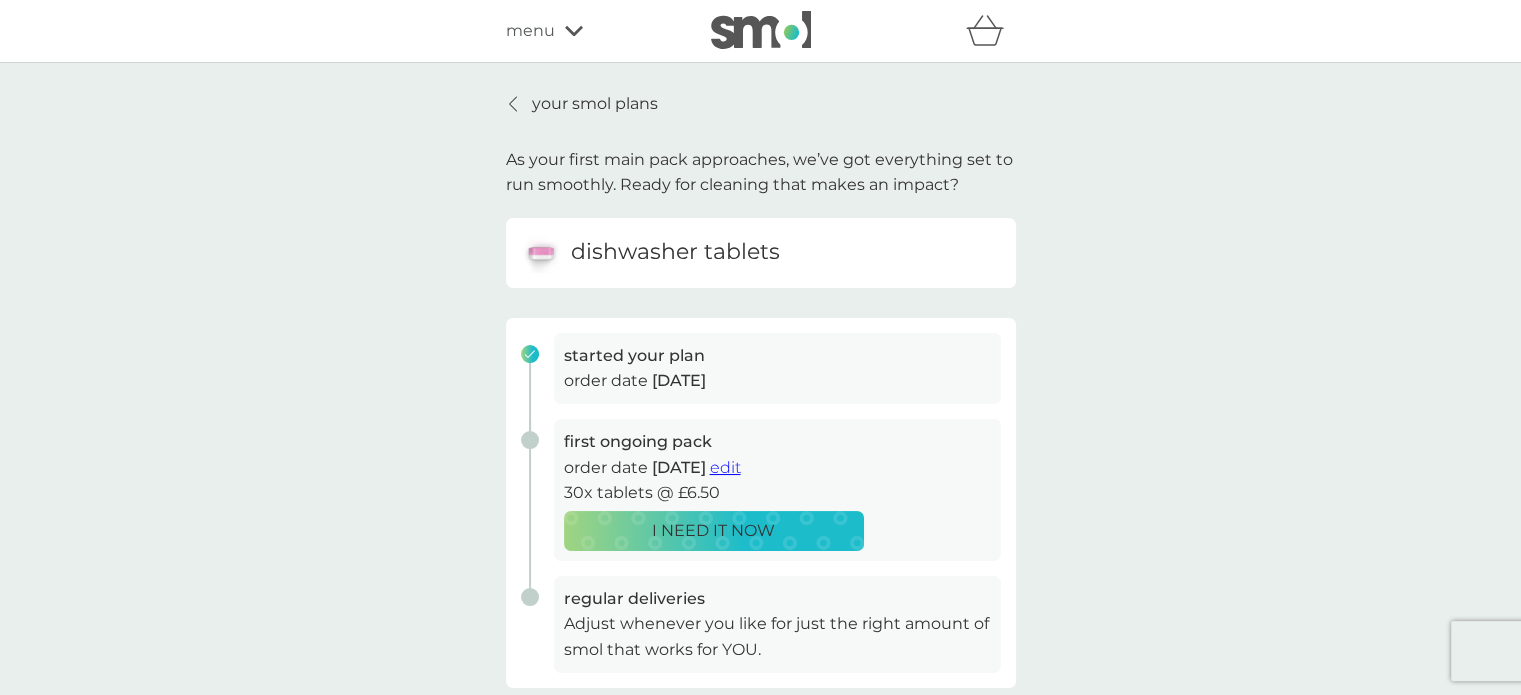 click on "your smol plans" at bounding box center [582, 104] 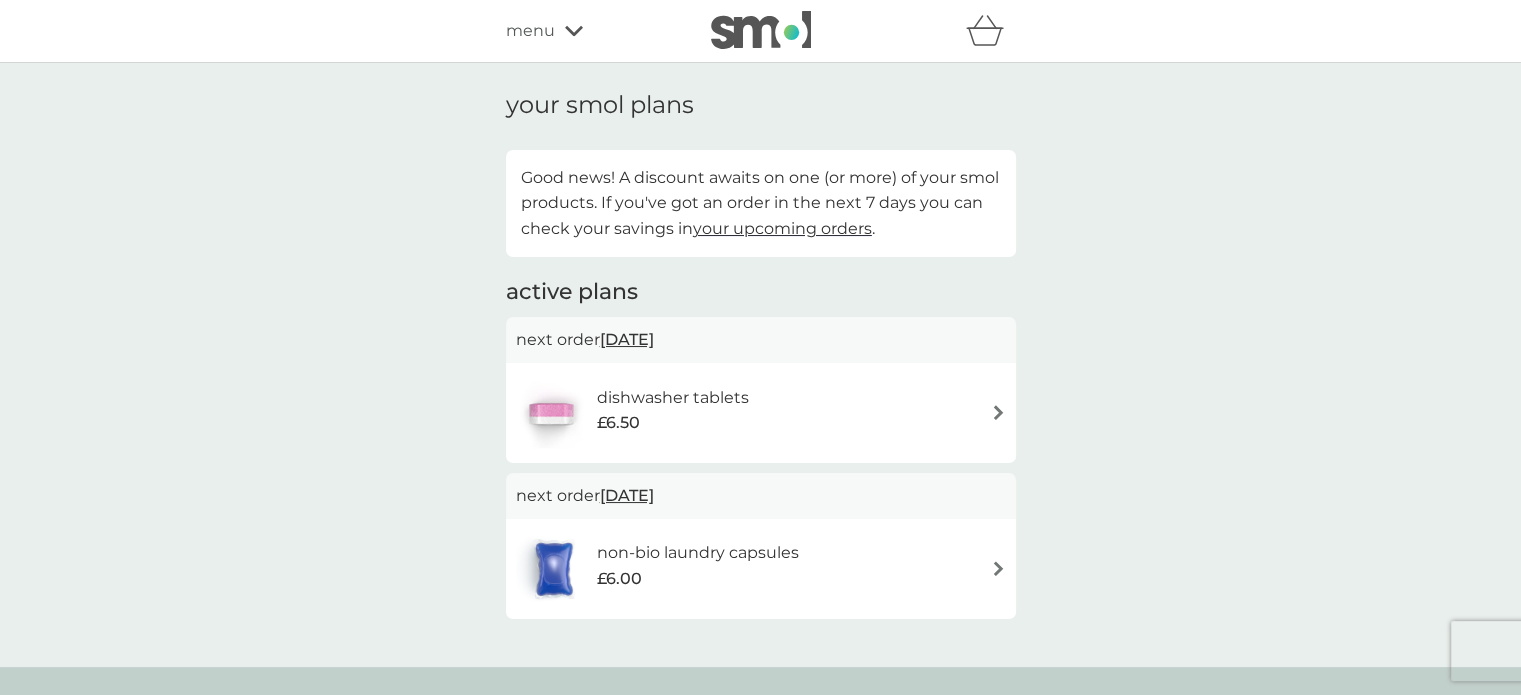 click 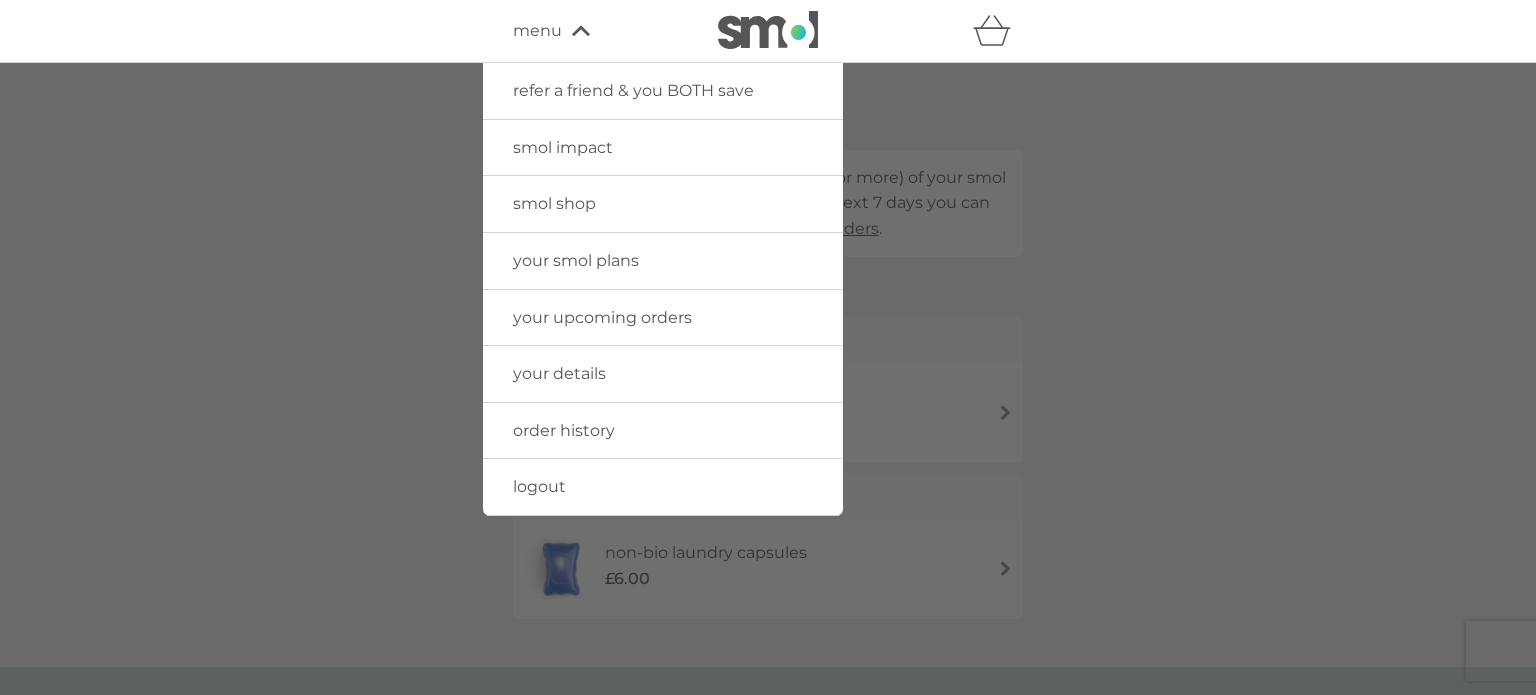 click on "your details" at bounding box center (559, 373) 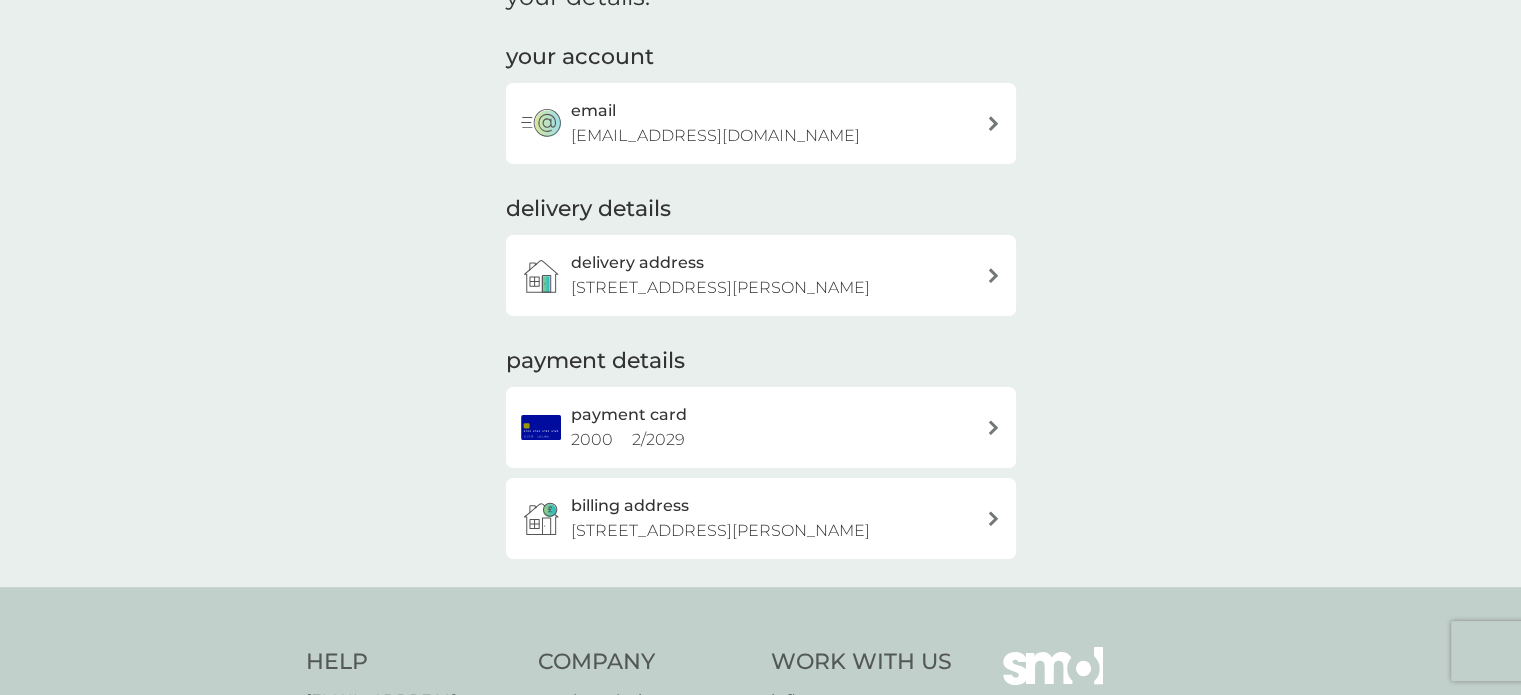 scroll, scrollTop: 0, scrollLeft: 0, axis: both 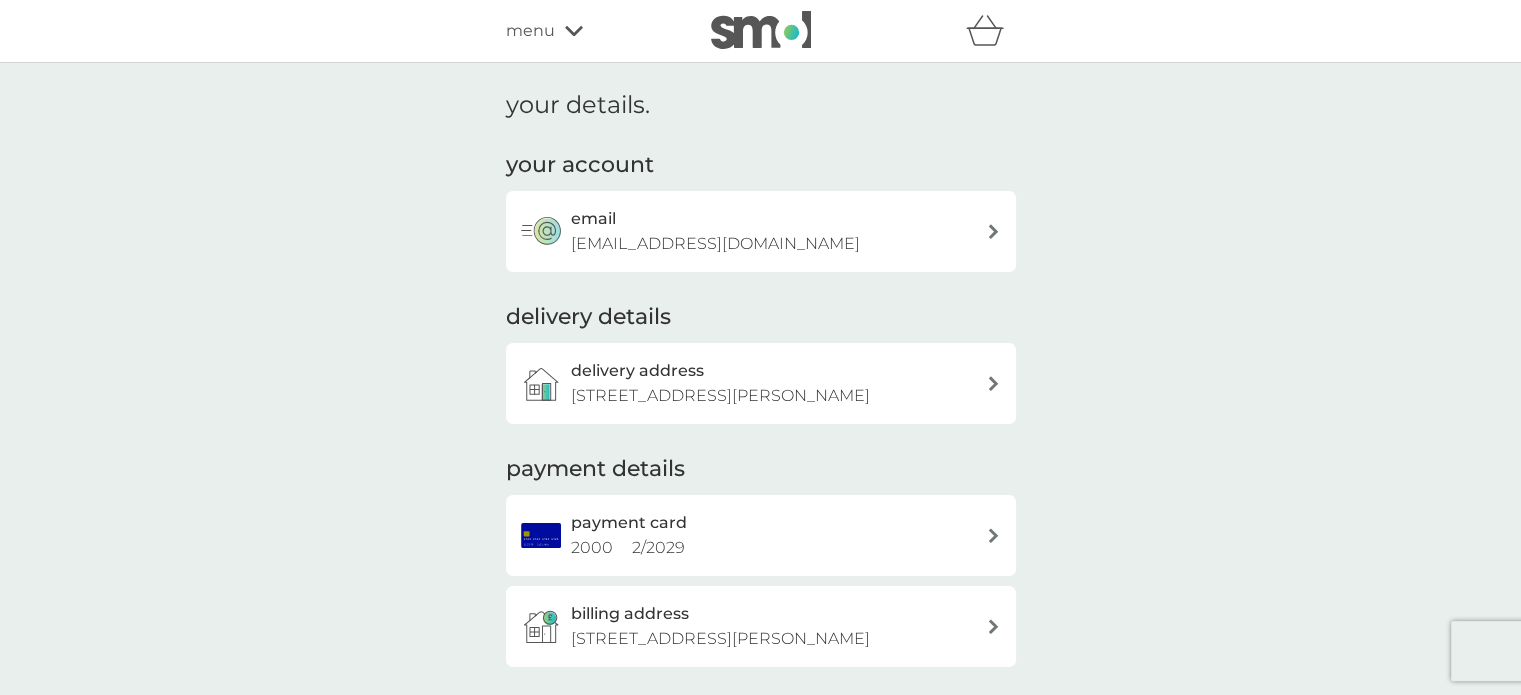 click 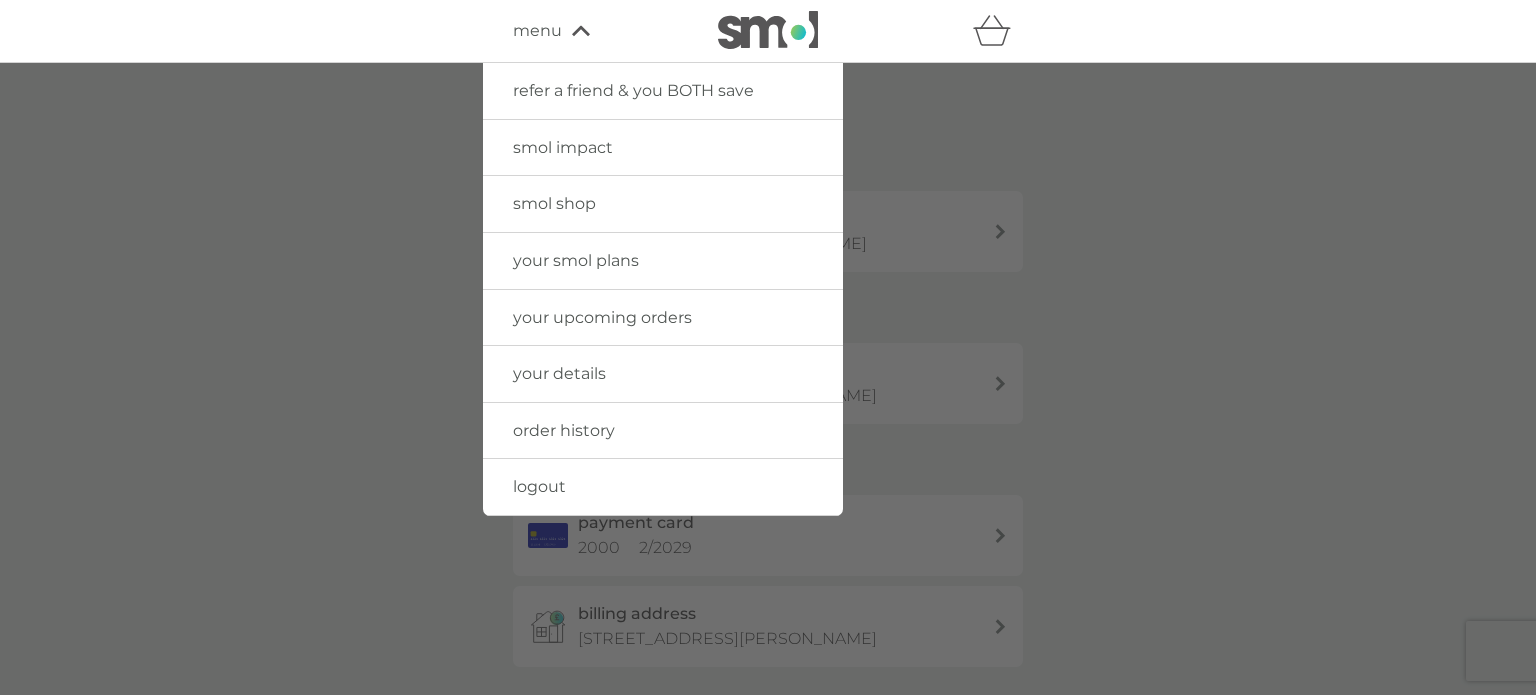 click at bounding box center (768, 410) 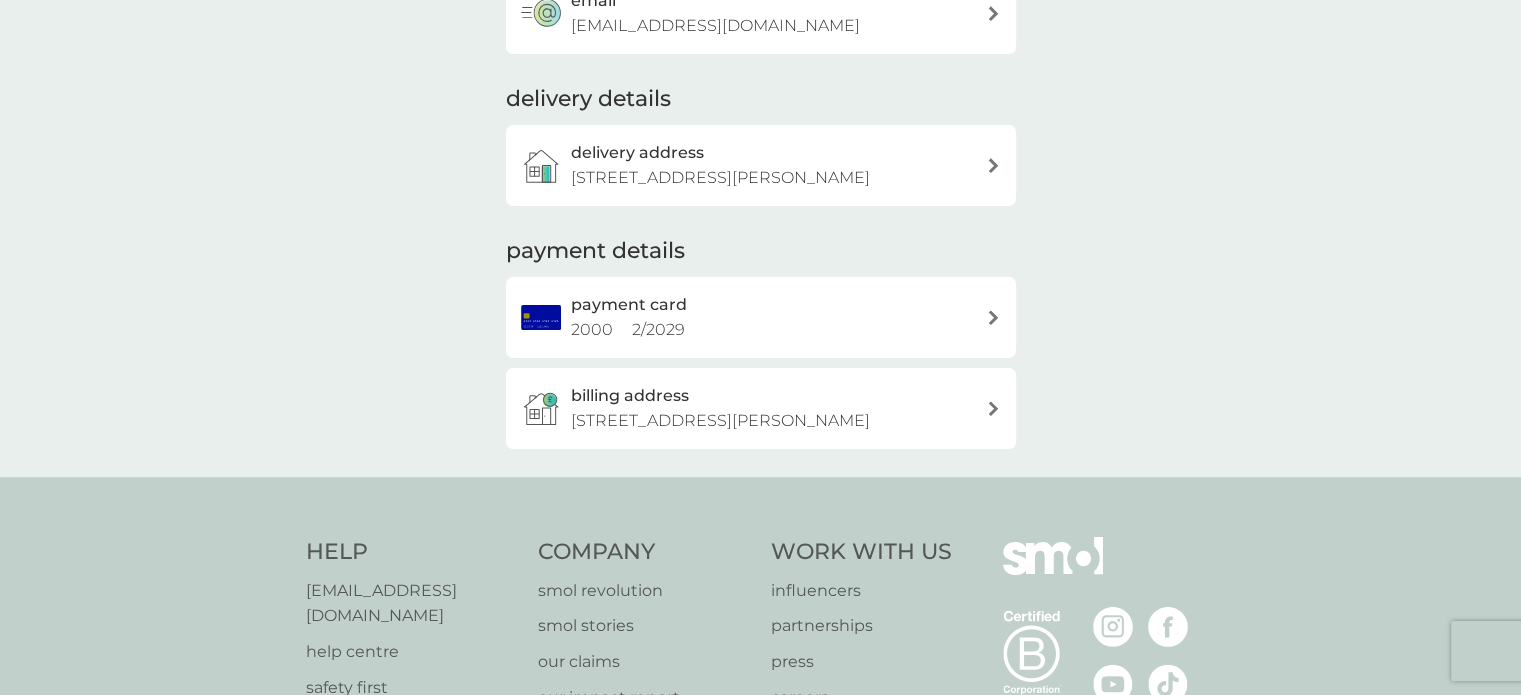 scroll, scrollTop: 279, scrollLeft: 0, axis: vertical 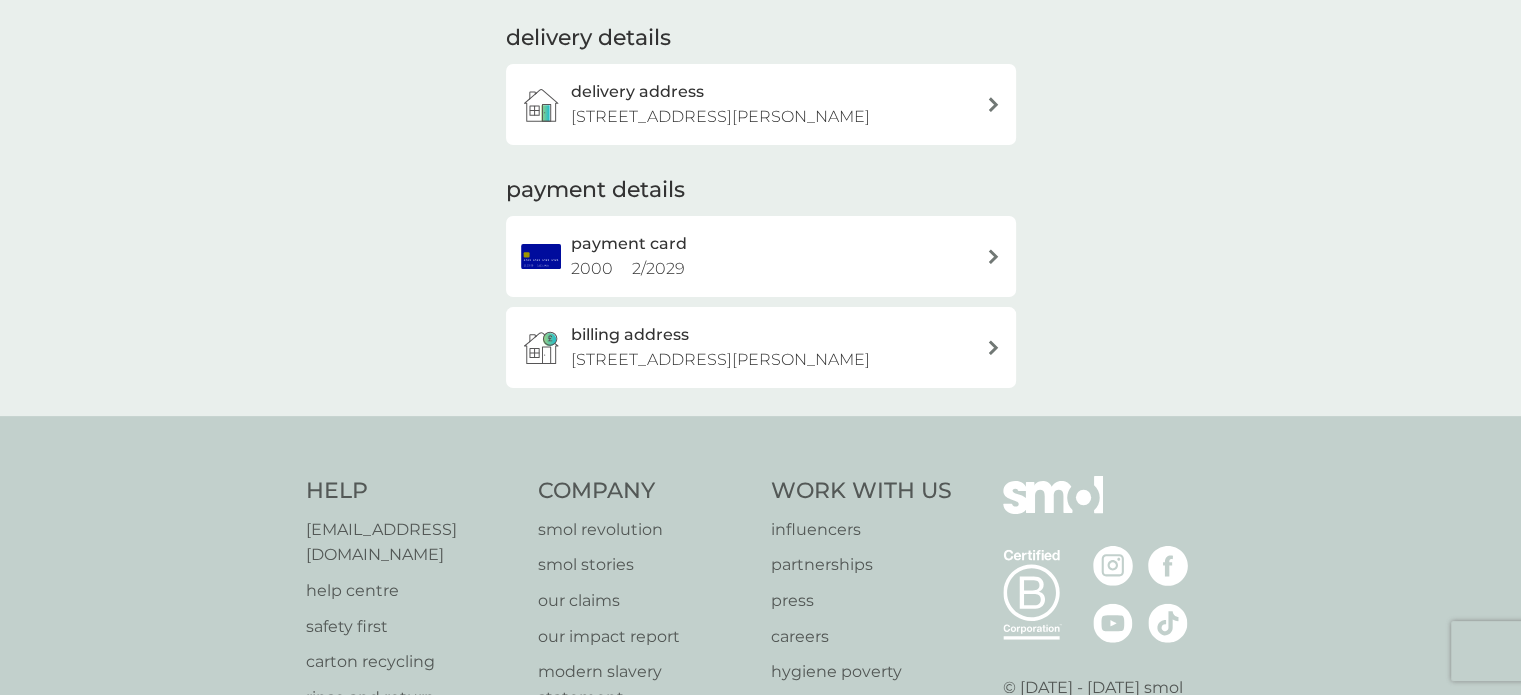 click on "[STREET_ADDRESS][PERSON_NAME]" at bounding box center (720, 360) 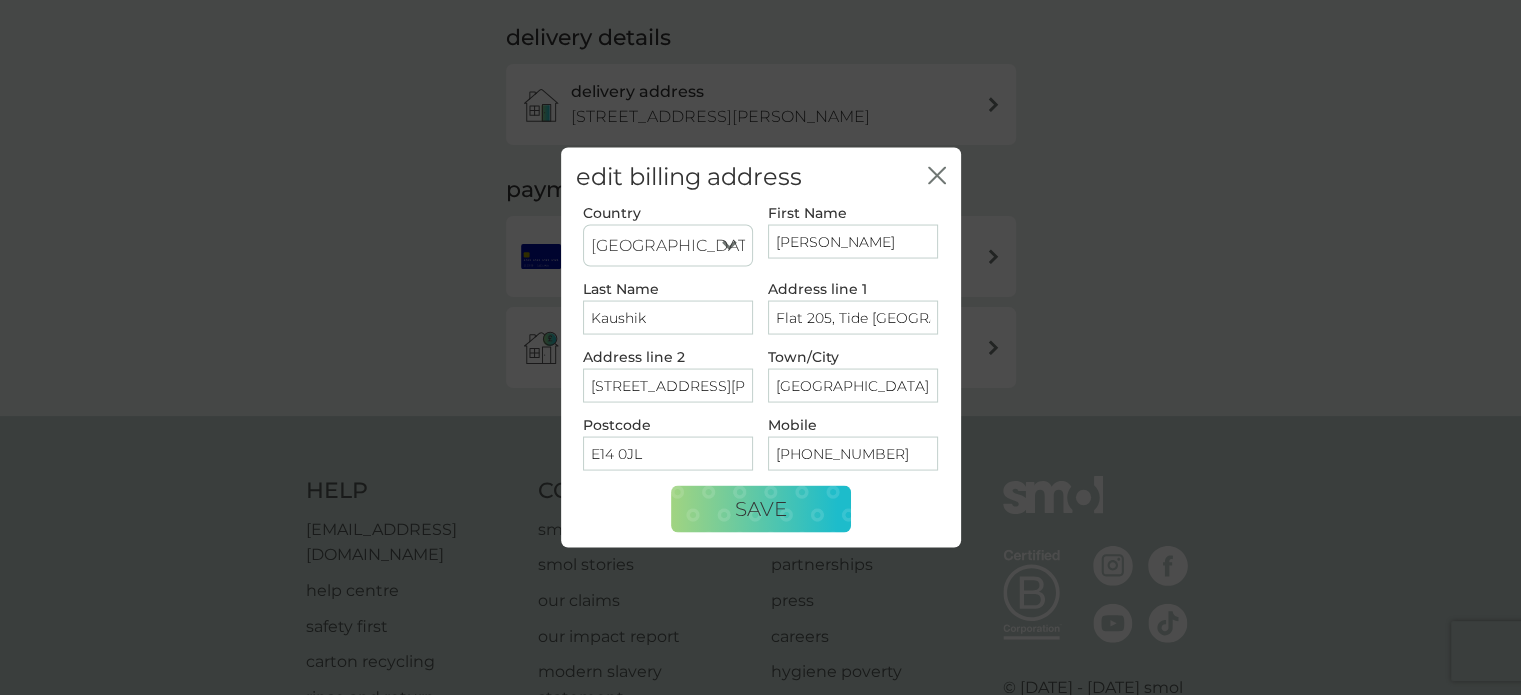 click on "close" 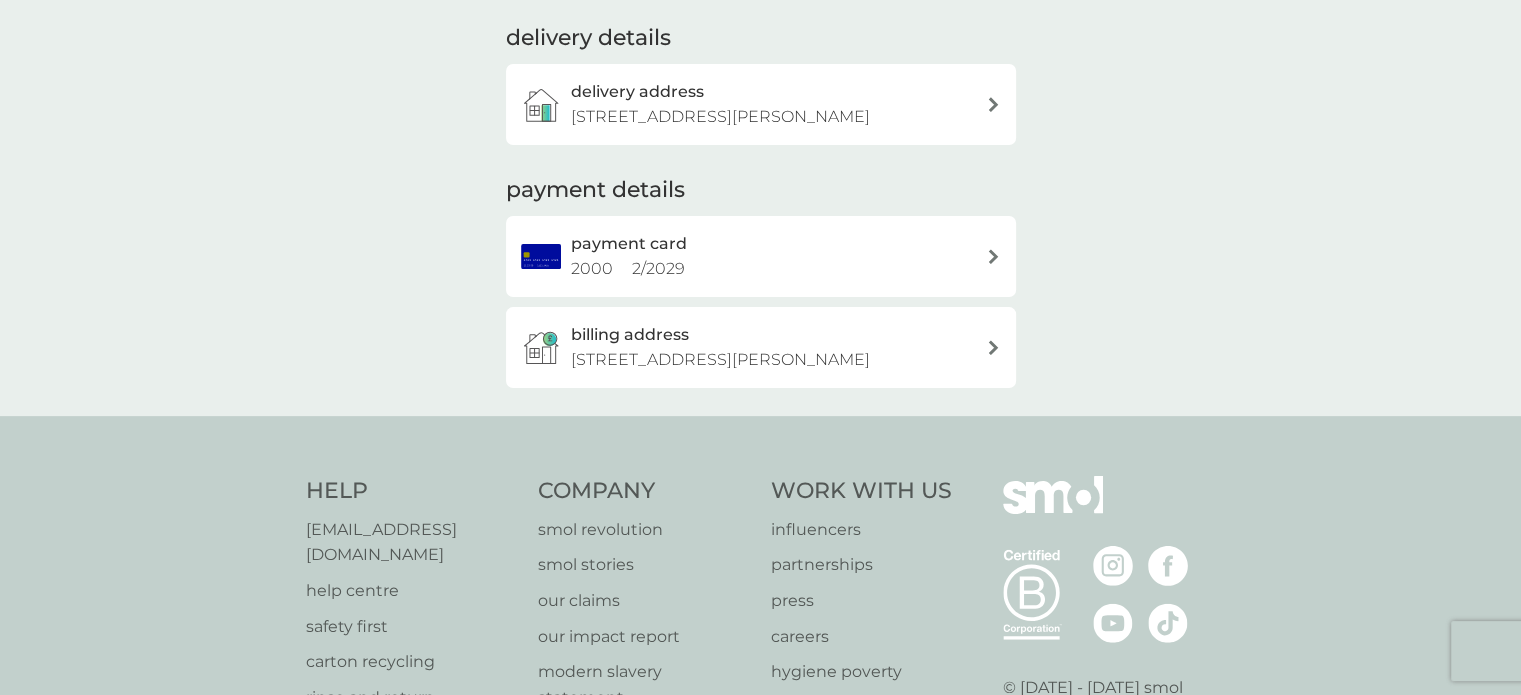 click on "payment card 2000   2 / 2029" at bounding box center [771, 256] 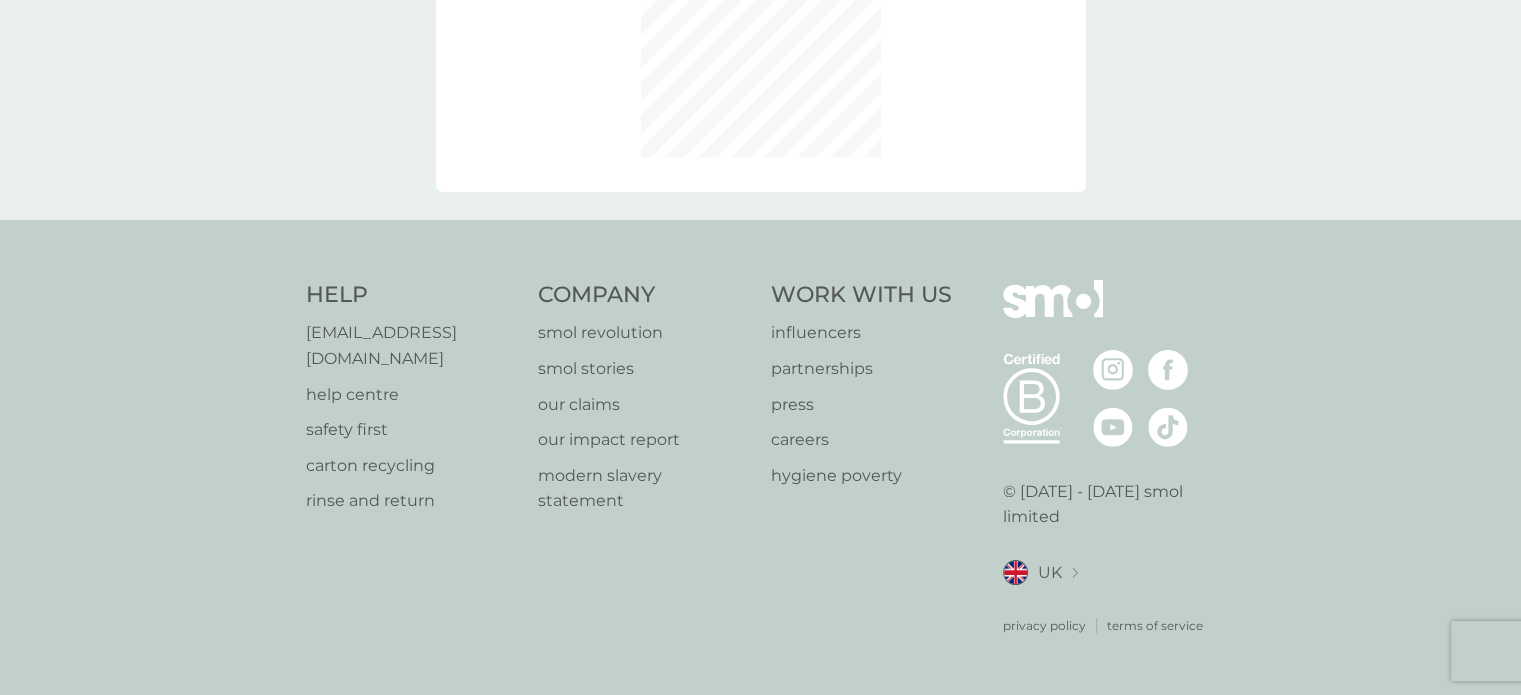 scroll, scrollTop: 0, scrollLeft: 0, axis: both 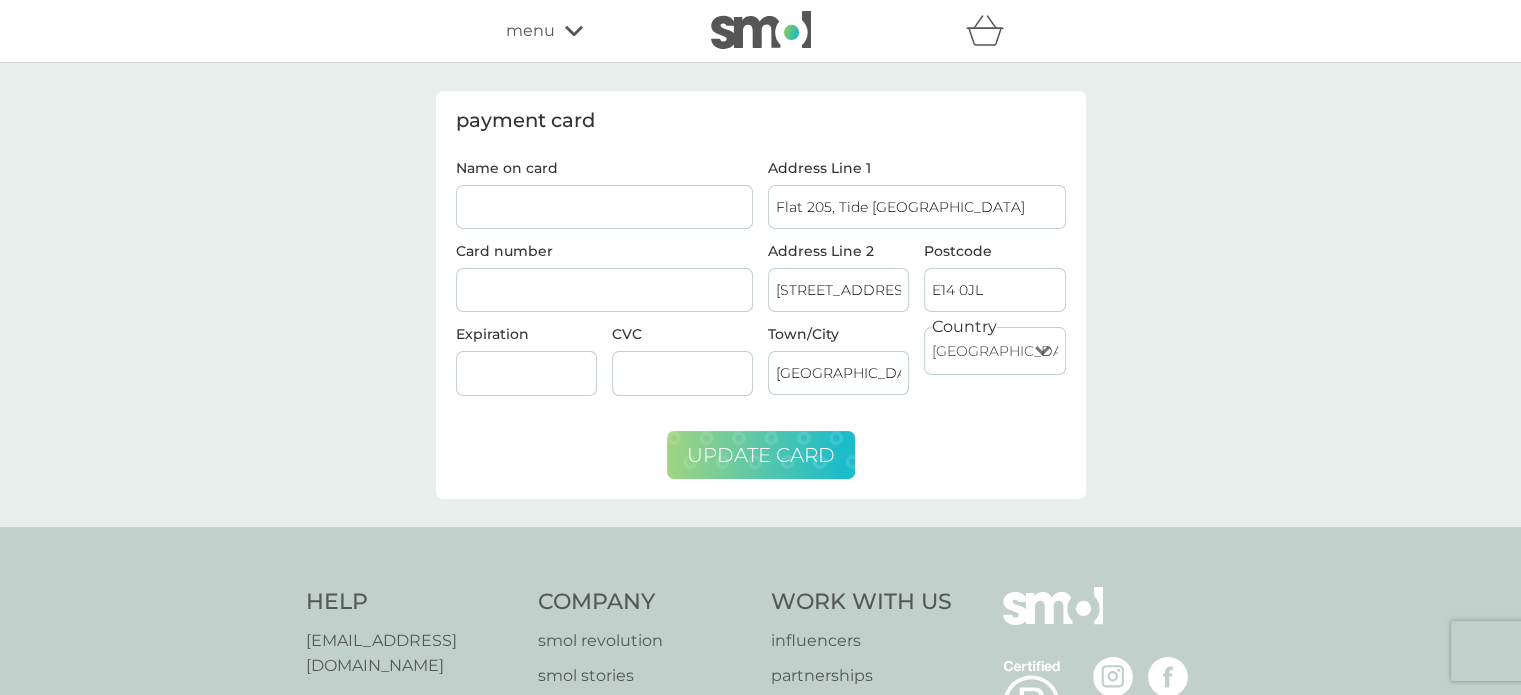 click on "update card" at bounding box center (761, 455) 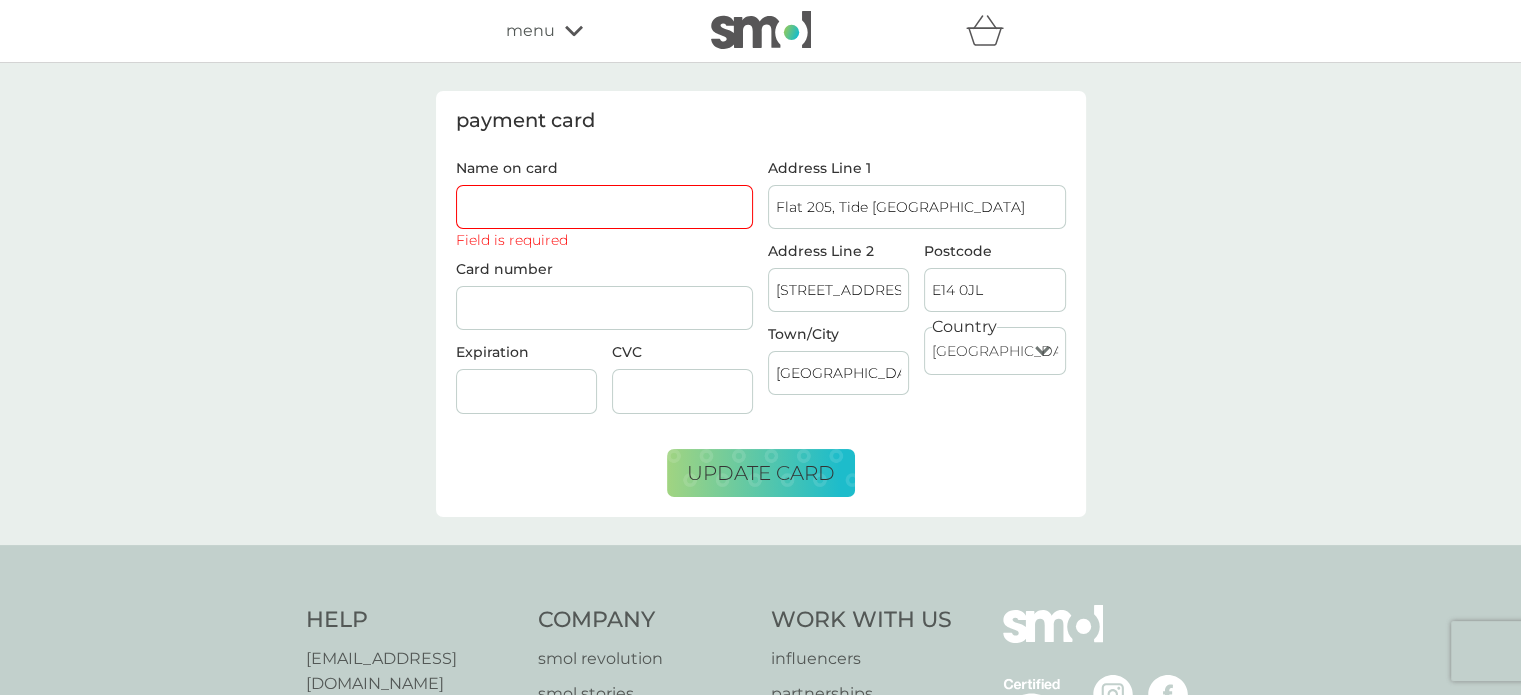 click on "menu" at bounding box center [530, 31] 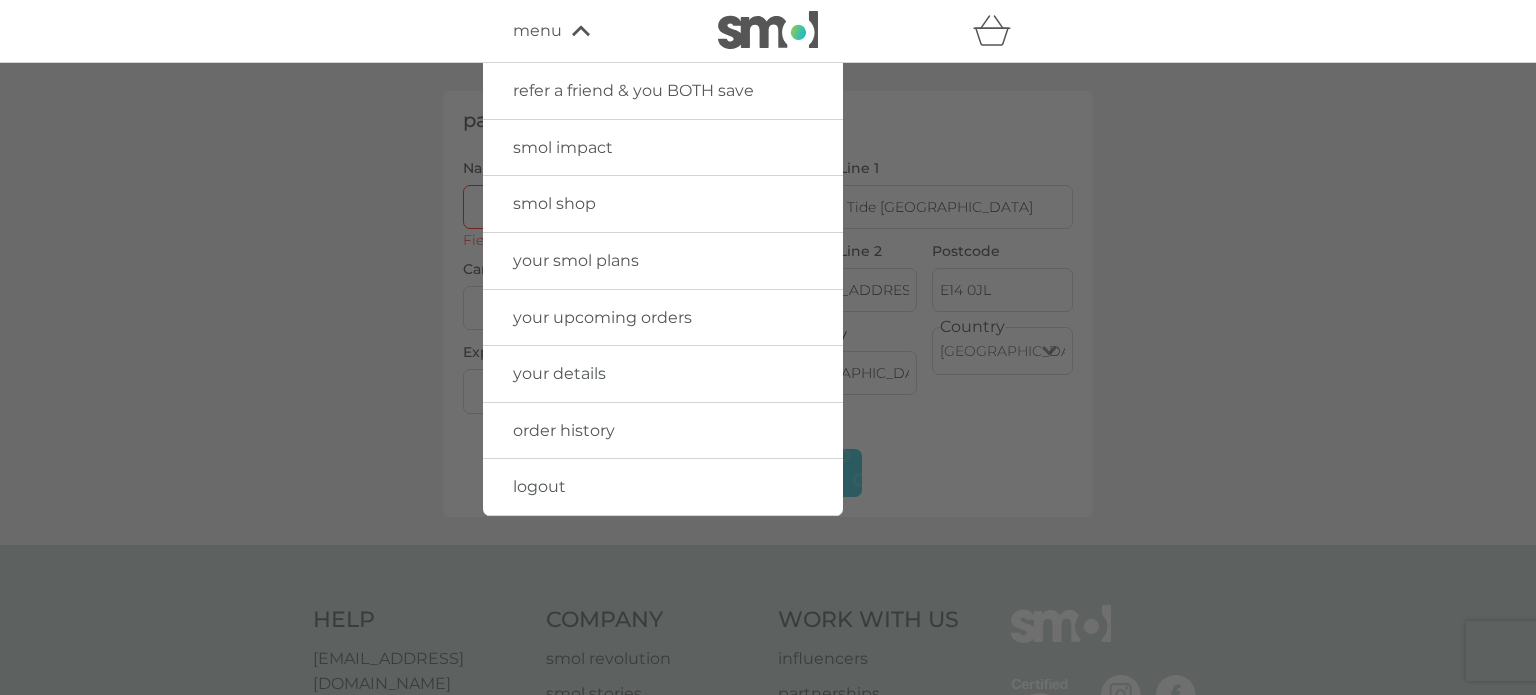 click on "your details" at bounding box center (559, 373) 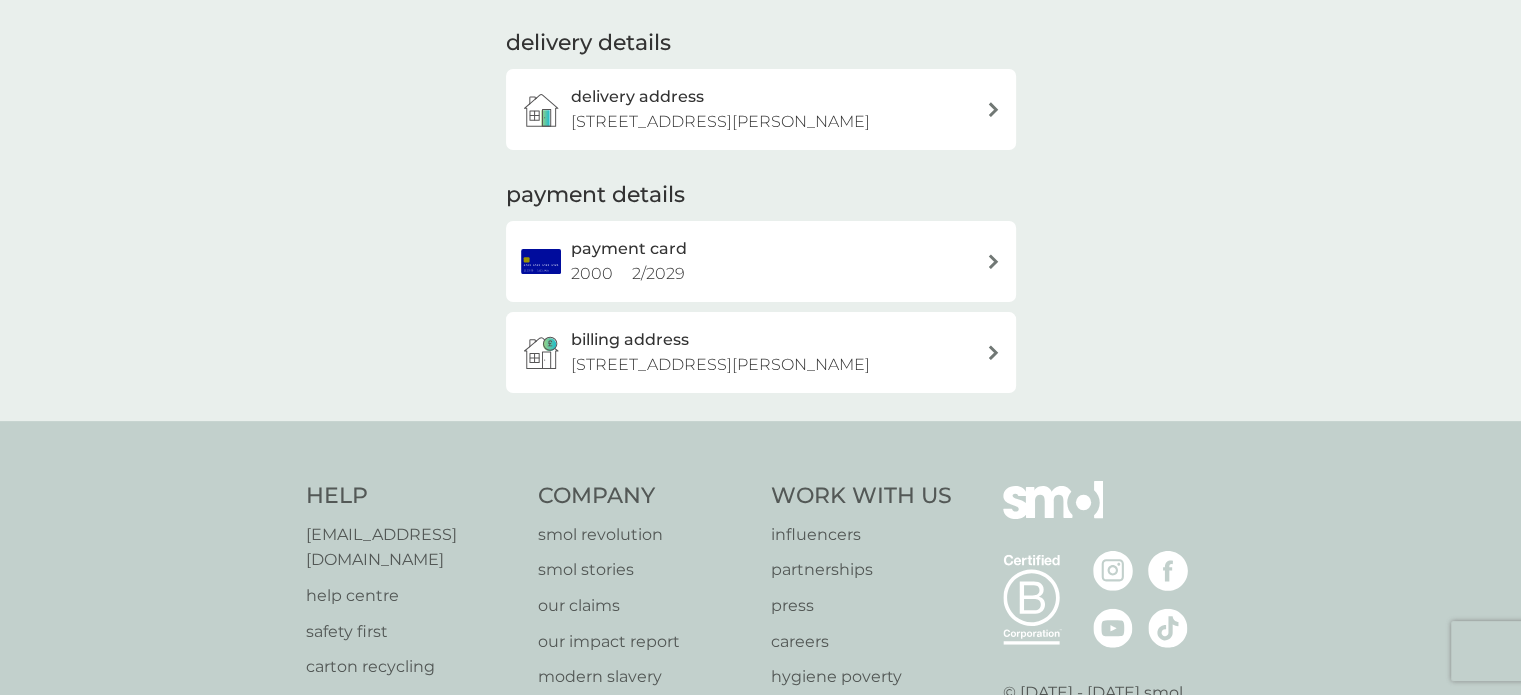 scroll, scrollTop: 275, scrollLeft: 0, axis: vertical 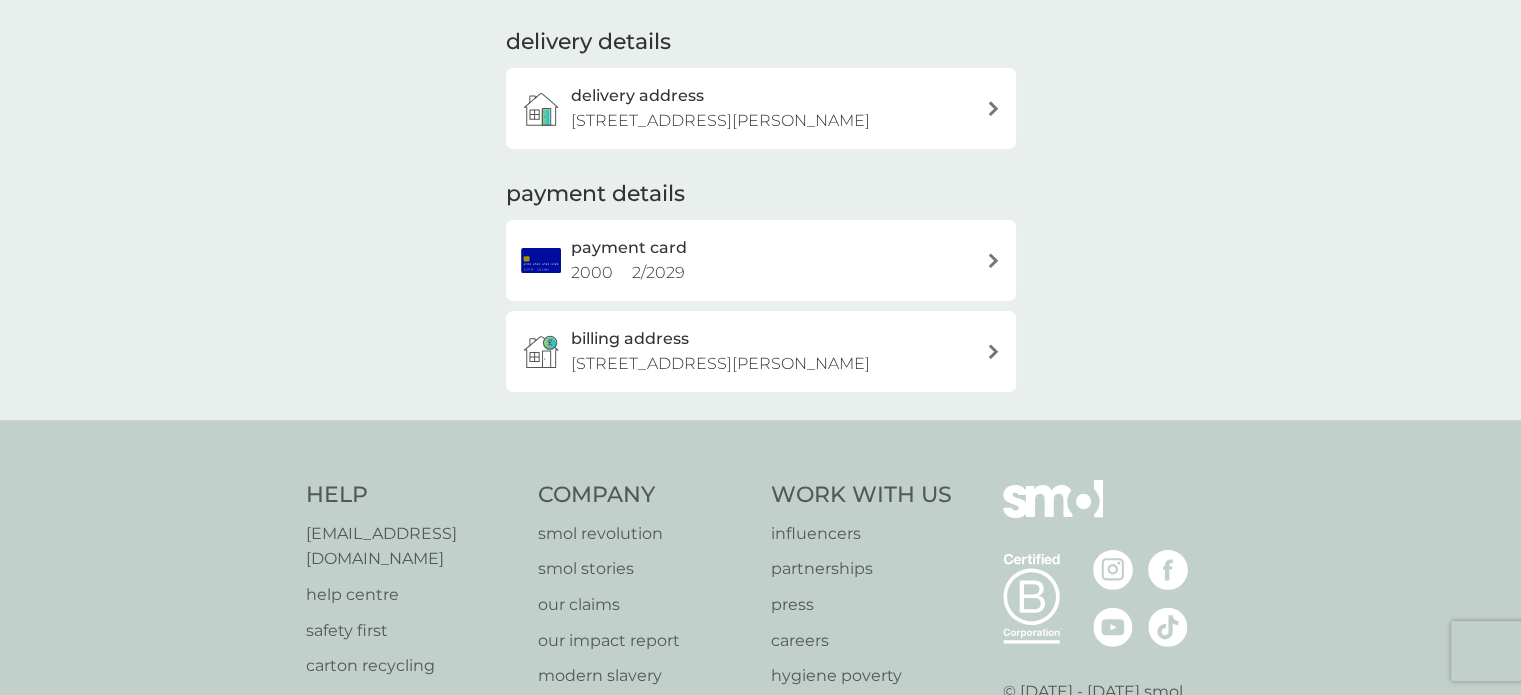 drag, startPoint x: 1225, startPoint y: 376, endPoint x: 874, endPoint y: 400, distance: 351.81955 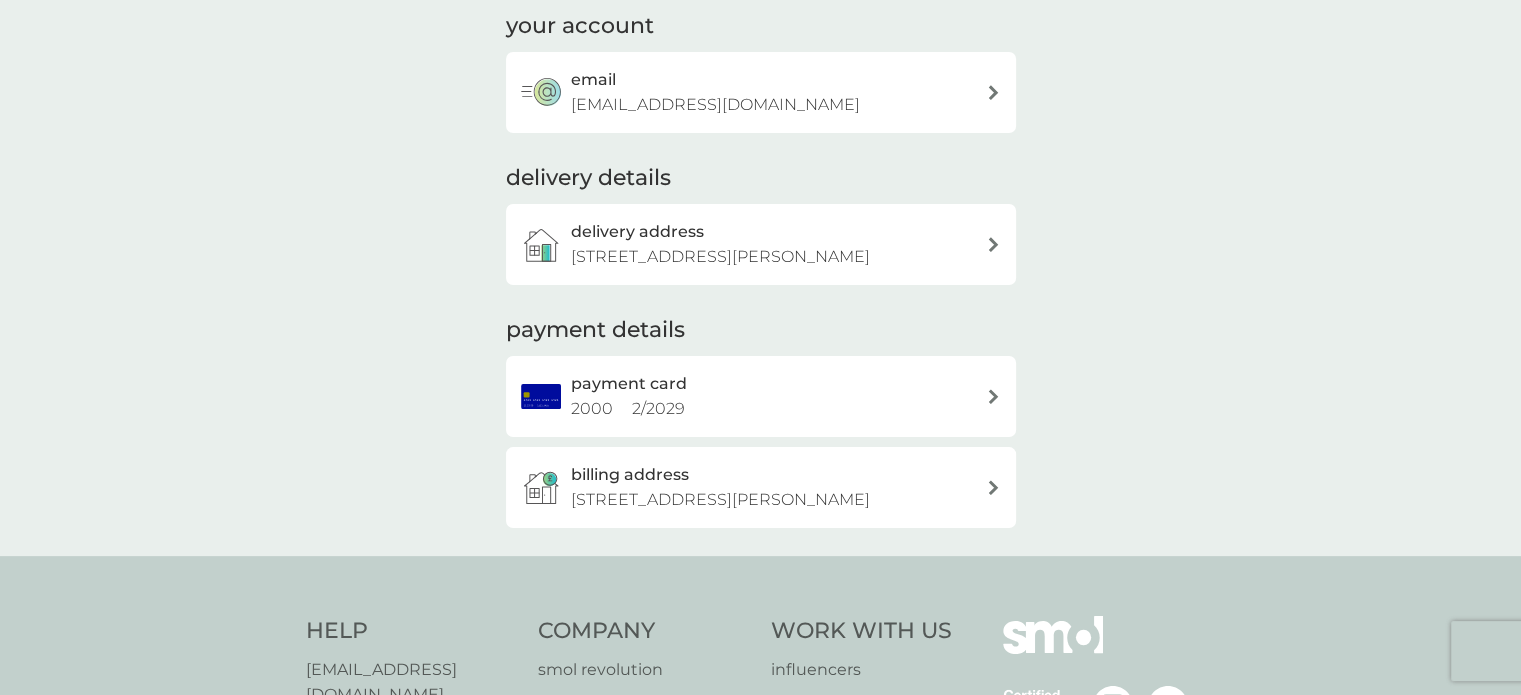 scroll, scrollTop: 0, scrollLeft: 0, axis: both 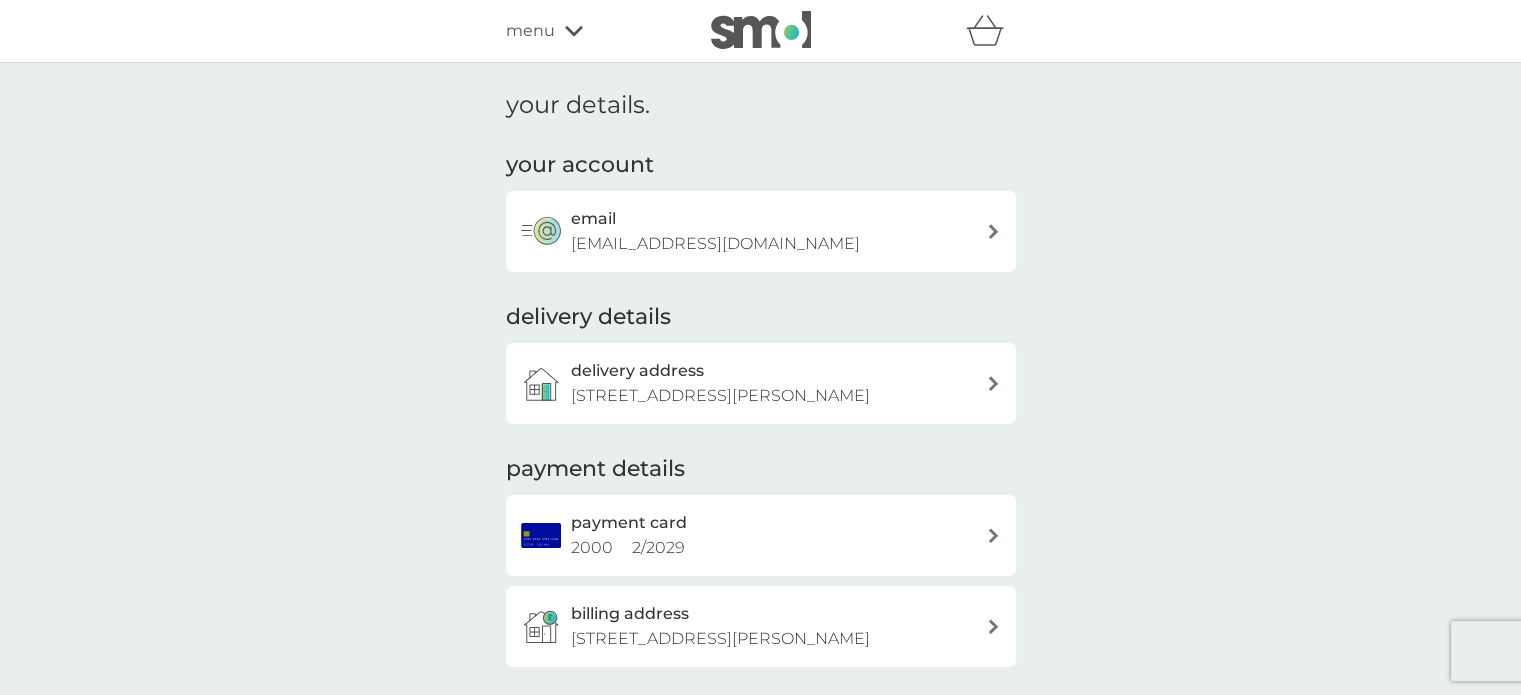 click on "menu" at bounding box center [591, 31] 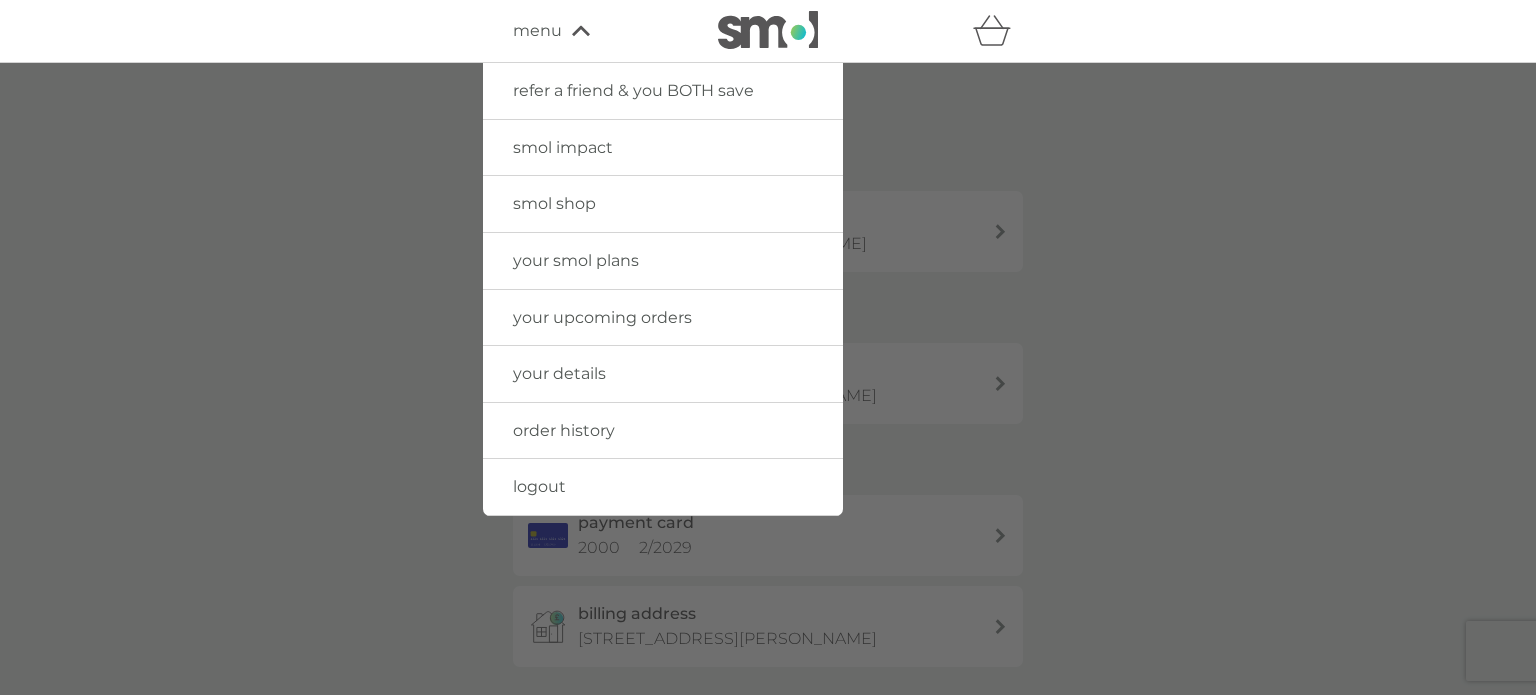 click on "your upcoming orders" at bounding box center (663, 318) 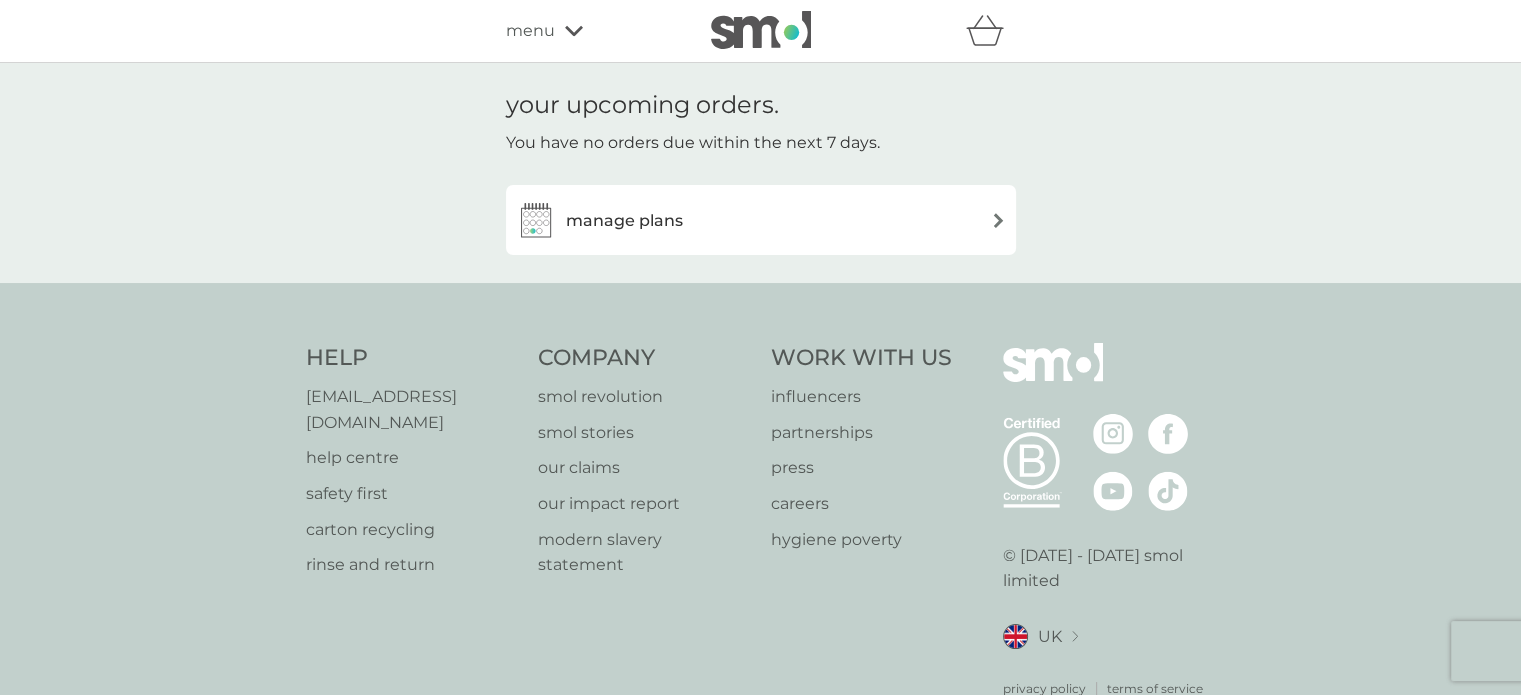 click on "manage plans" at bounding box center (761, 220) 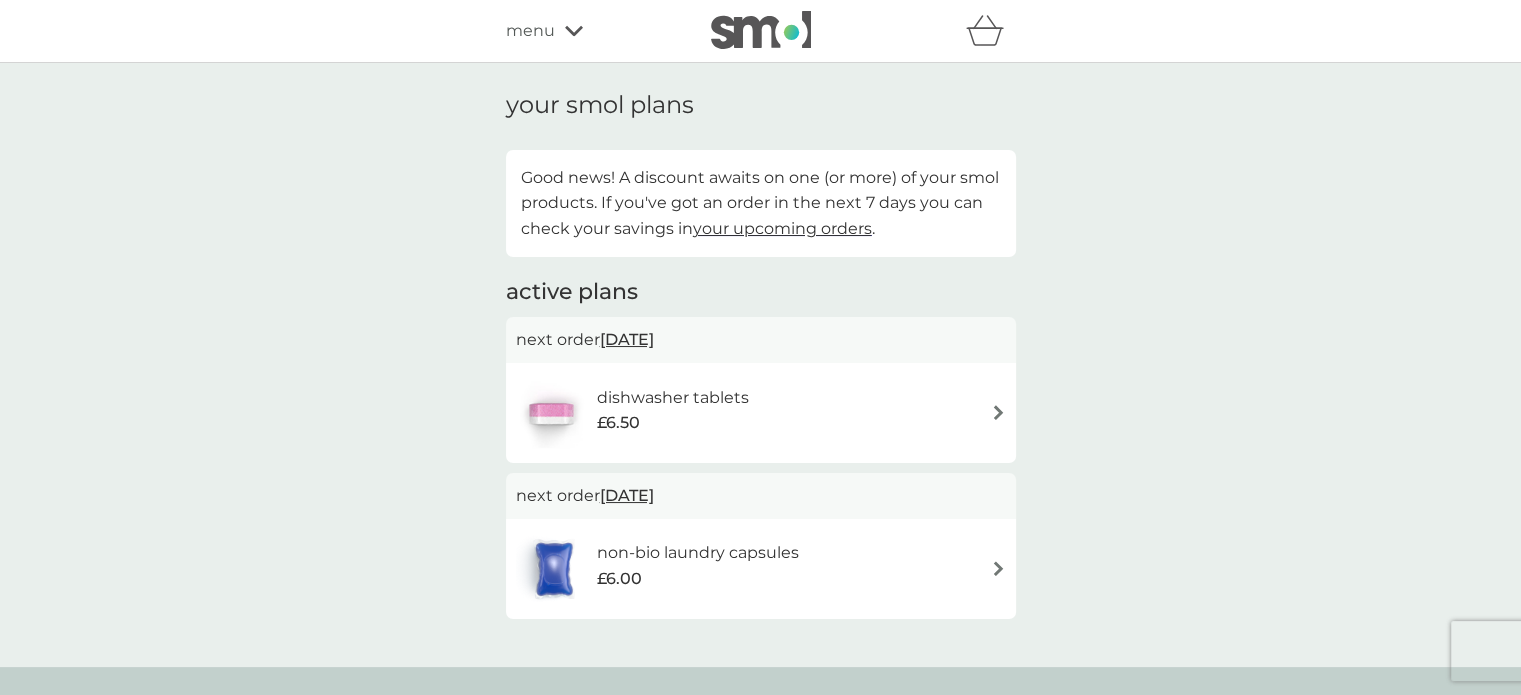 click on "[DATE]" at bounding box center [627, 339] 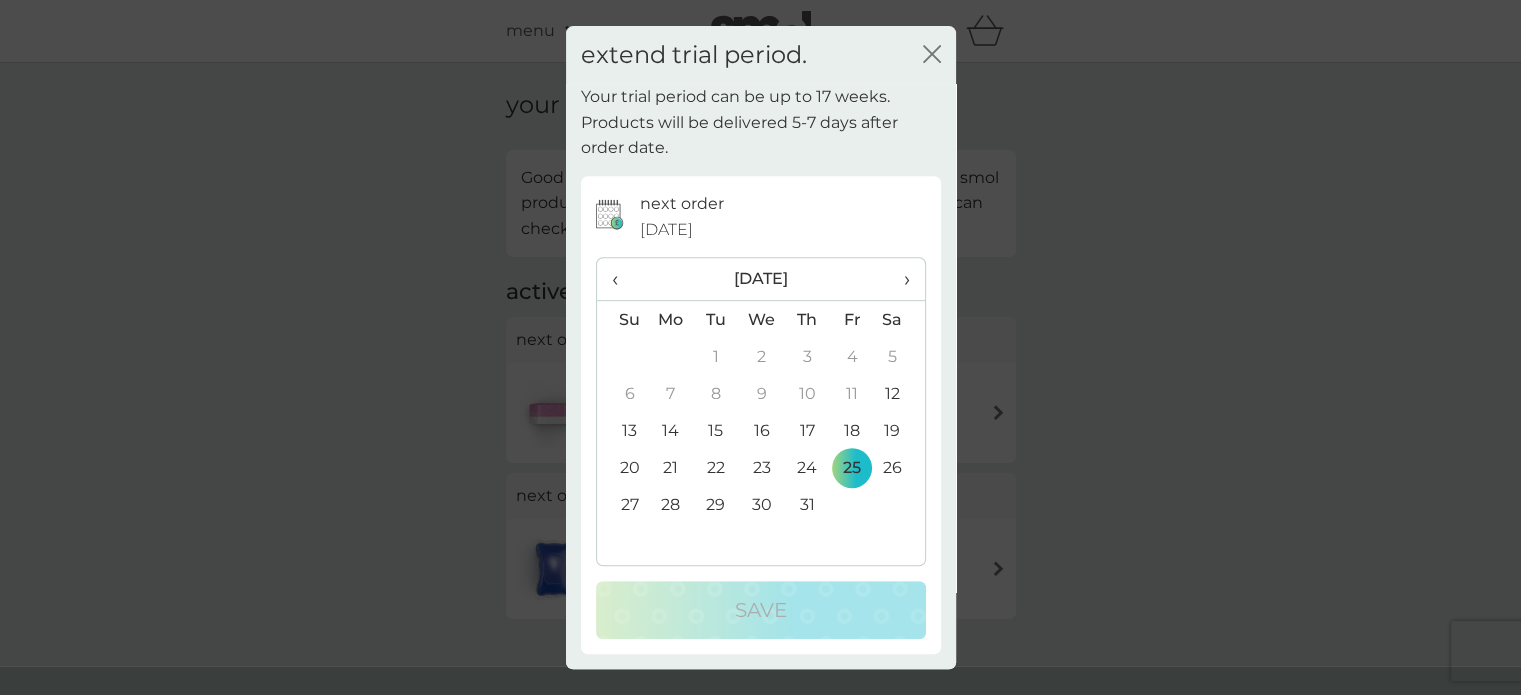 click on "extend trial period. close" at bounding box center (761, 55) 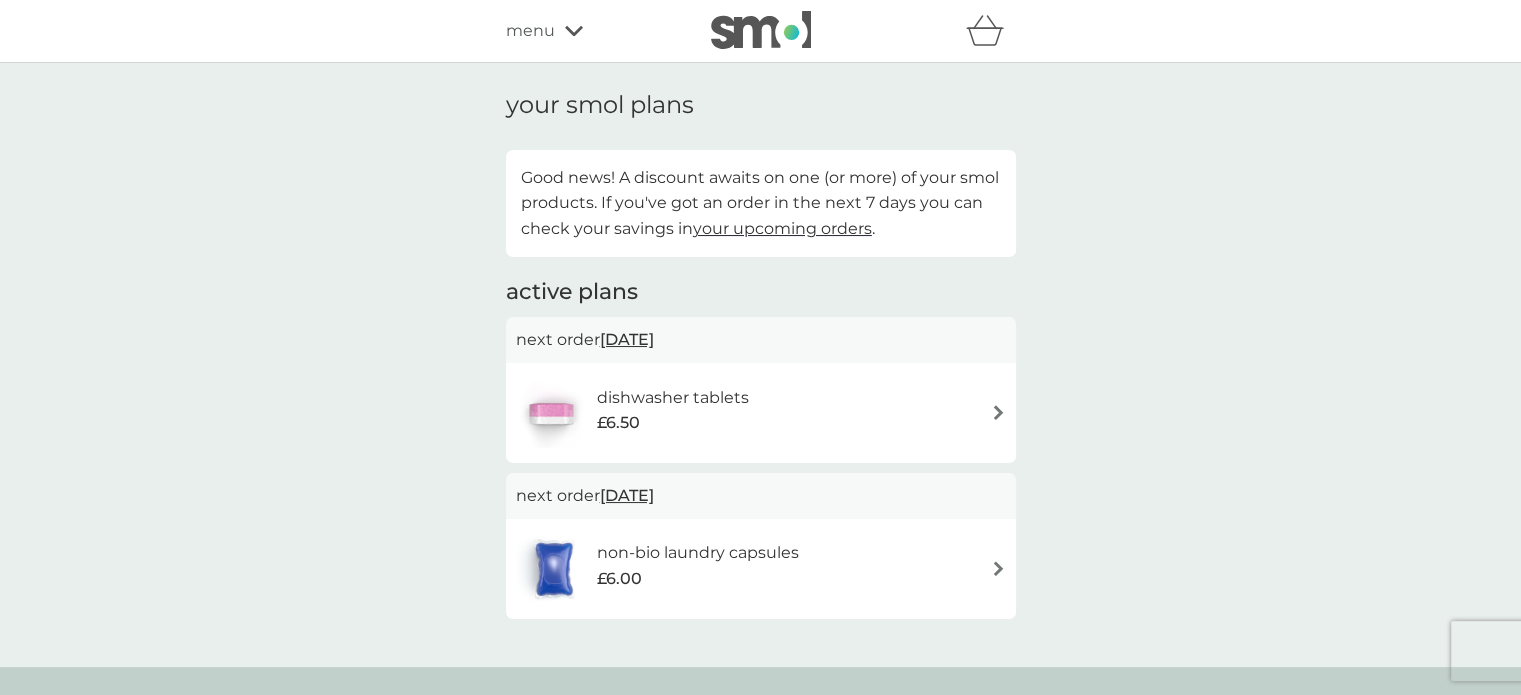 click on "dishwasher tablets £6.50" at bounding box center (683, 413) 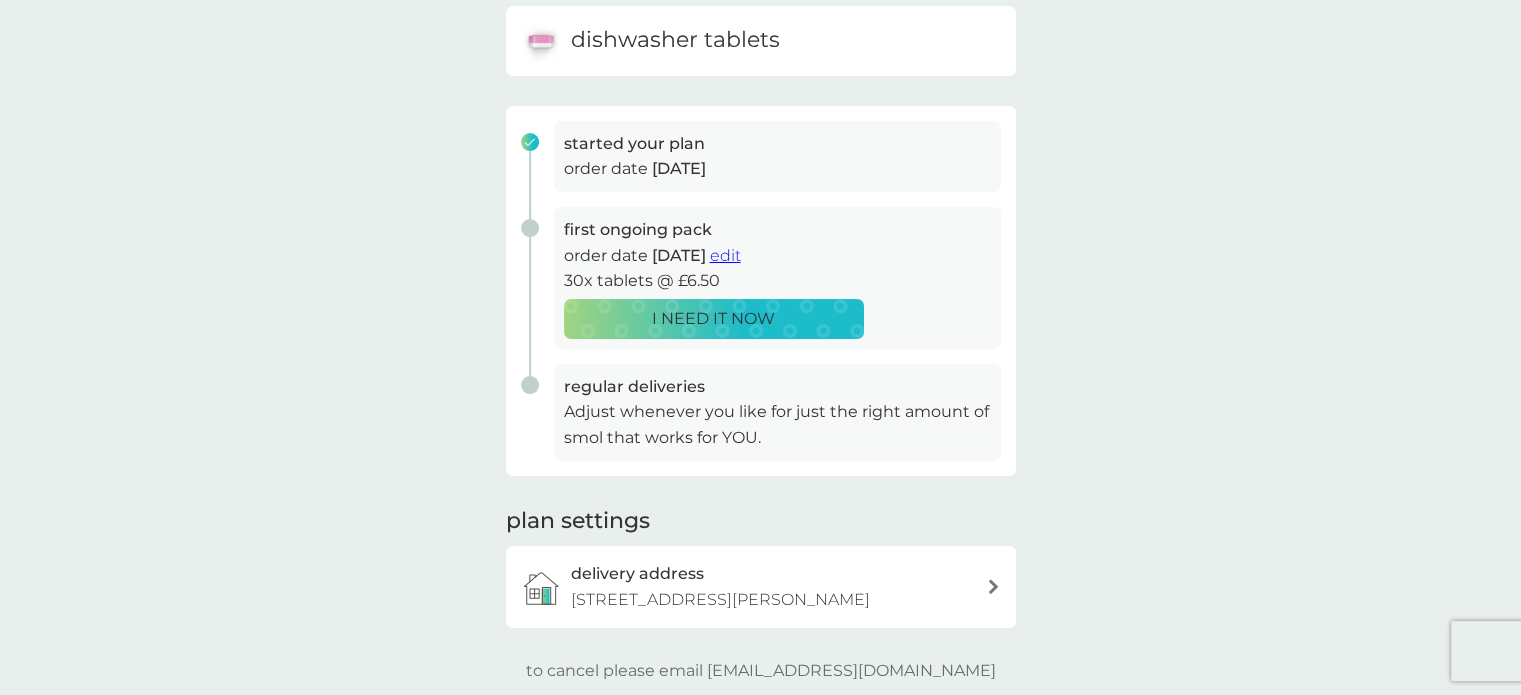 scroll, scrollTop: 203, scrollLeft: 0, axis: vertical 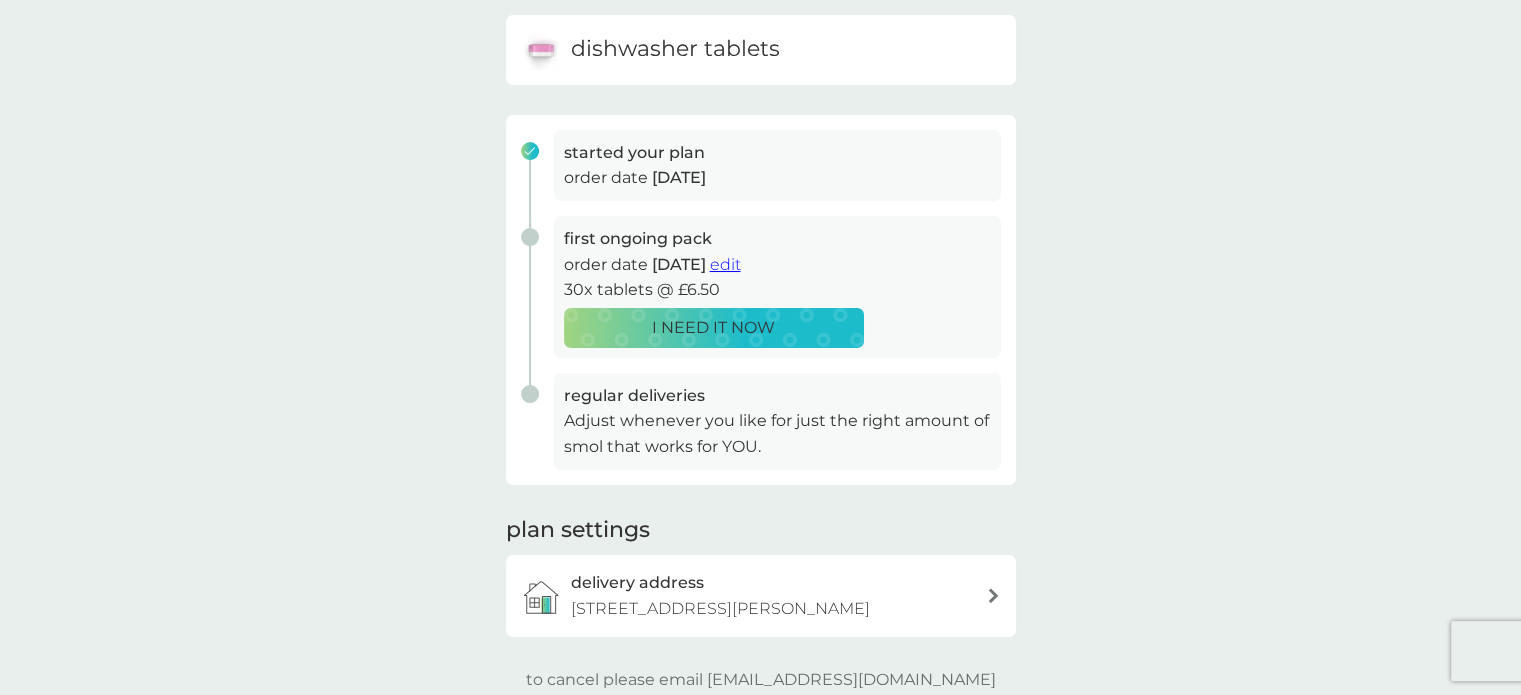 click on "Adjust whenever you like for just the right amount of smol that works for YOU." at bounding box center (777, 433) 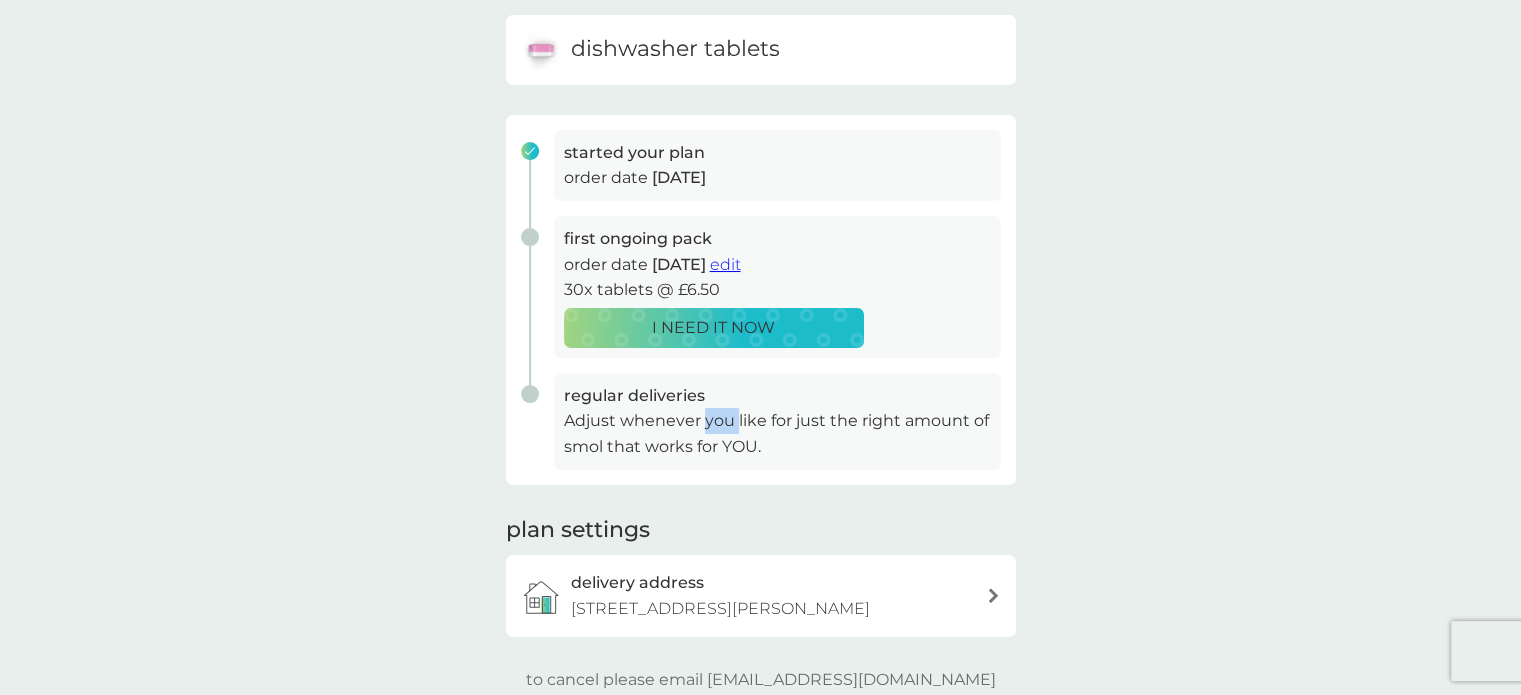 click on "Adjust whenever you like for just the right amount of smol that works for YOU." at bounding box center (777, 433) 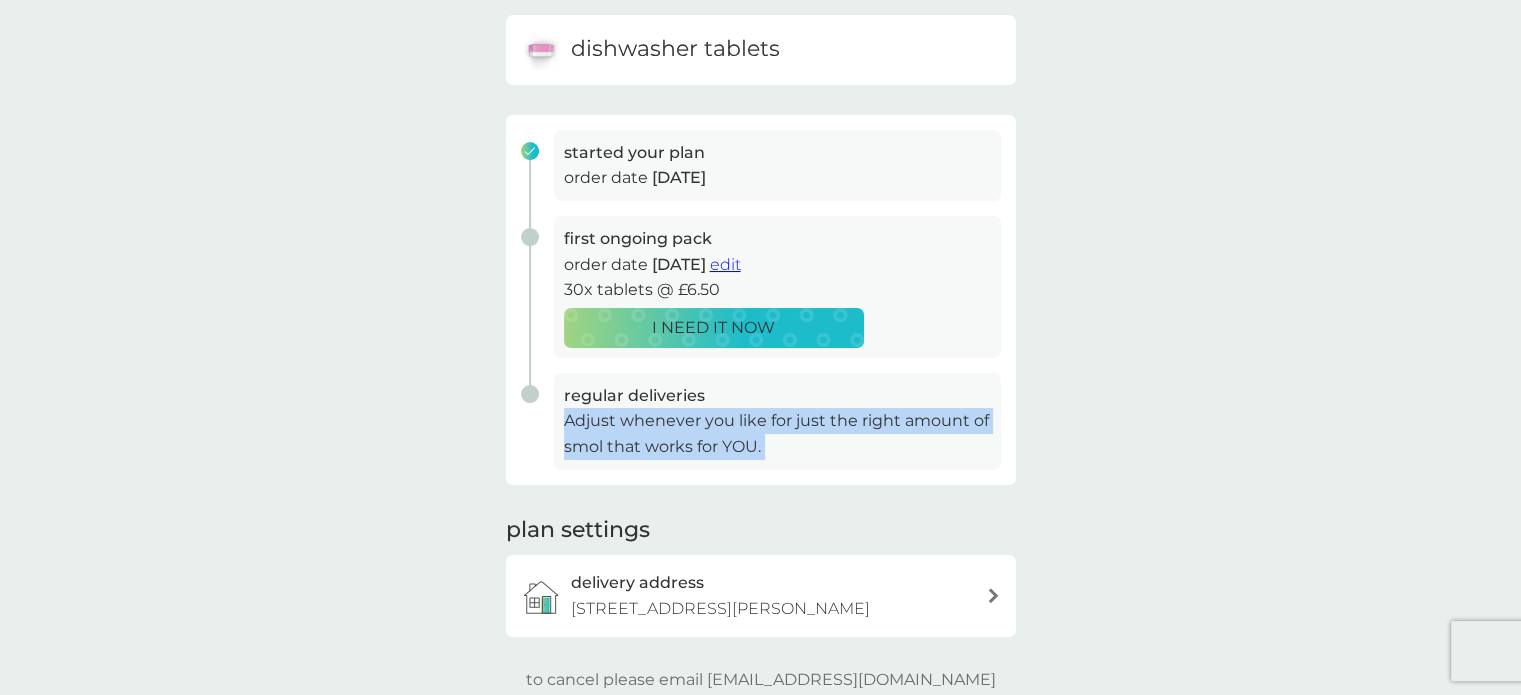click on "Adjust whenever you like for just the right amount of smol that works for YOU." at bounding box center [777, 433] 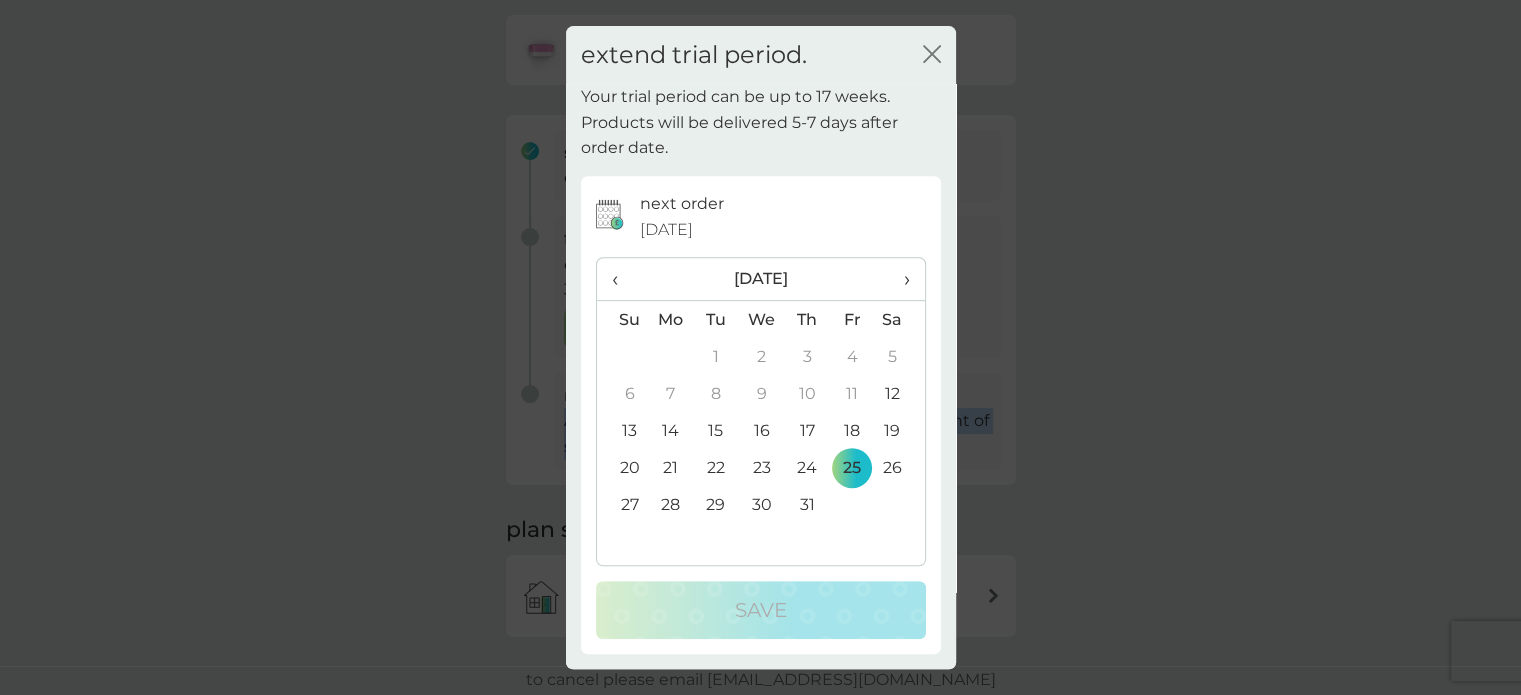 click on "close" 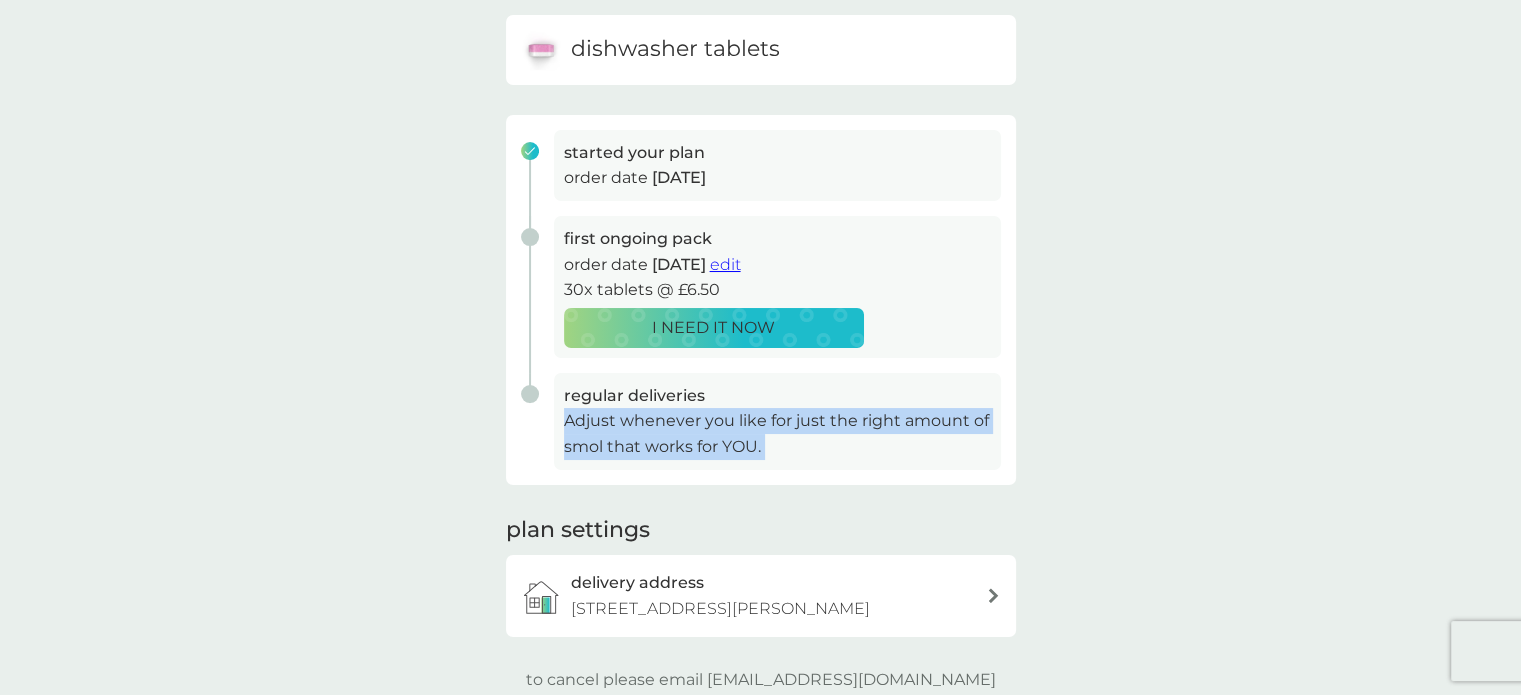 click on "edit" at bounding box center (725, 264) 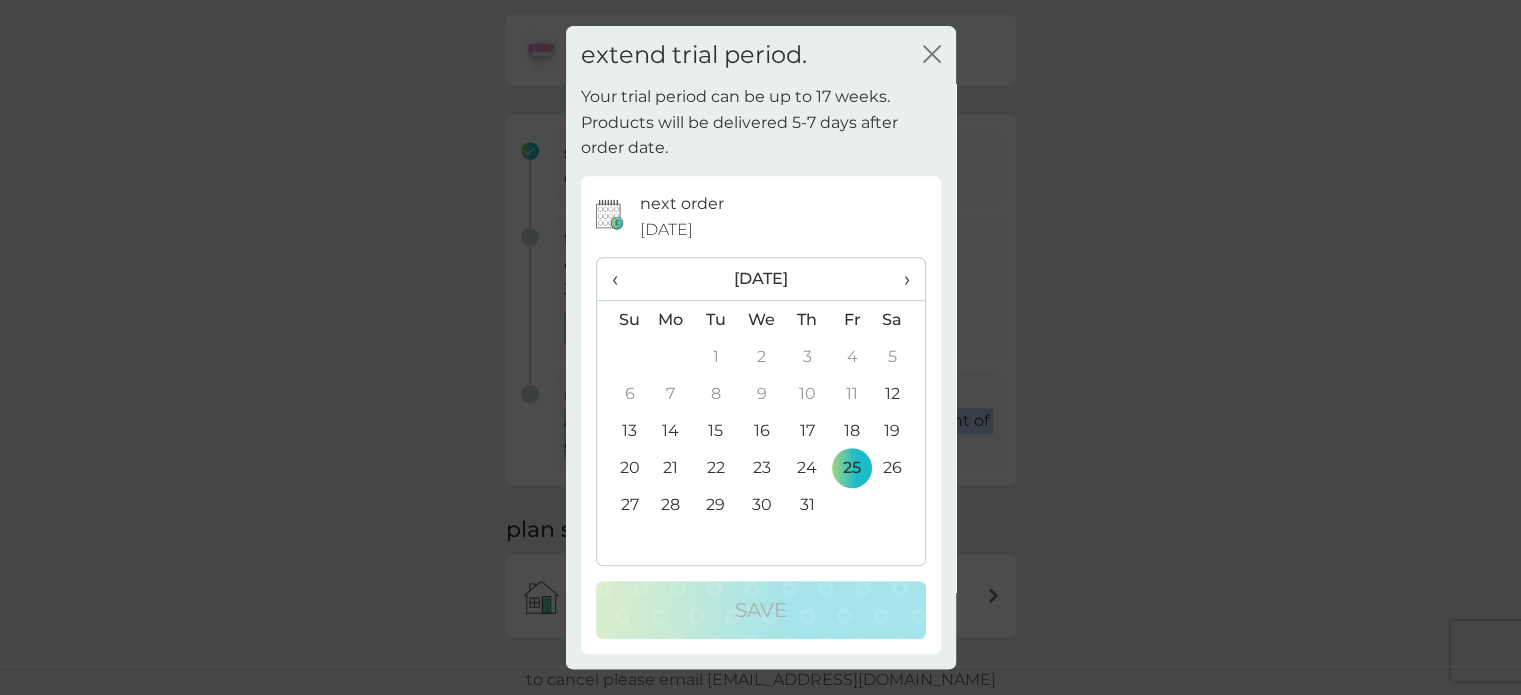 click on "›" at bounding box center [899, 279] 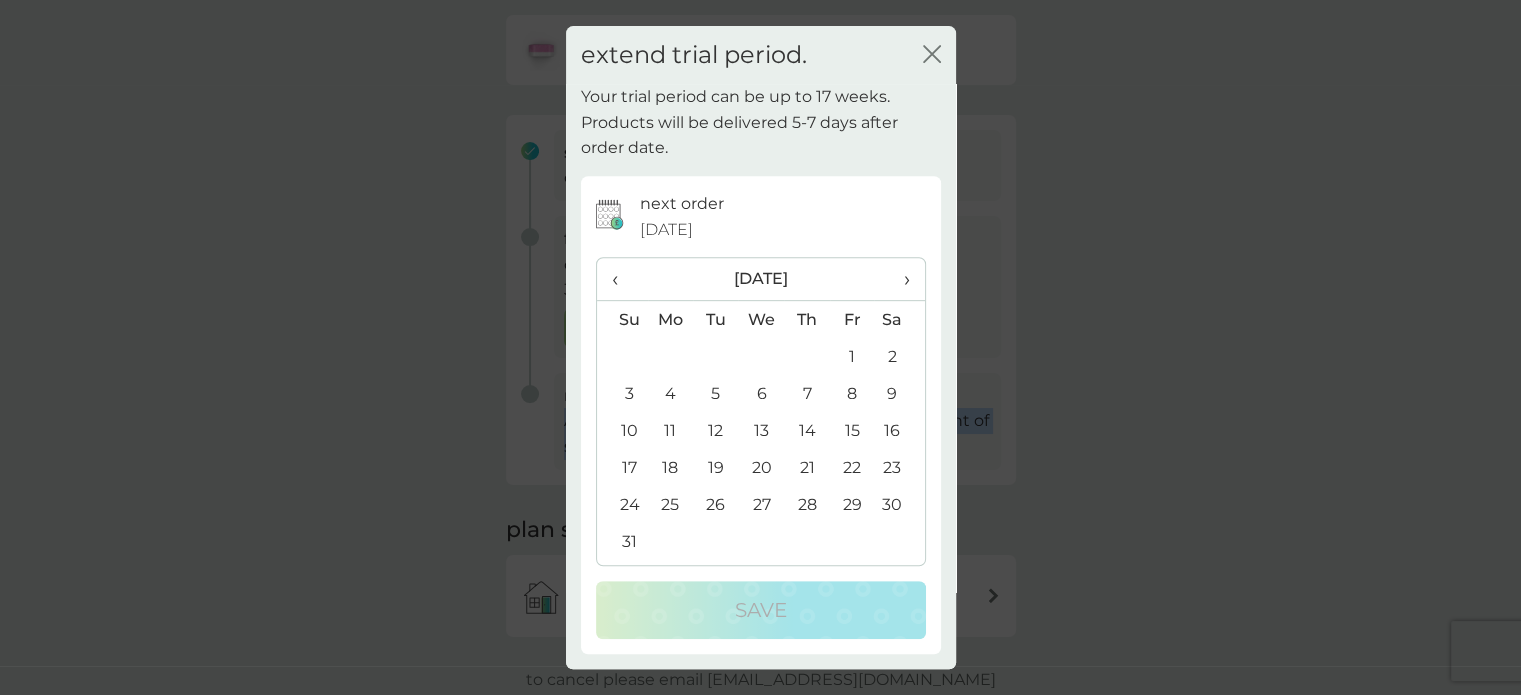 click on "›" at bounding box center [899, 279] 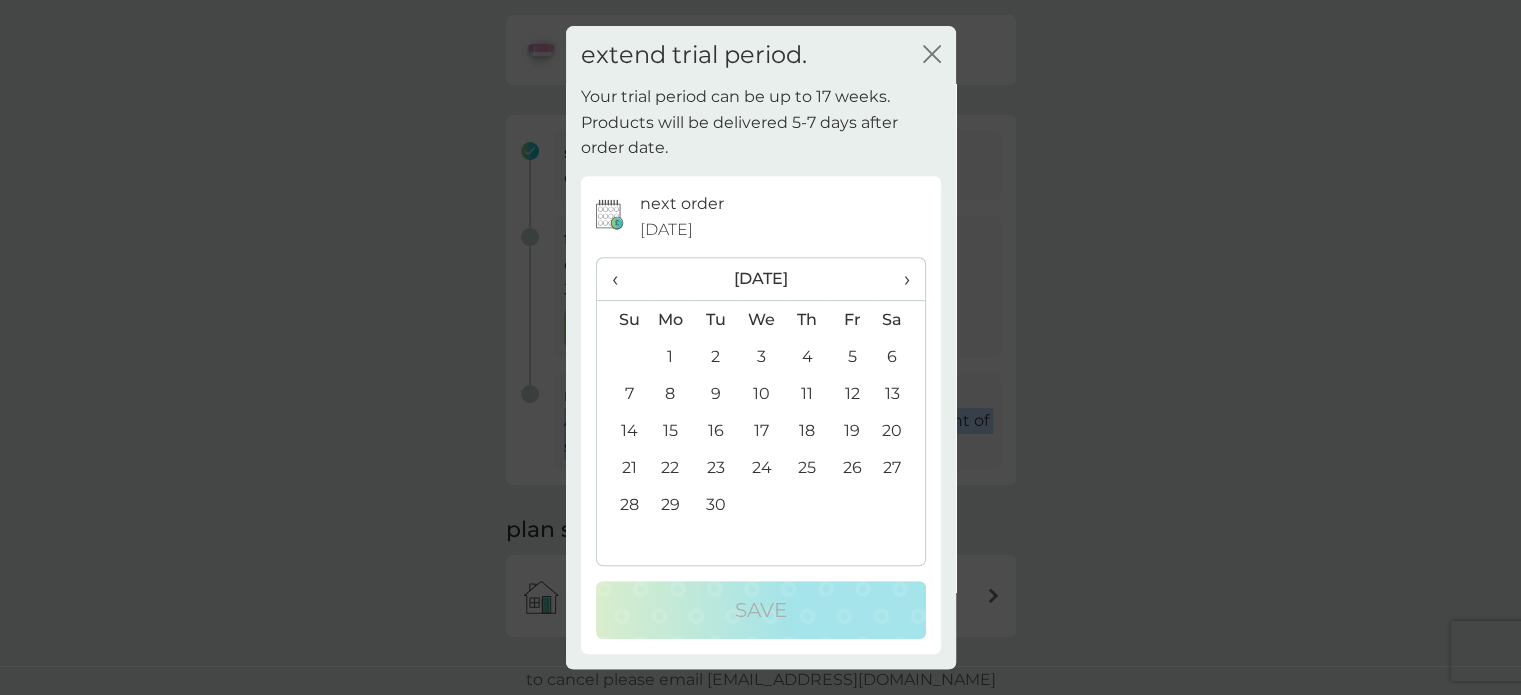 click on "›" at bounding box center (899, 279) 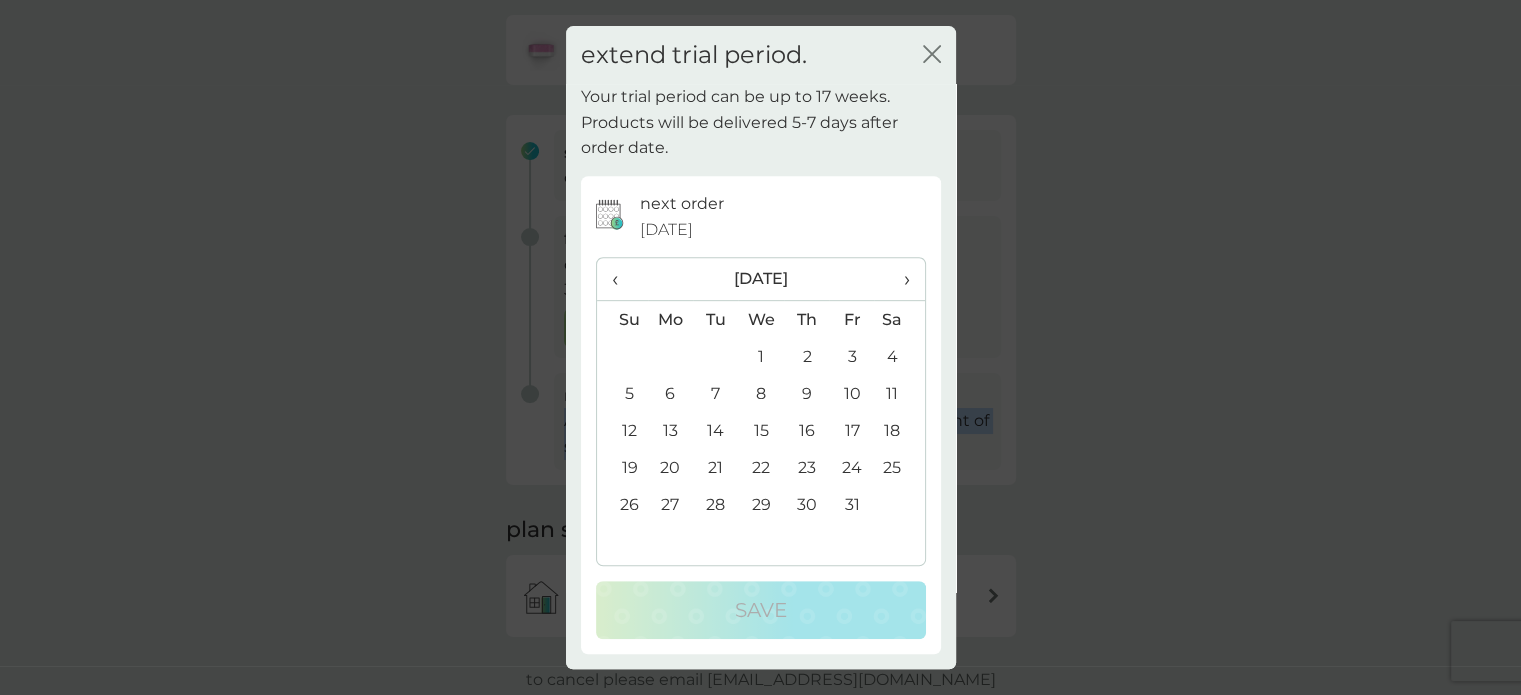 click on "›" at bounding box center (899, 279) 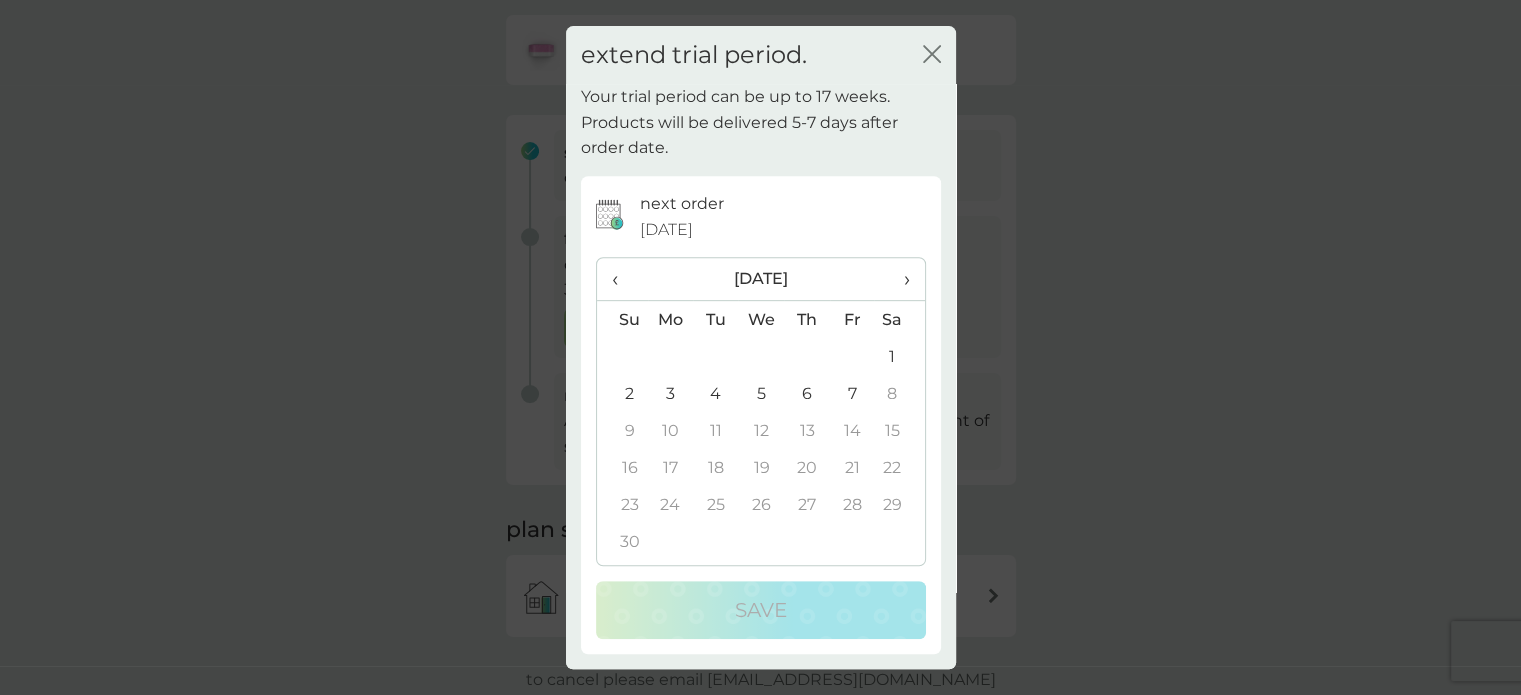 click on "7" at bounding box center (852, 393) 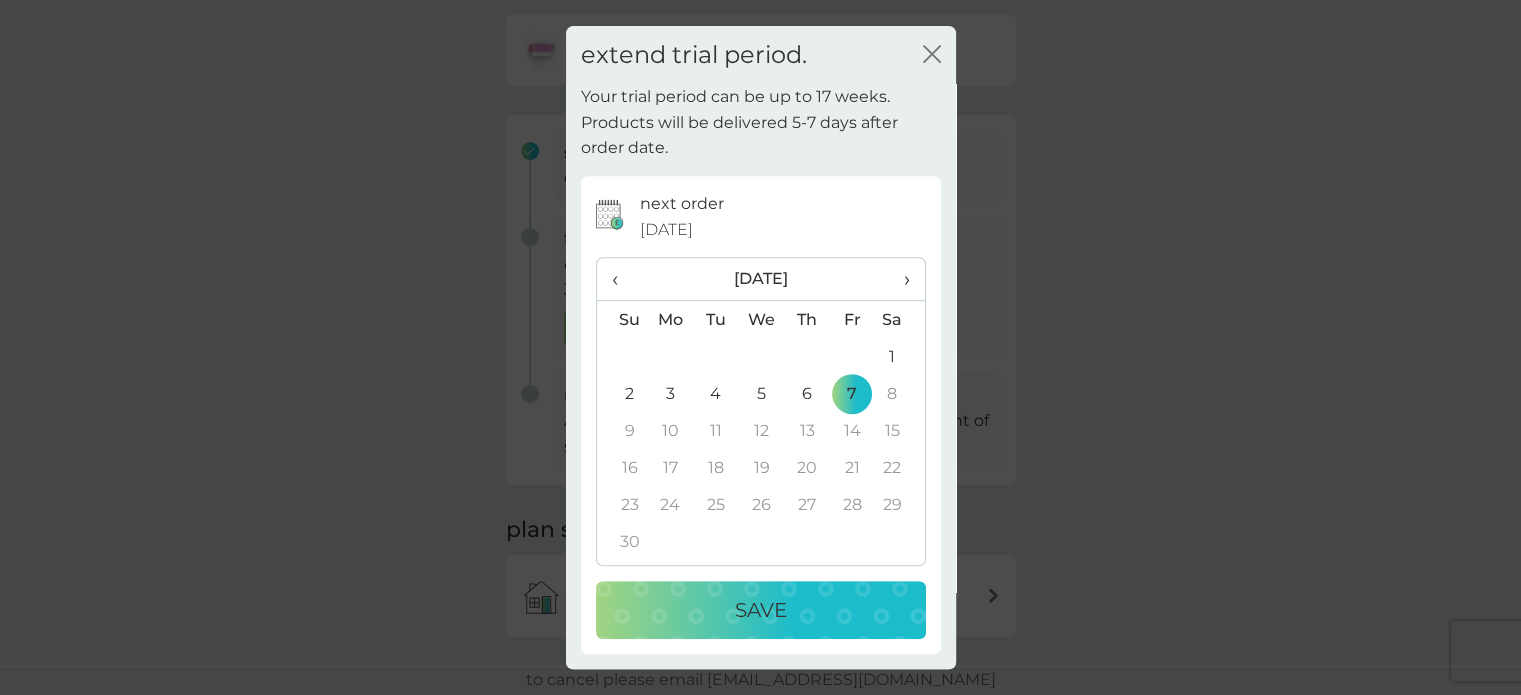 click on "Save" at bounding box center [761, 610] 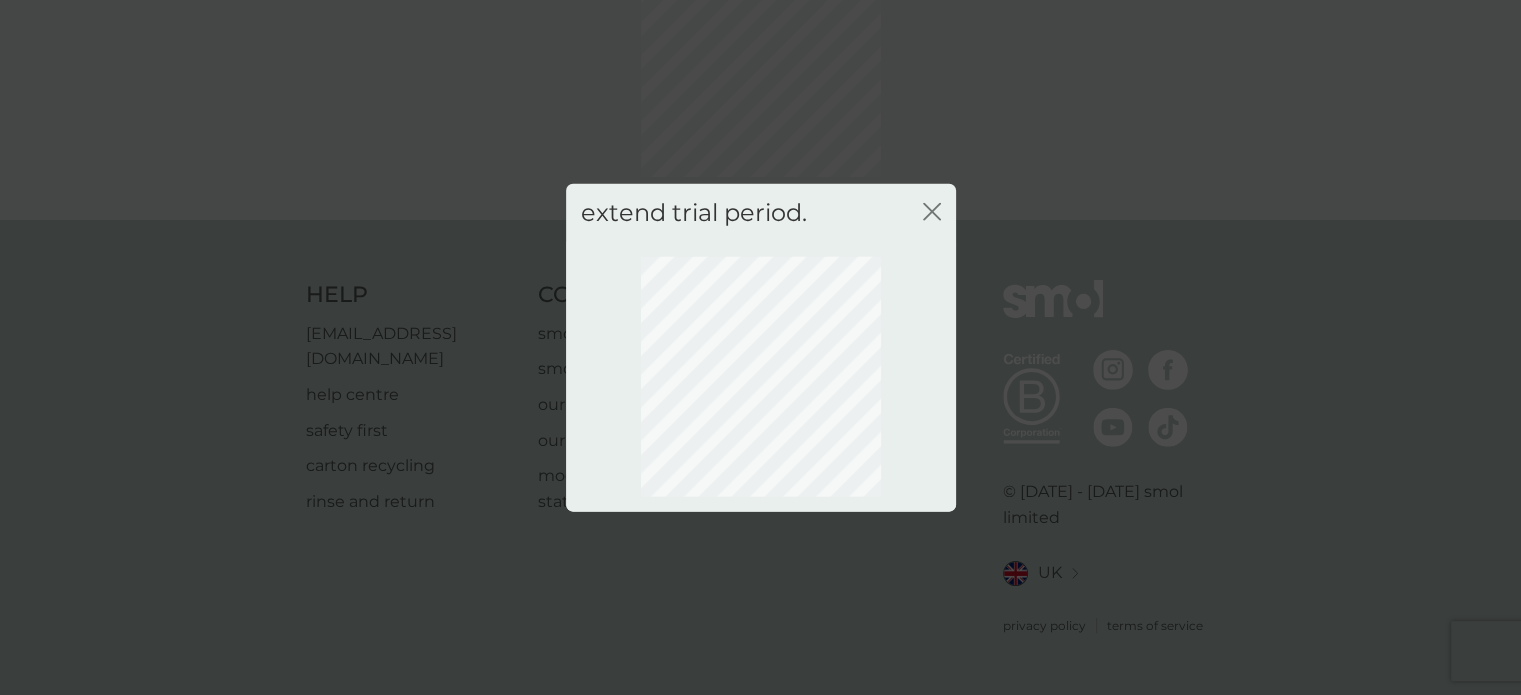scroll, scrollTop: 143, scrollLeft: 0, axis: vertical 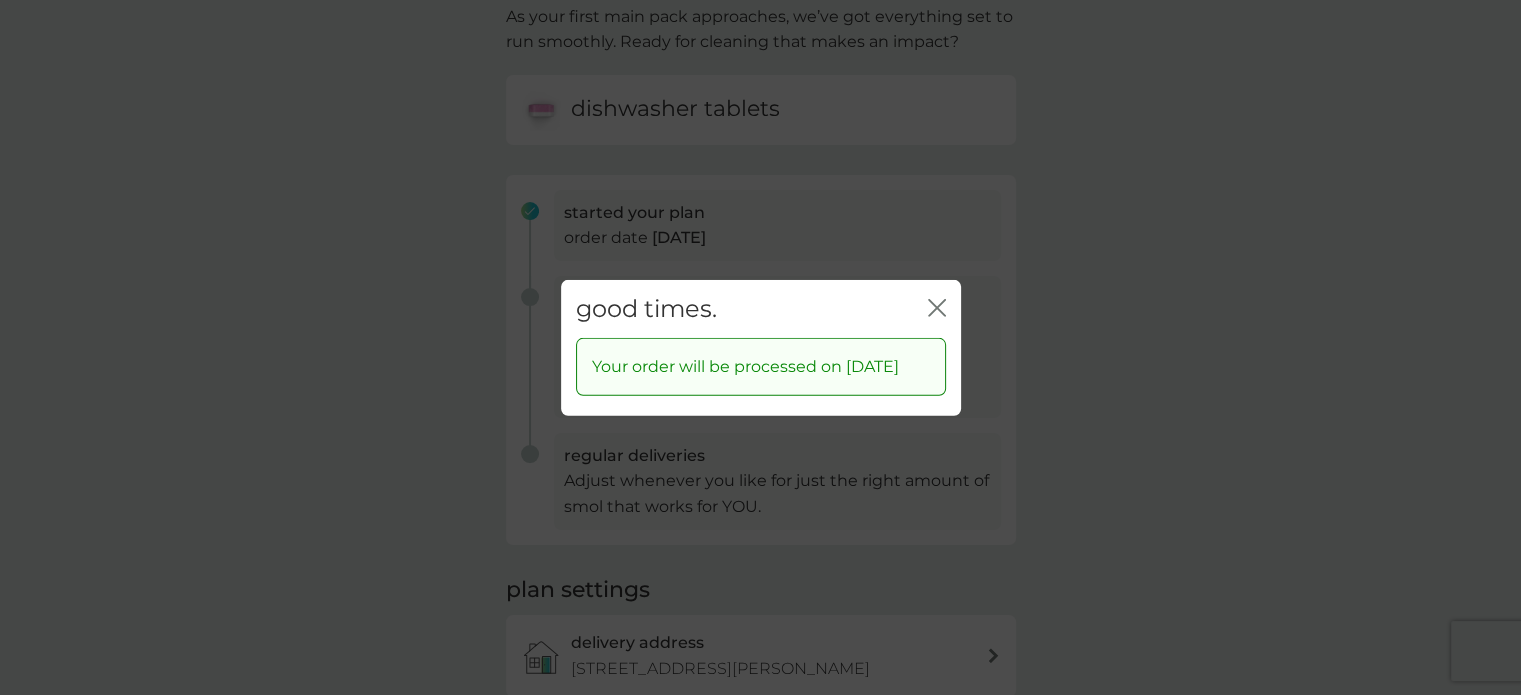 click on "good times. close" at bounding box center [761, 308] 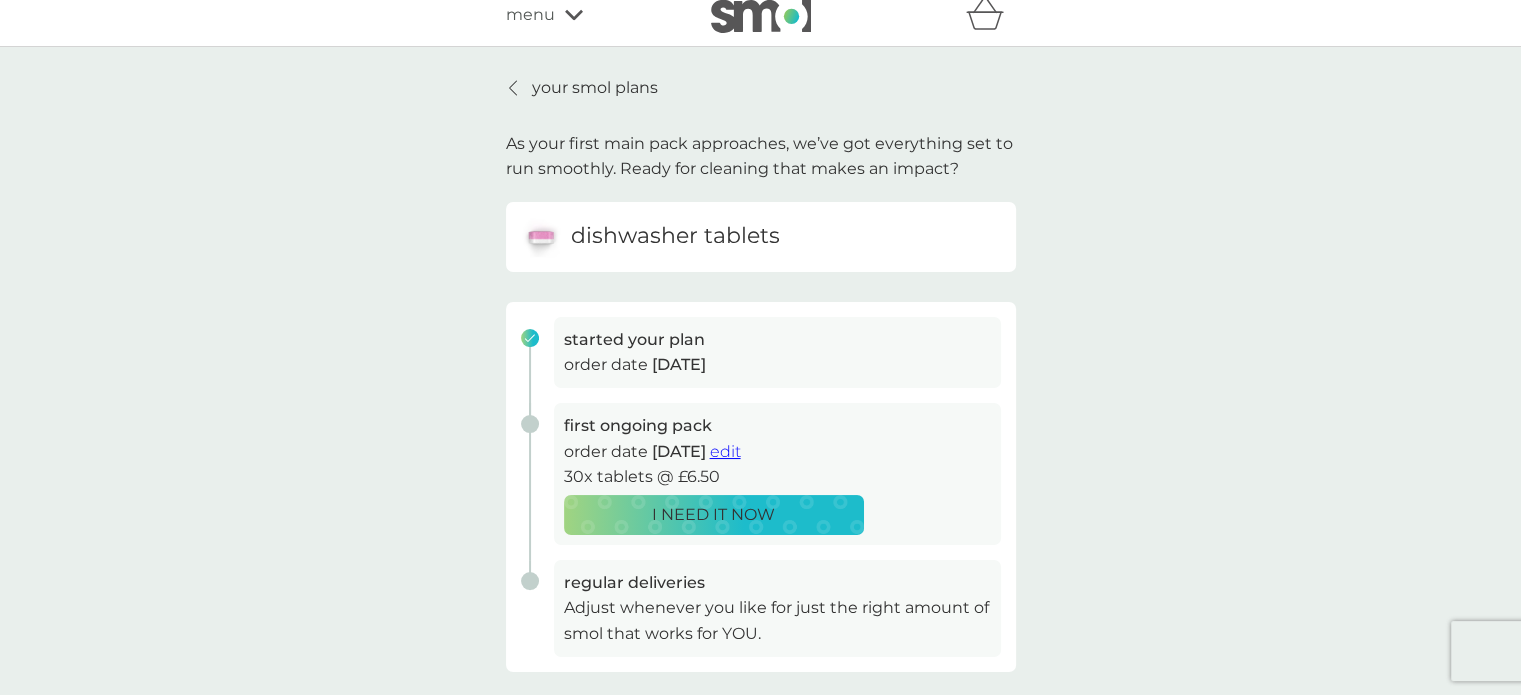 scroll, scrollTop: 0, scrollLeft: 0, axis: both 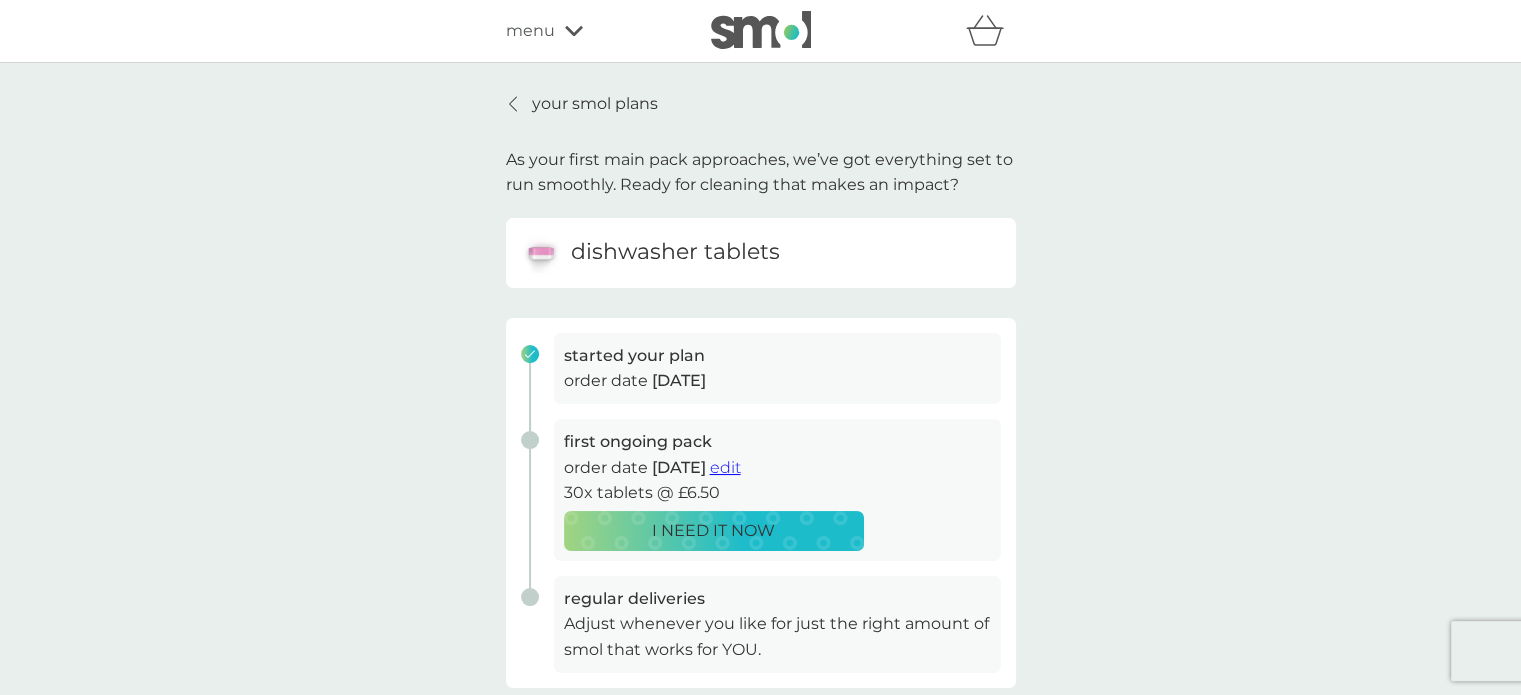 click on "your smol plans" at bounding box center [595, 104] 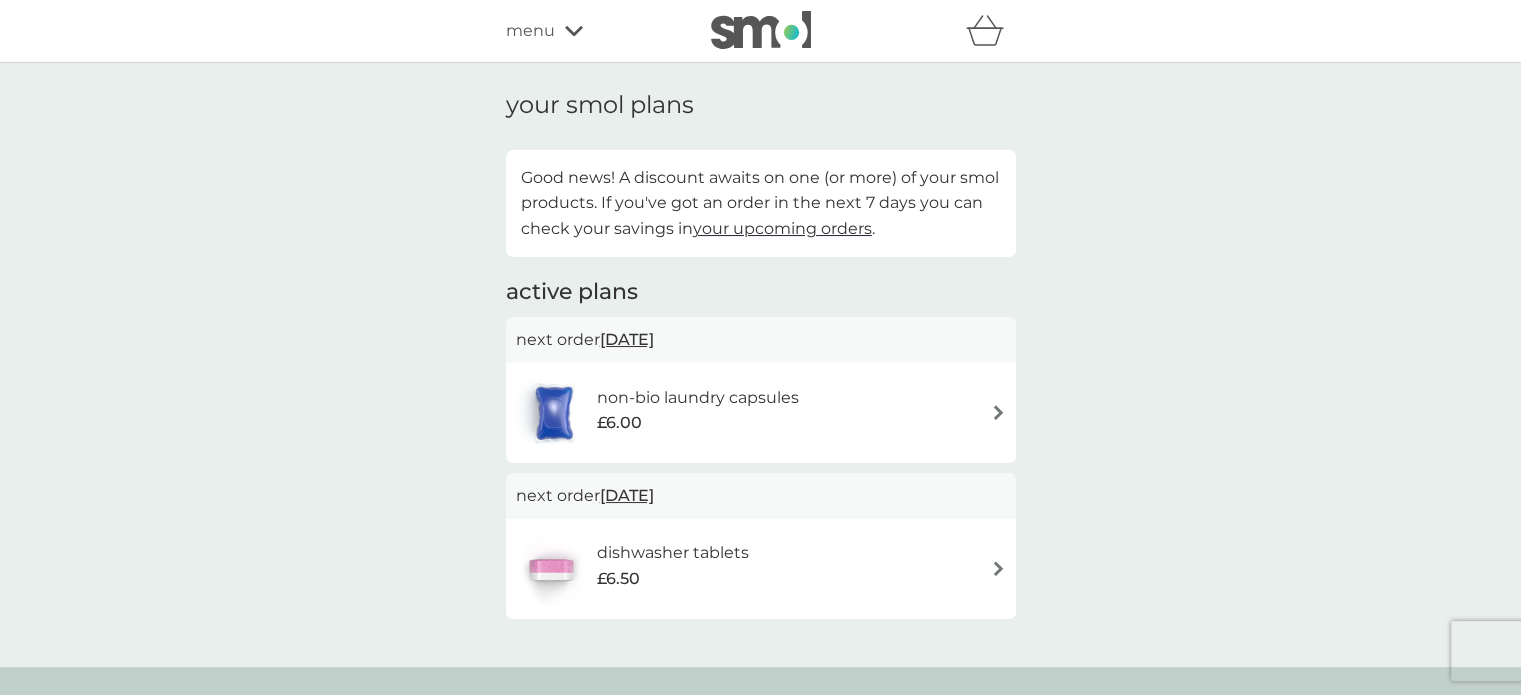 click on "[DATE]" at bounding box center [627, 495] 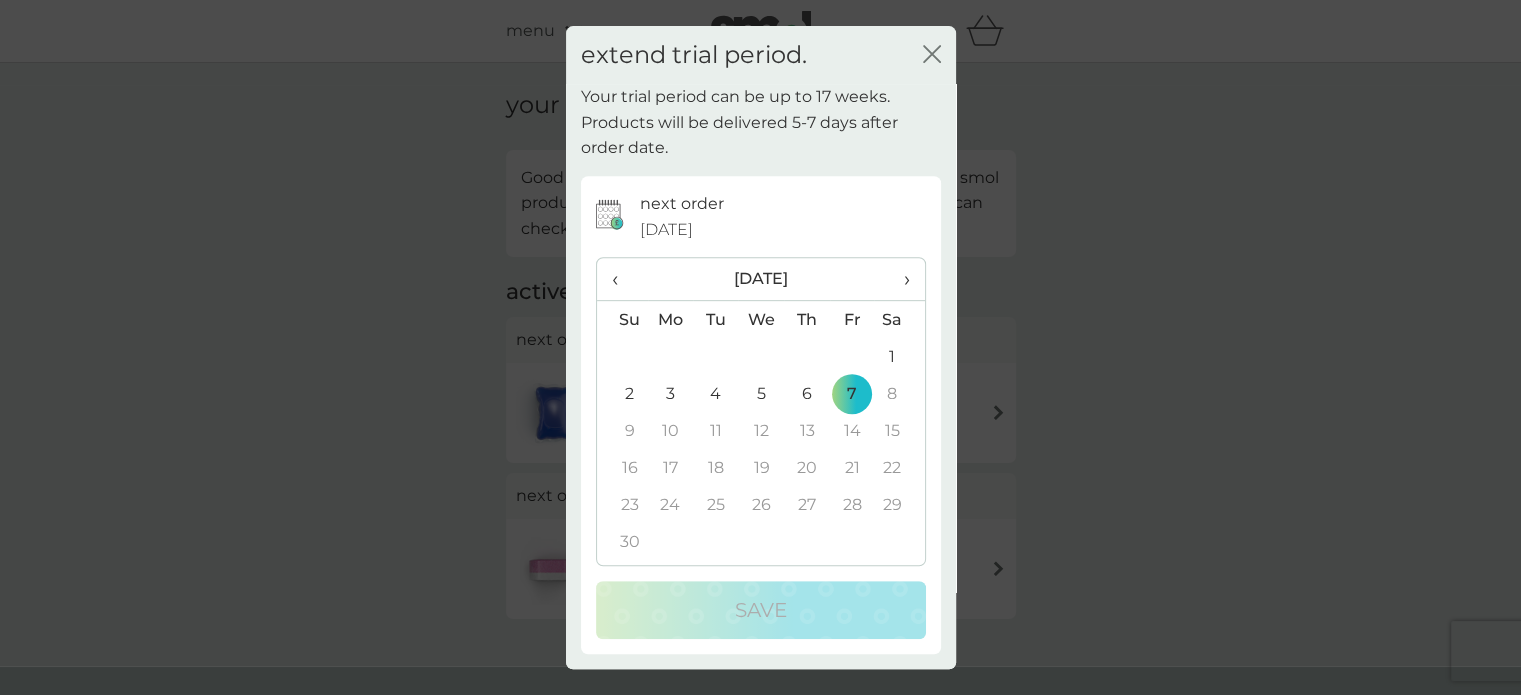 click 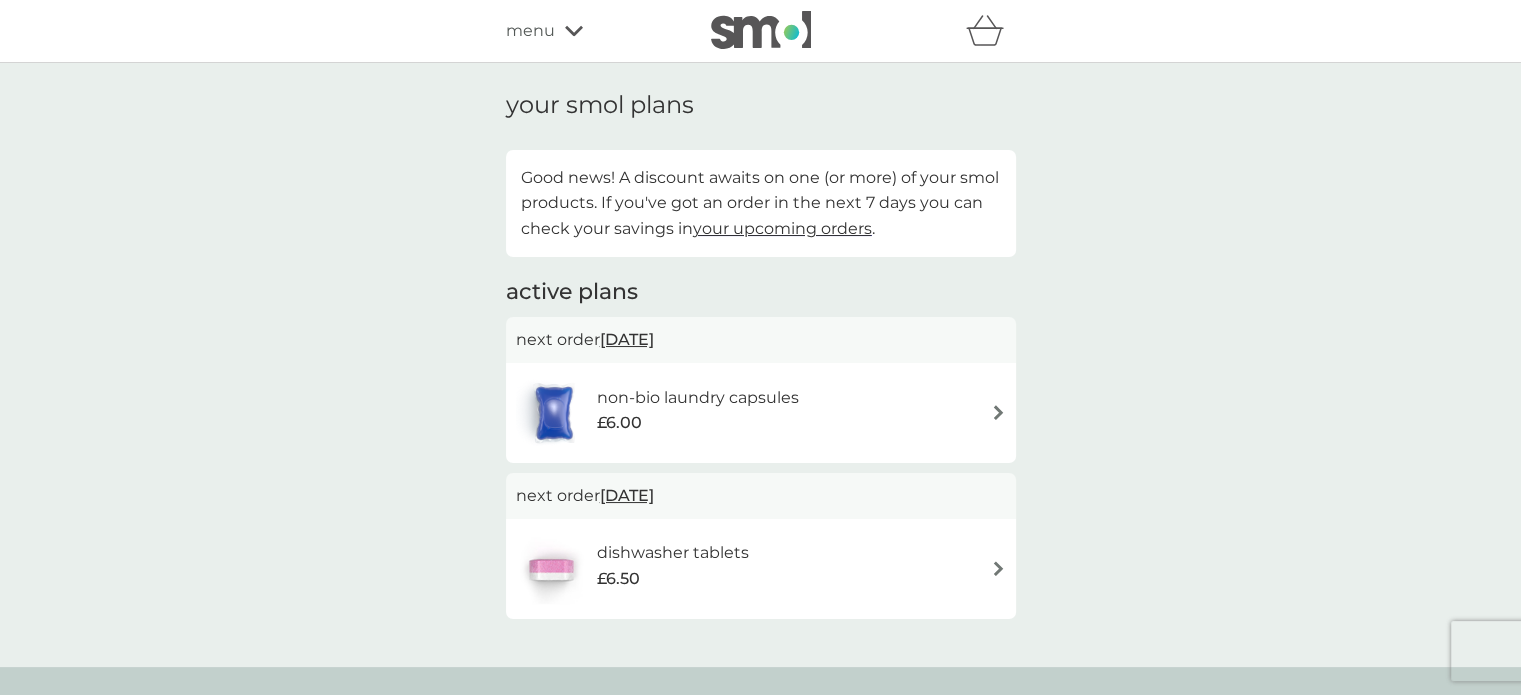 click on "[DATE]" at bounding box center [627, 339] 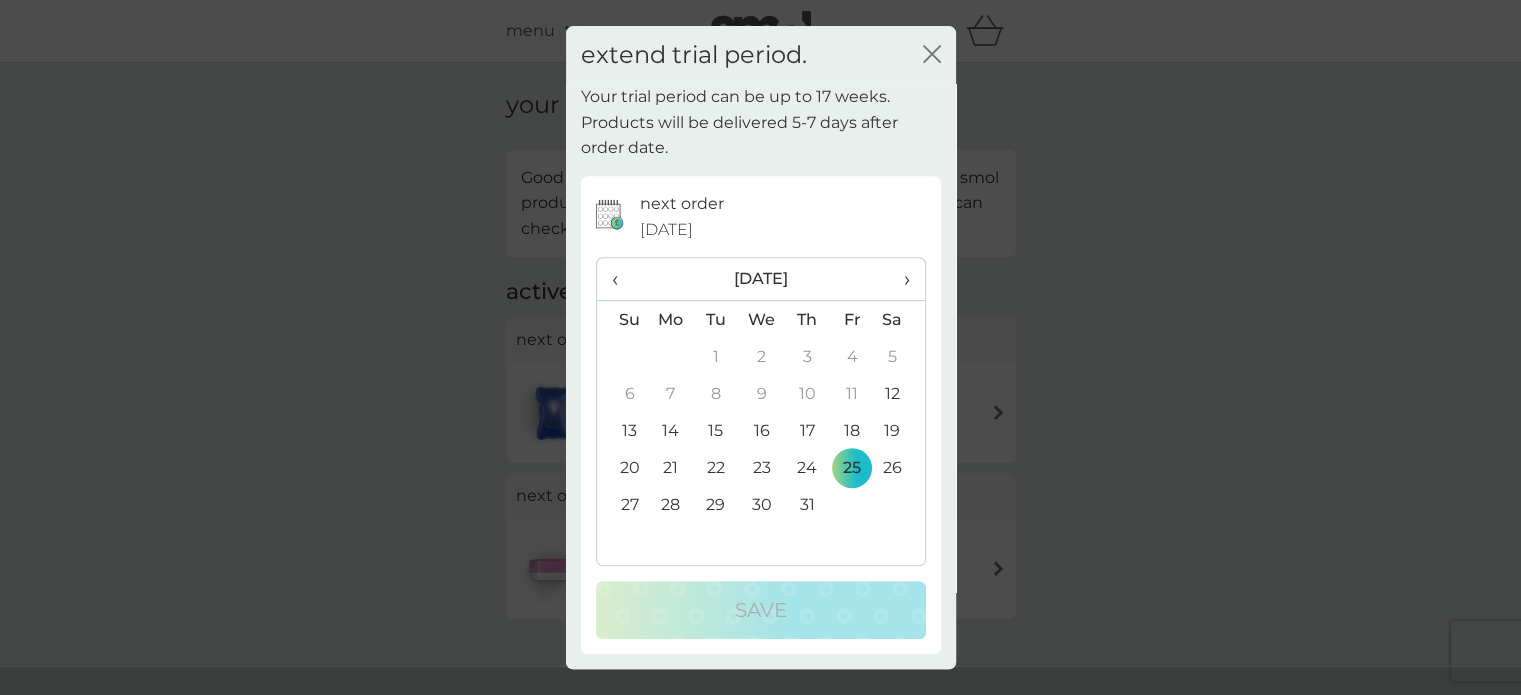 click on "›" at bounding box center [899, 279] 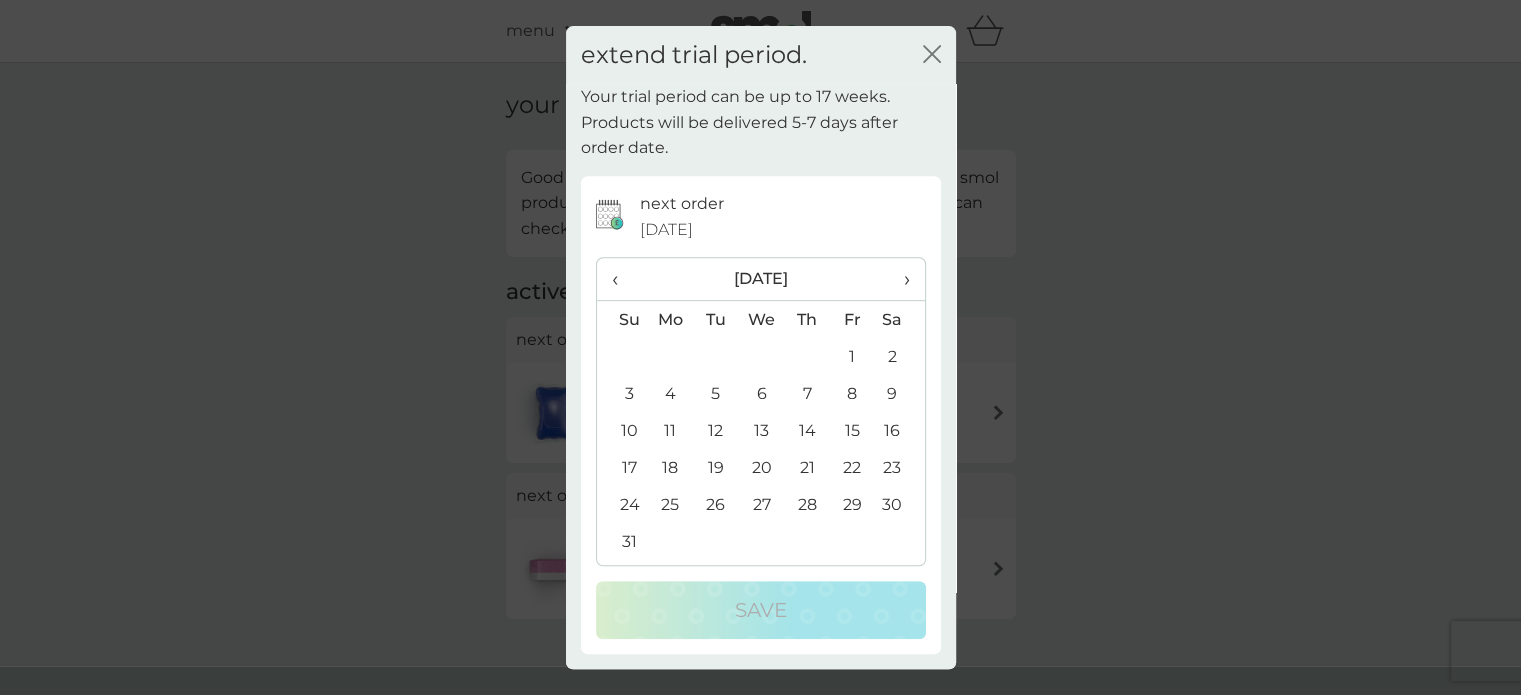 click on "›" at bounding box center (899, 279) 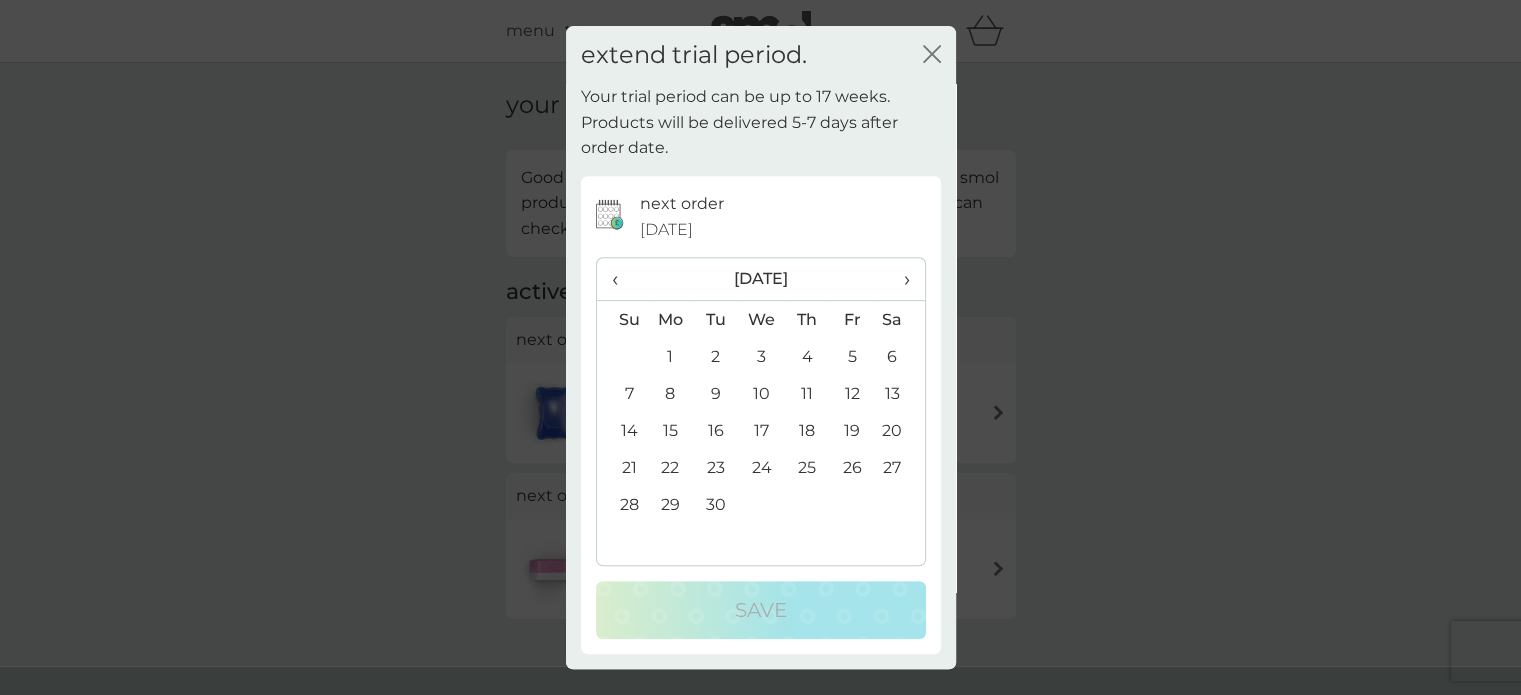 click on "›" at bounding box center [899, 279] 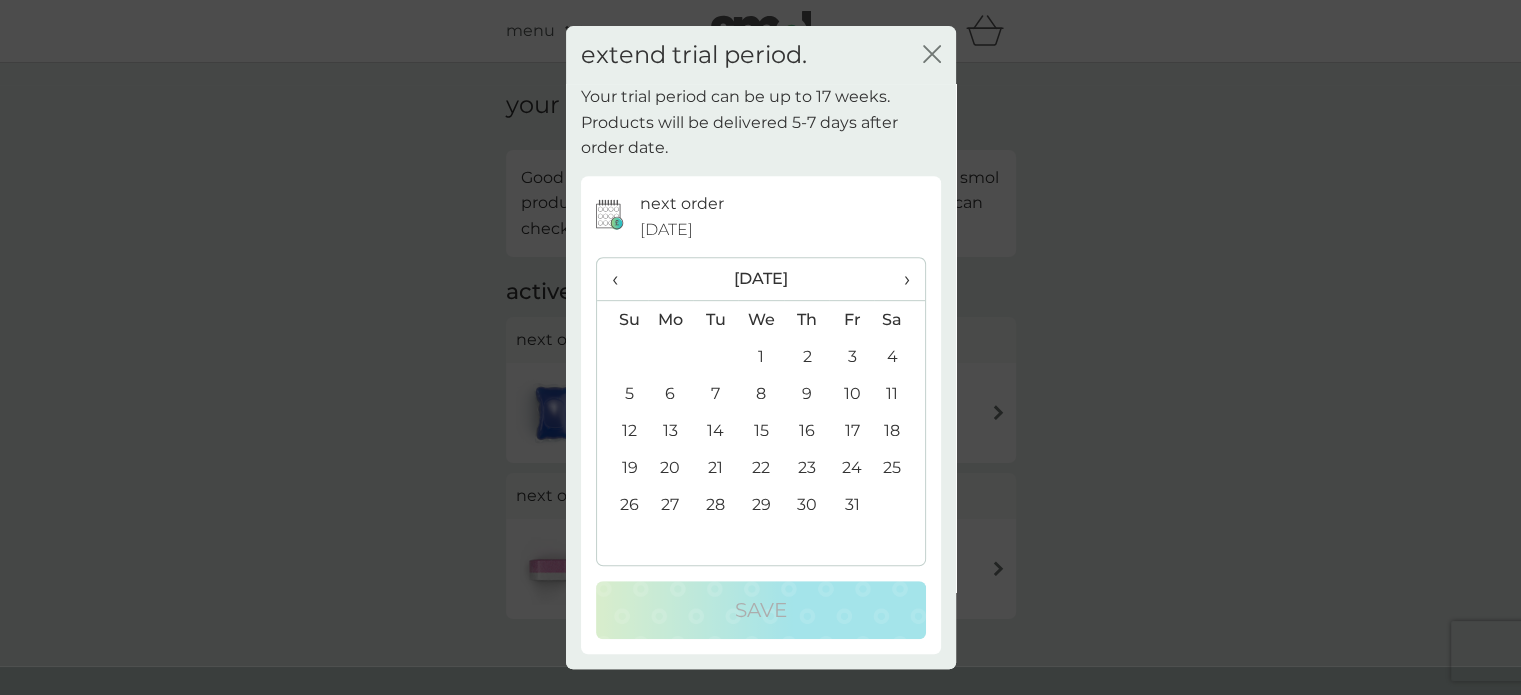 click on "›" at bounding box center (899, 279) 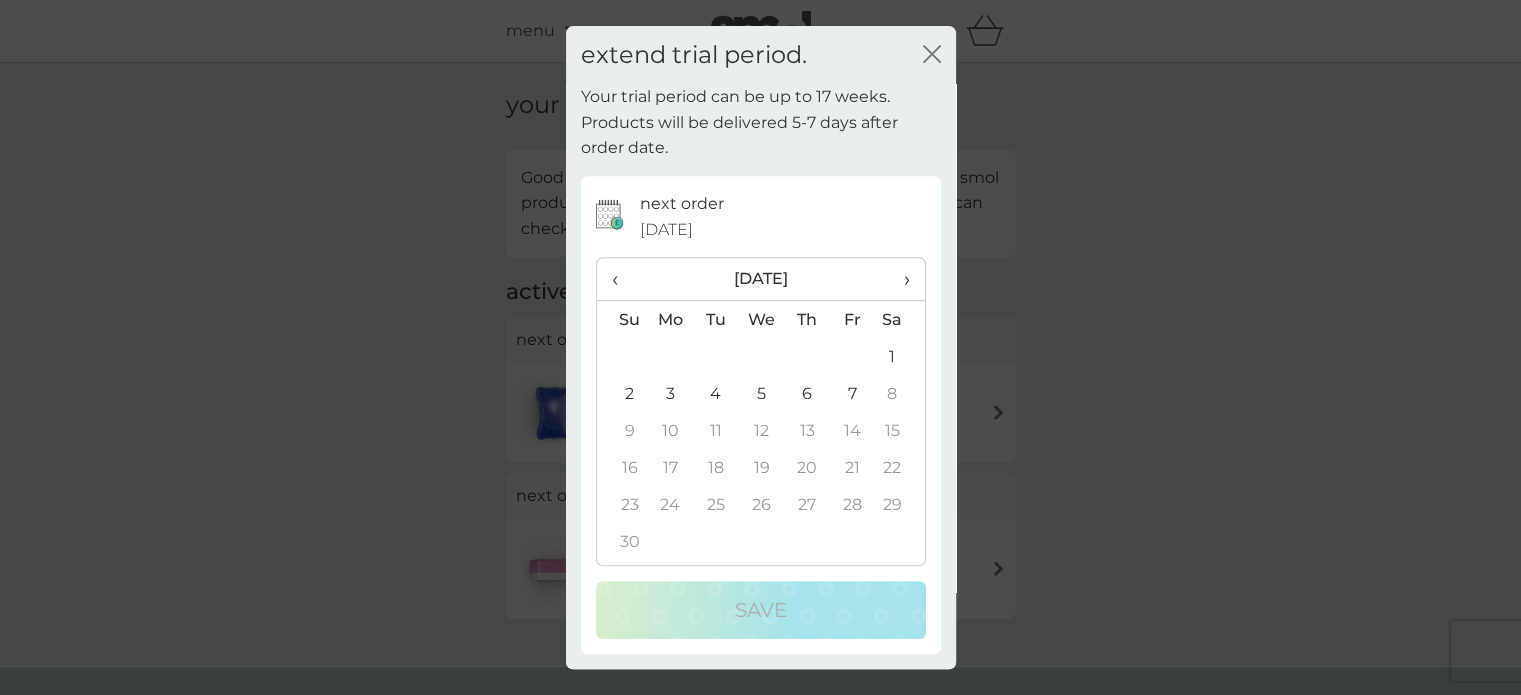 click on "7" at bounding box center [852, 393] 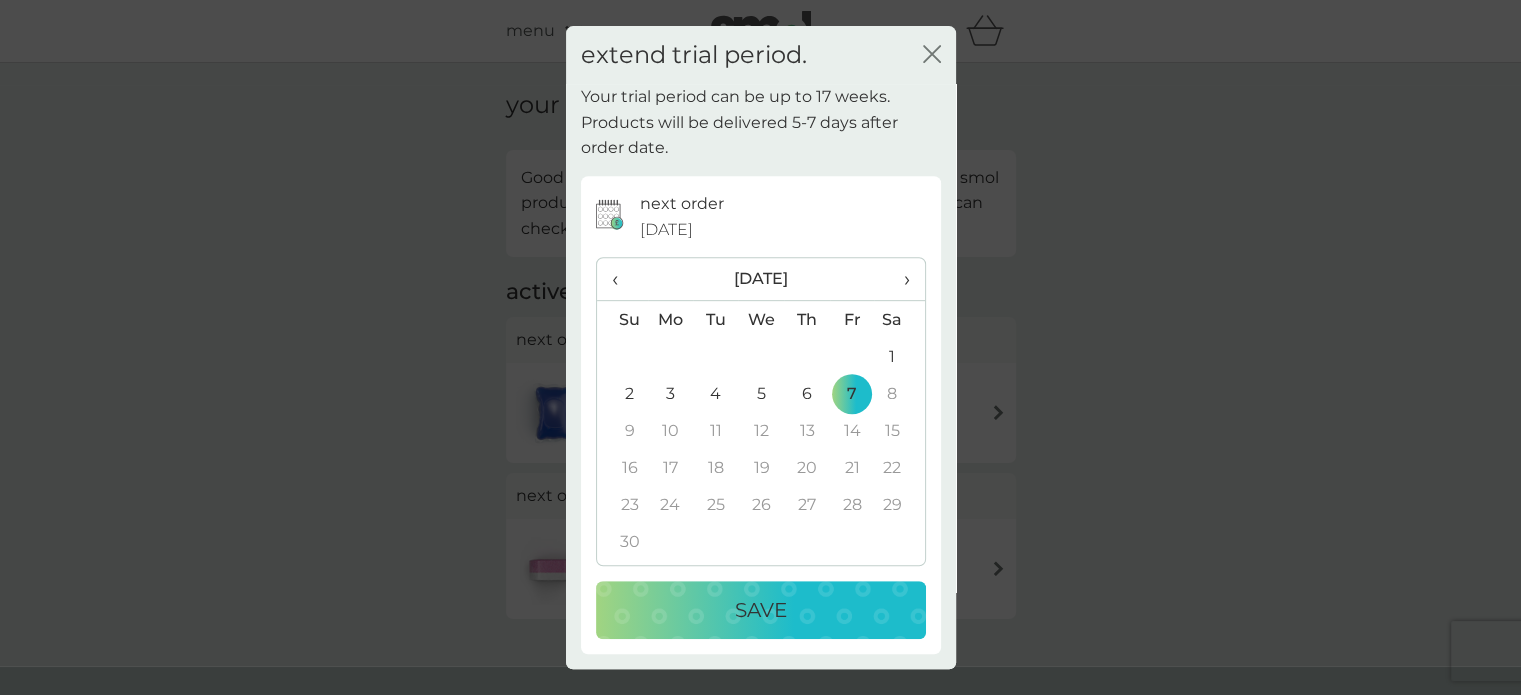 click on "Save" at bounding box center (761, 610) 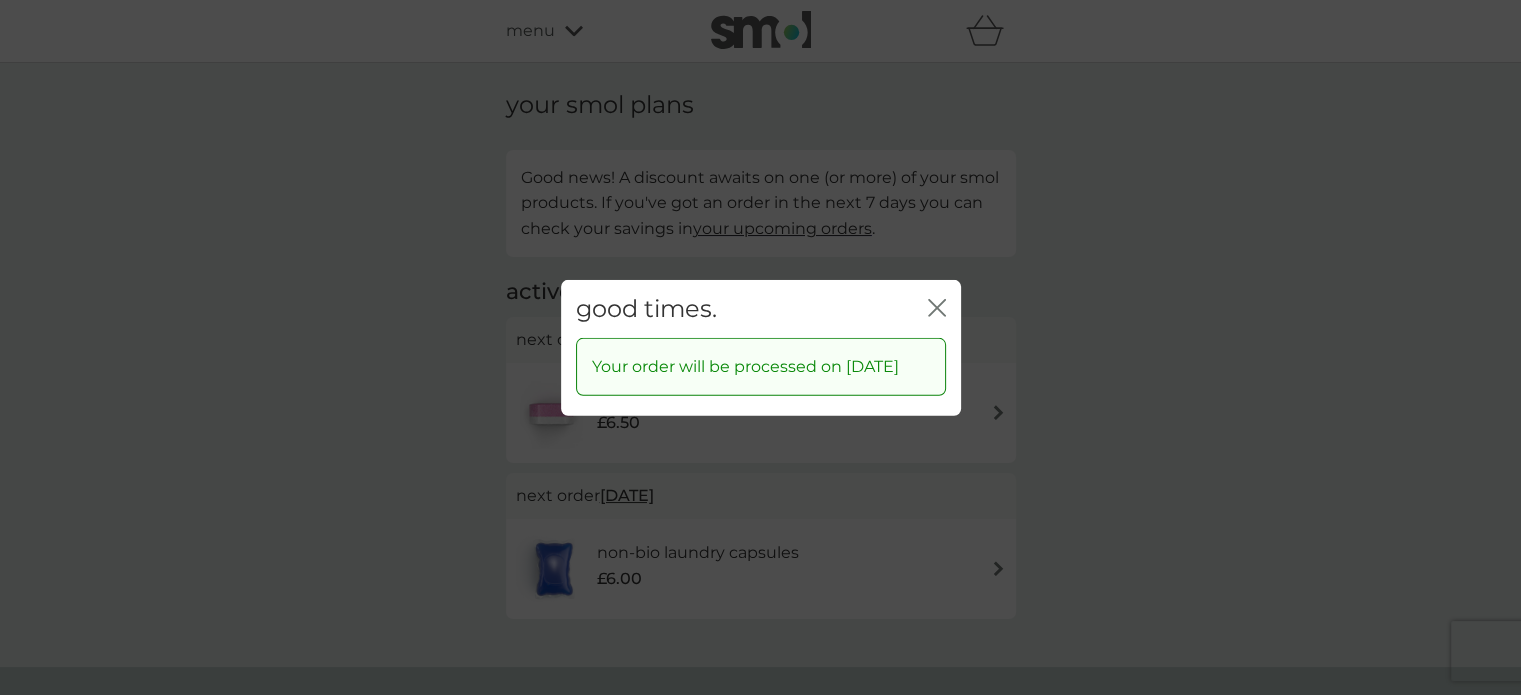 click on "close" 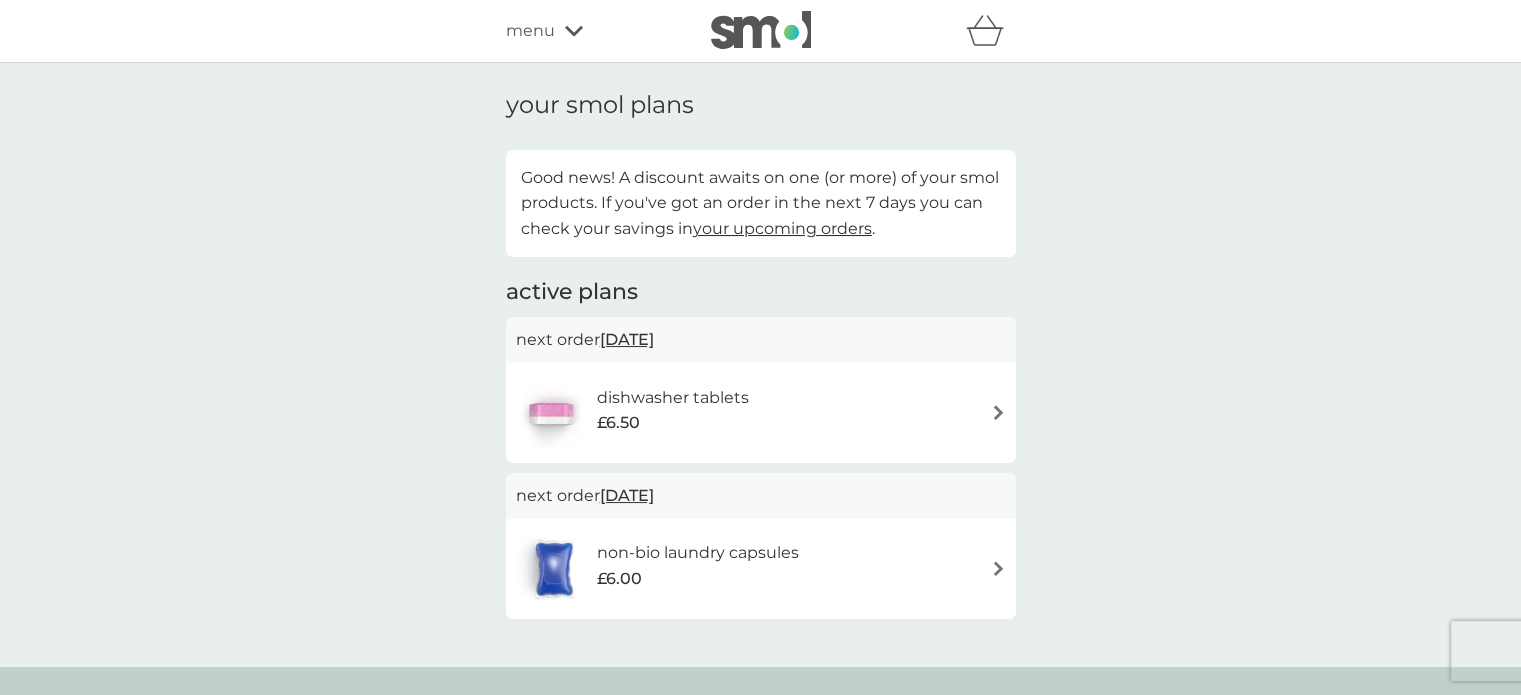 click at bounding box center (761, 30) 